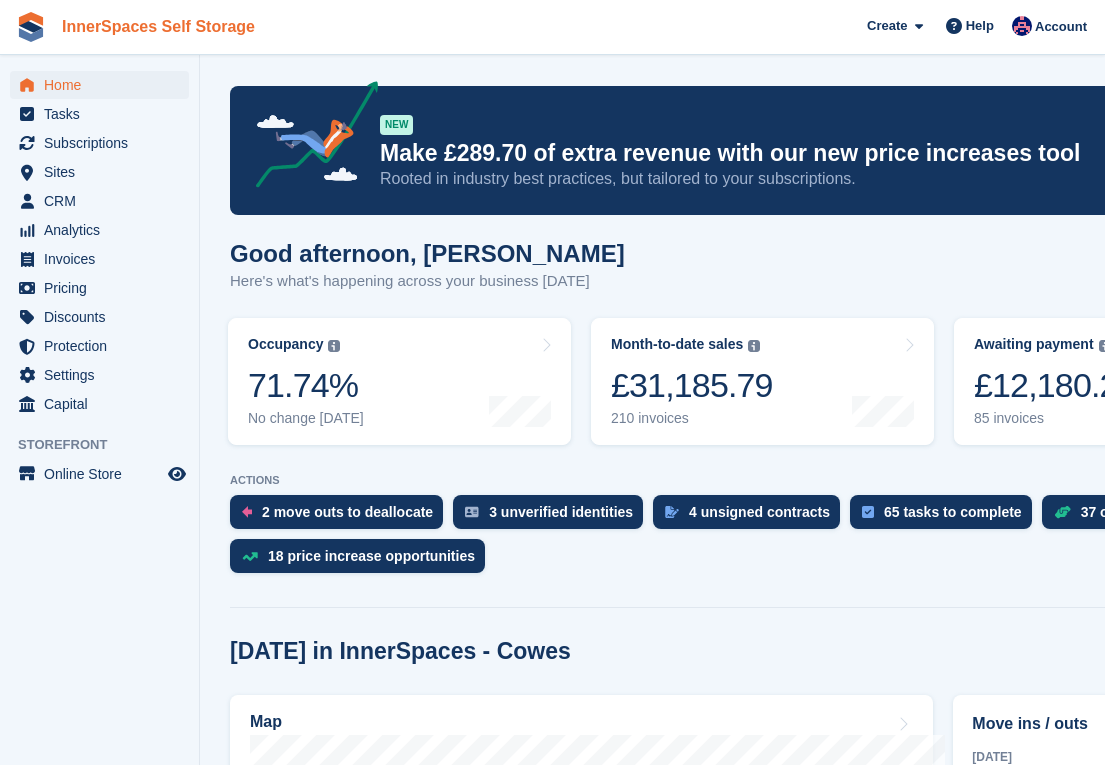 scroll, scrollTop: 0, scrollLeft: 0, axis: both 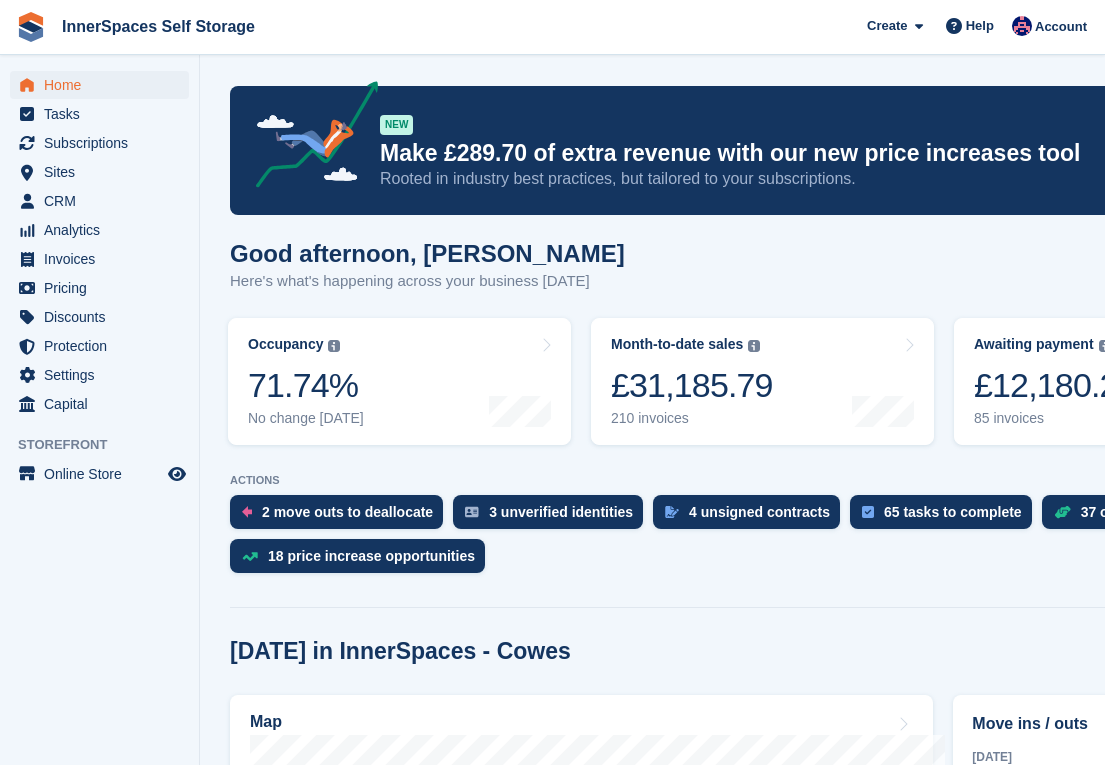click at bounding box center (31, 27) 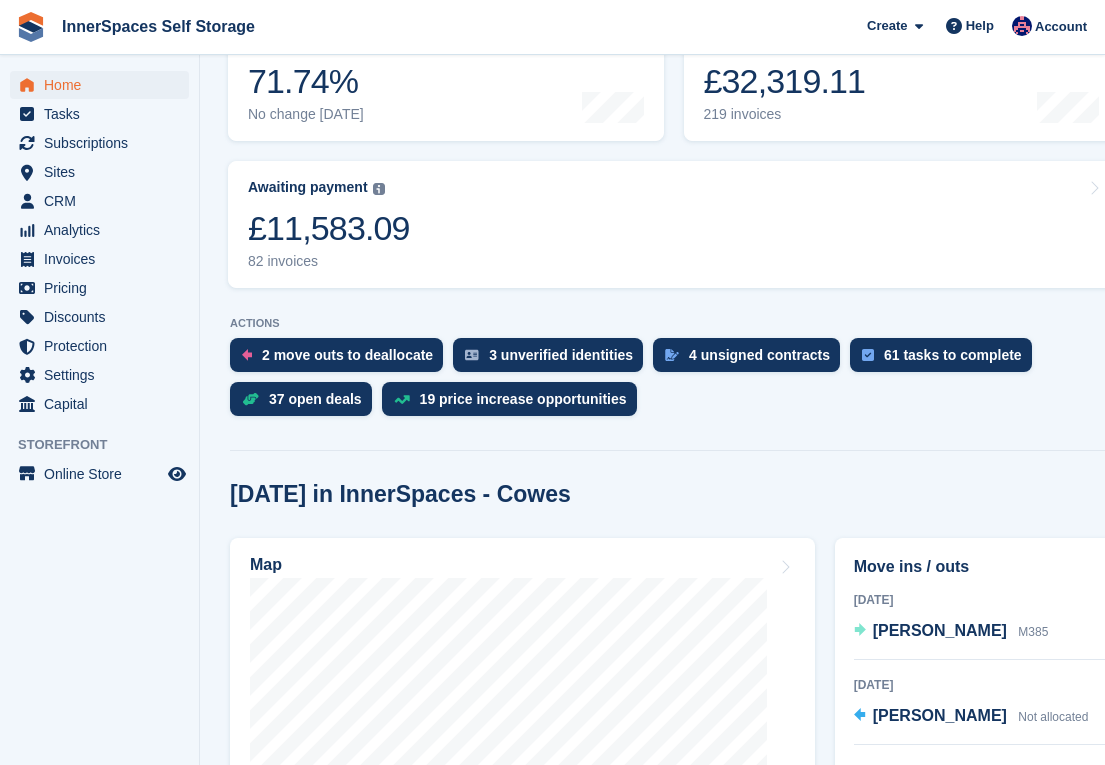 scroll, scrollTop: 337, scrollLeft: 0, axis: vertical 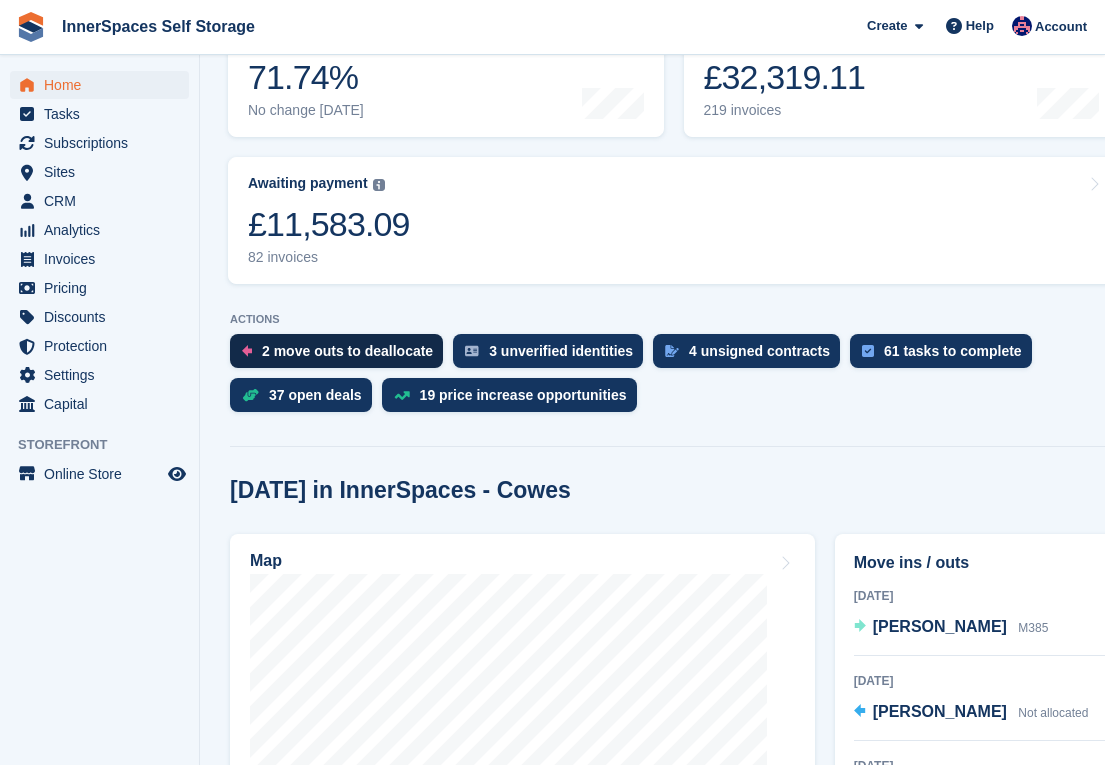 click on "2
move outs to deallocate" at bounding box center (347, 351) 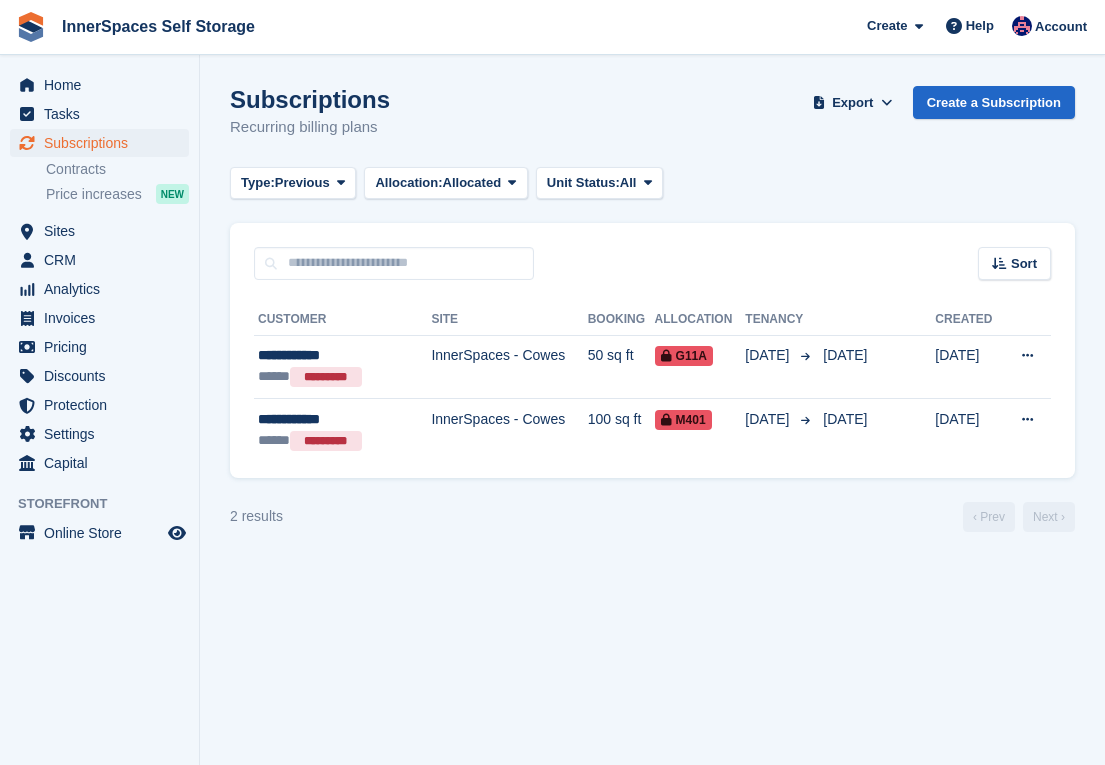 scroll, scrollTop: 0, scrollLeft: 0, axis: both 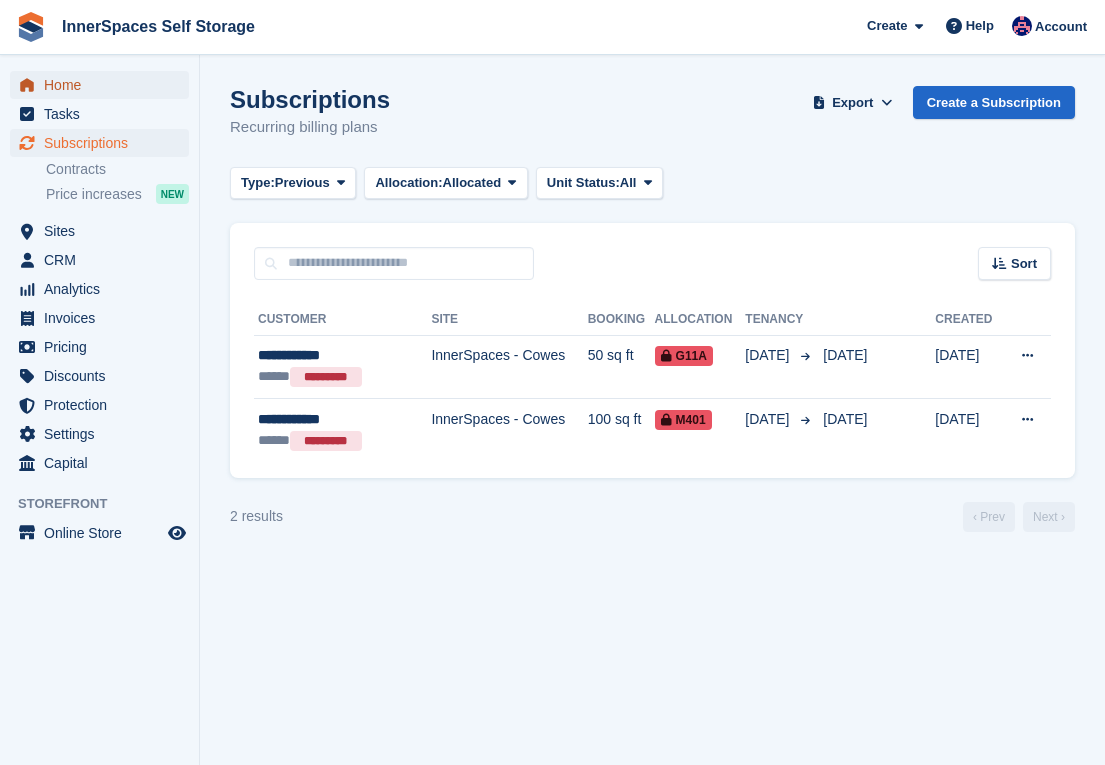 click on "Home" at bounding box center (99, 85) 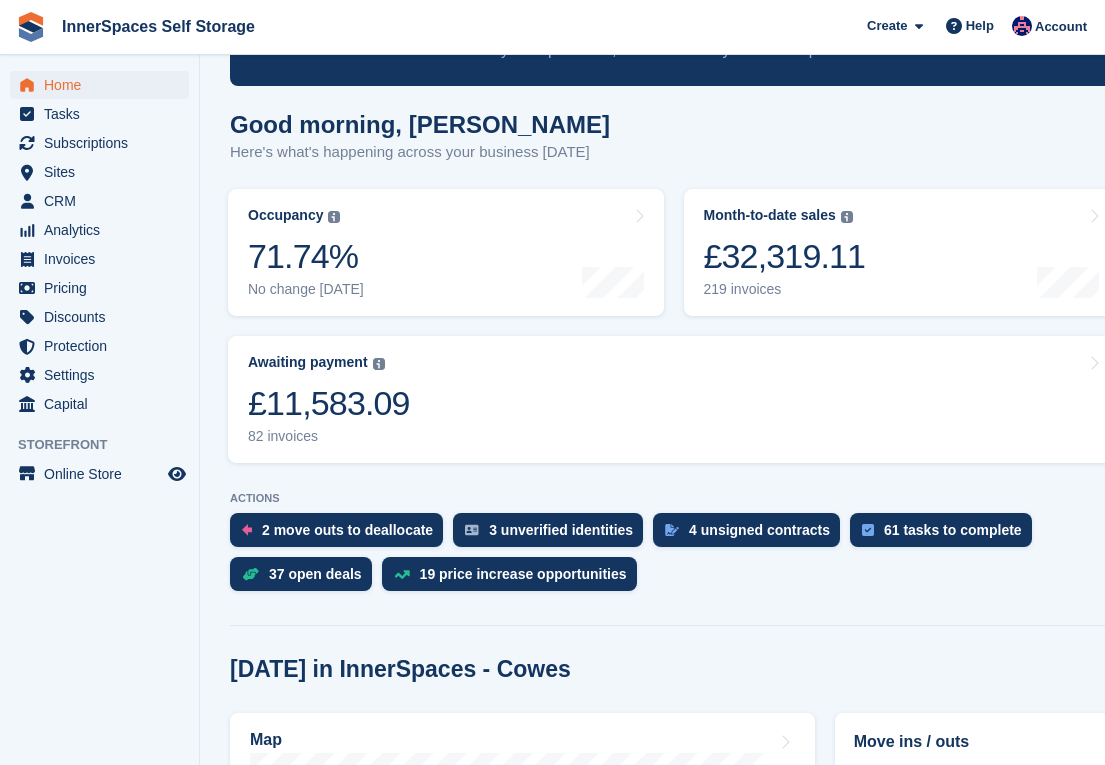 scroll, scrollTop: 180, scrollLeft: 0, axis: vertical 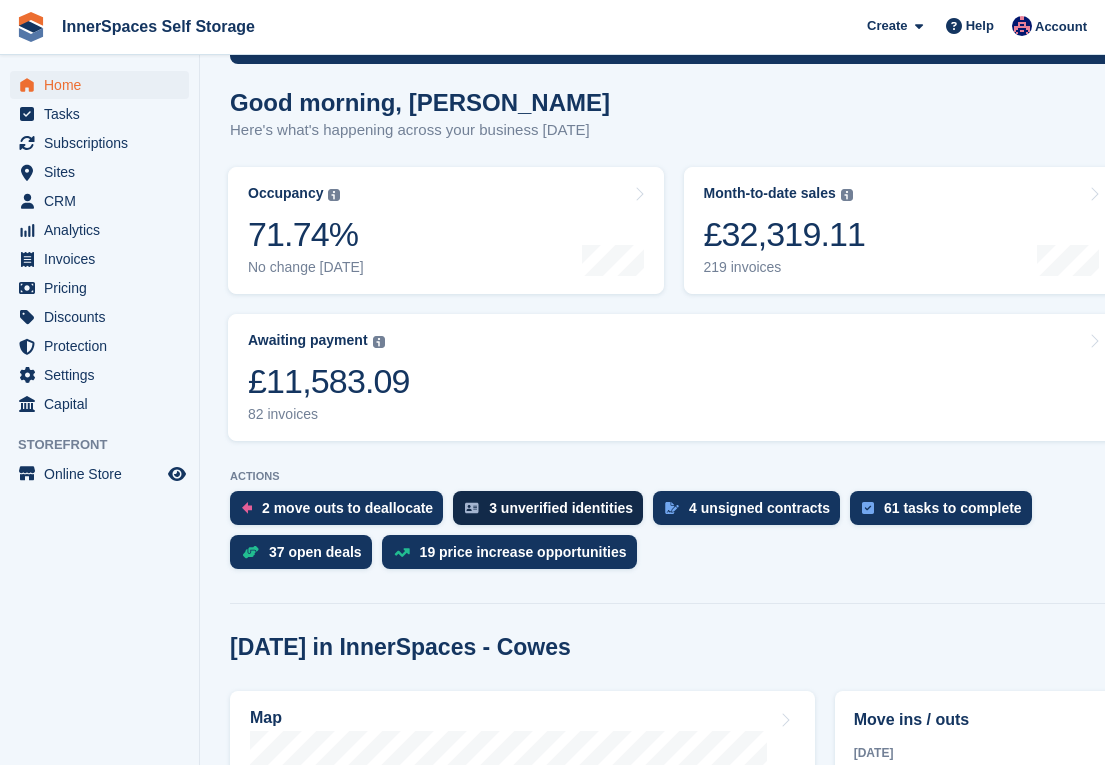 click on "3
unverified identities" at bounding box center [561, 508] 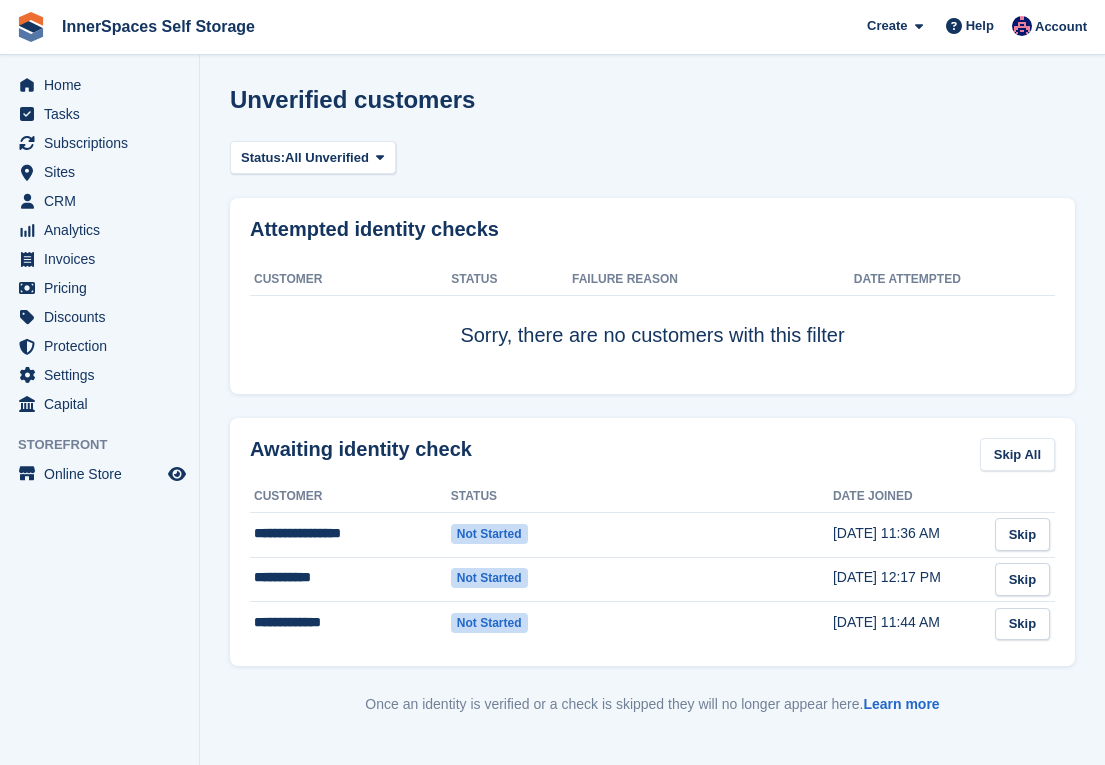 scroll, scrollTop: 20, scrollLeft: 0, axis: vertical 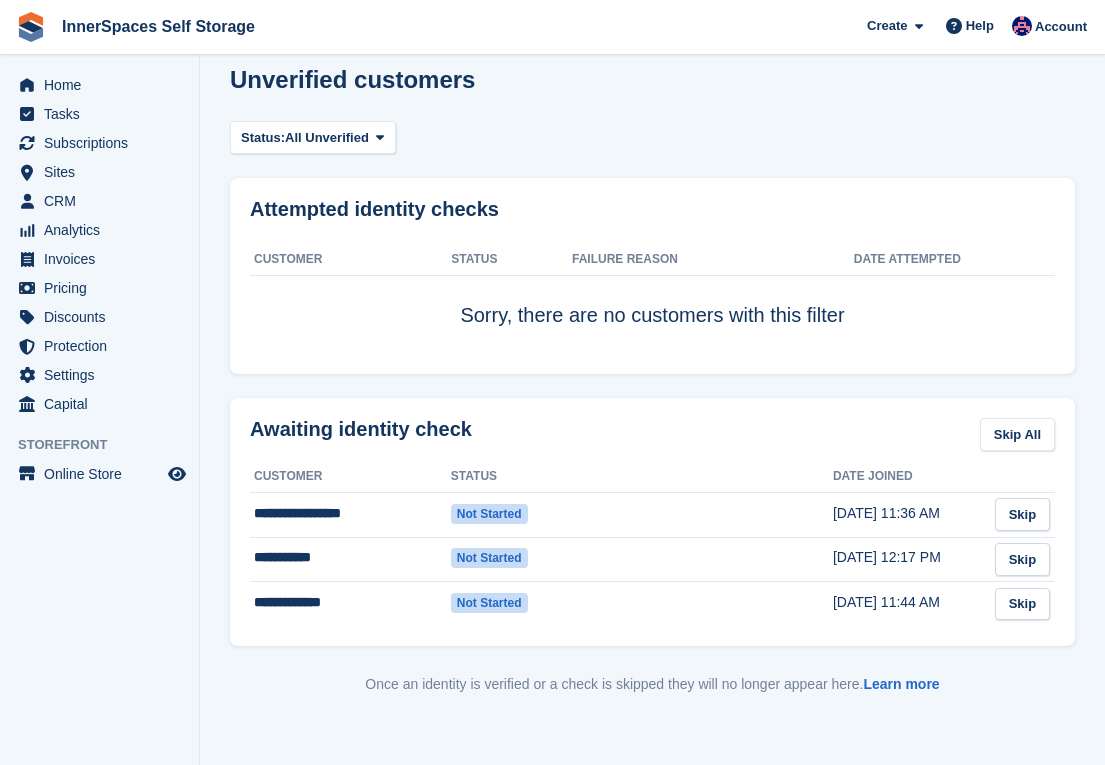 click on "Awaiting identity check
Skip All" at bounding box center [652, 435] 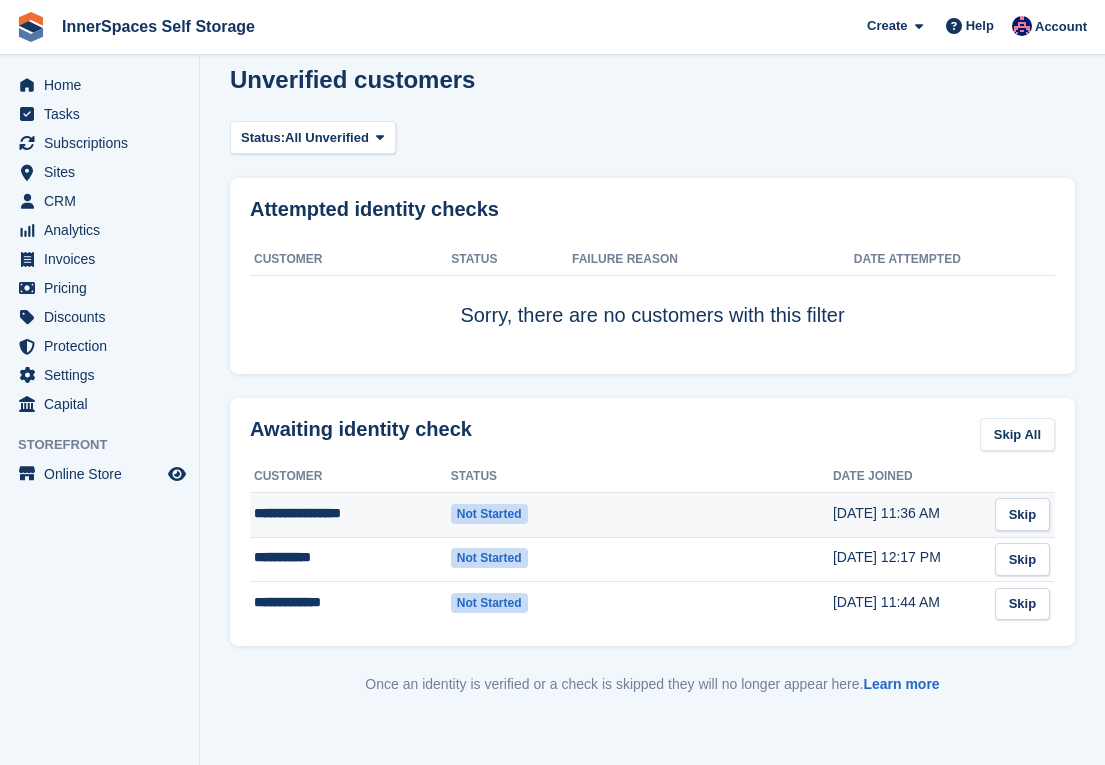click at bounding box center [701, 514] 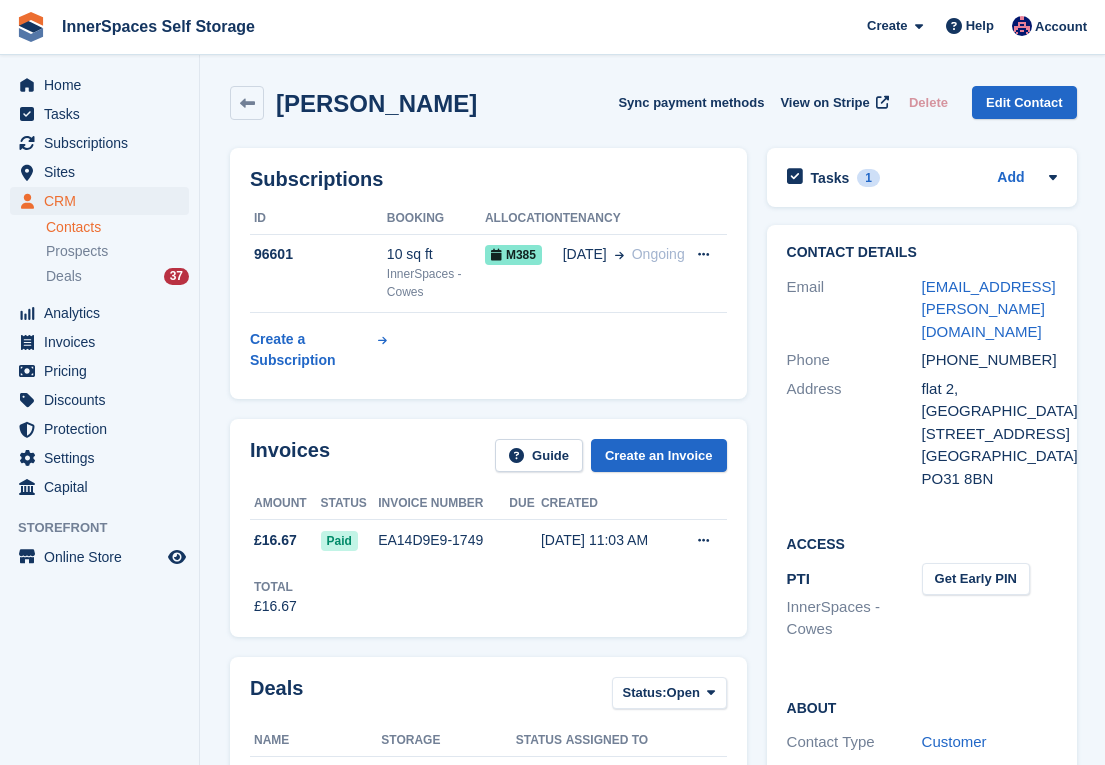scroll, scrollTop: 0, scrollLeft: 0, axis: both 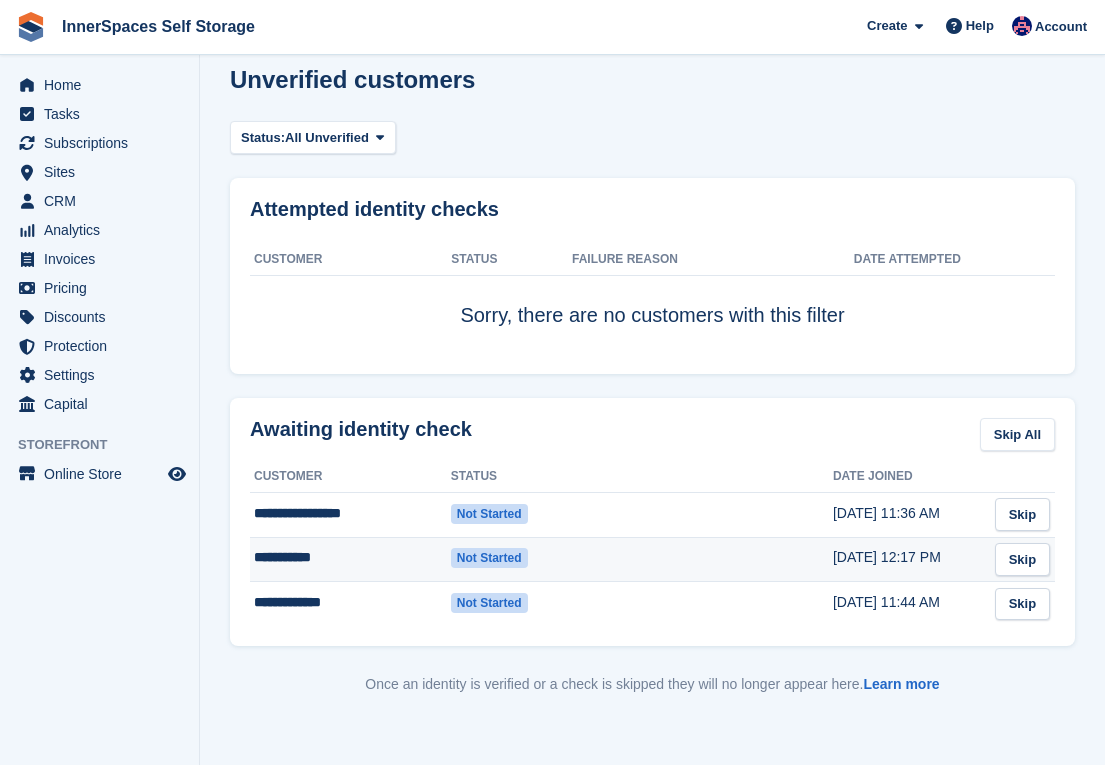 click on "**********" at bounding box center [350, 559] 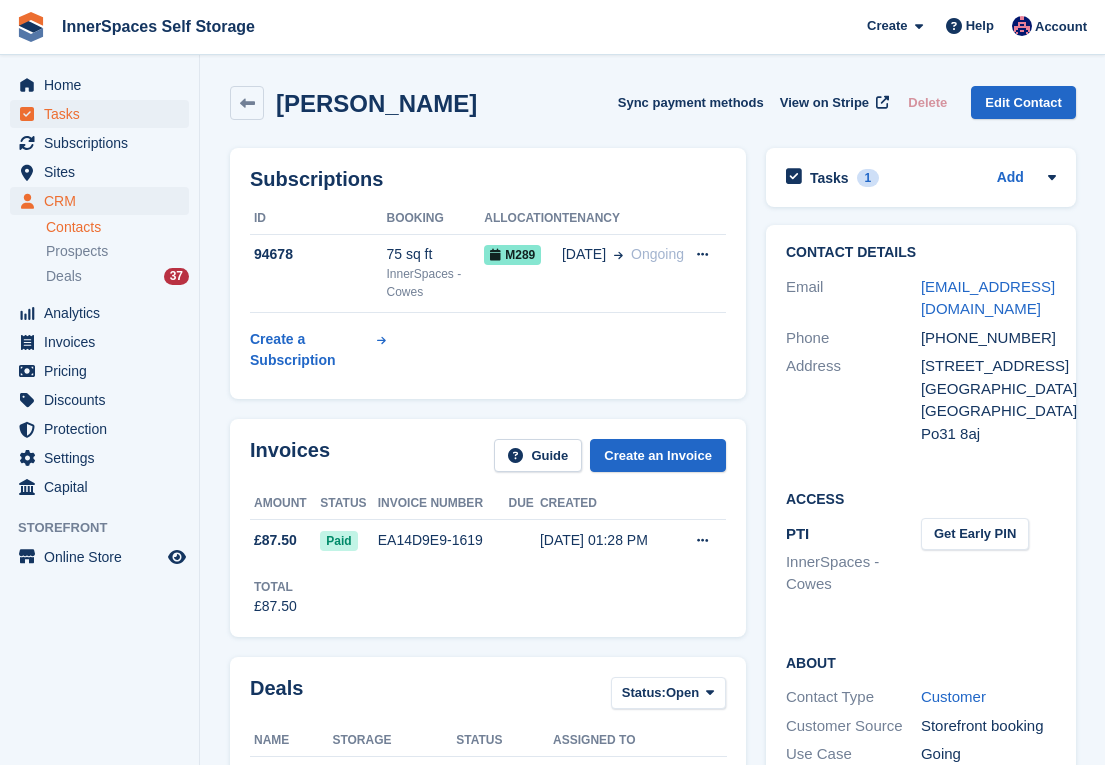 scroll, scrollTop: 0, scrollLeft: 0, axis: both 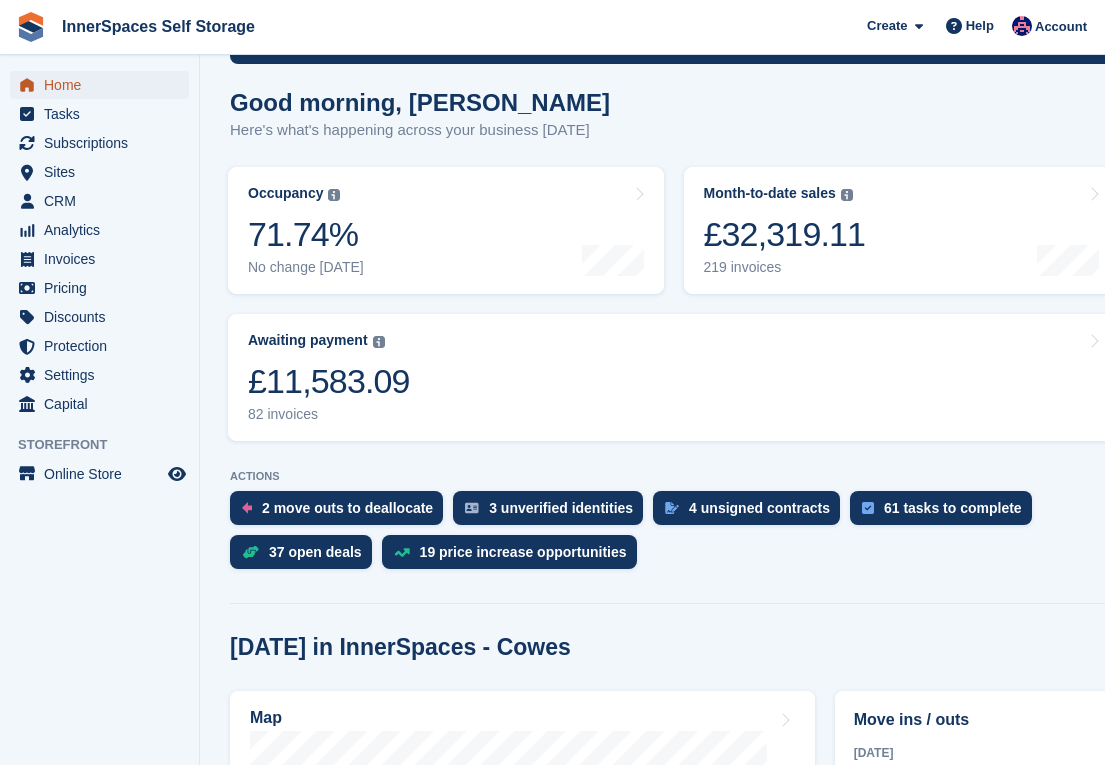 click on "Home" at bounding box center [104, 85] 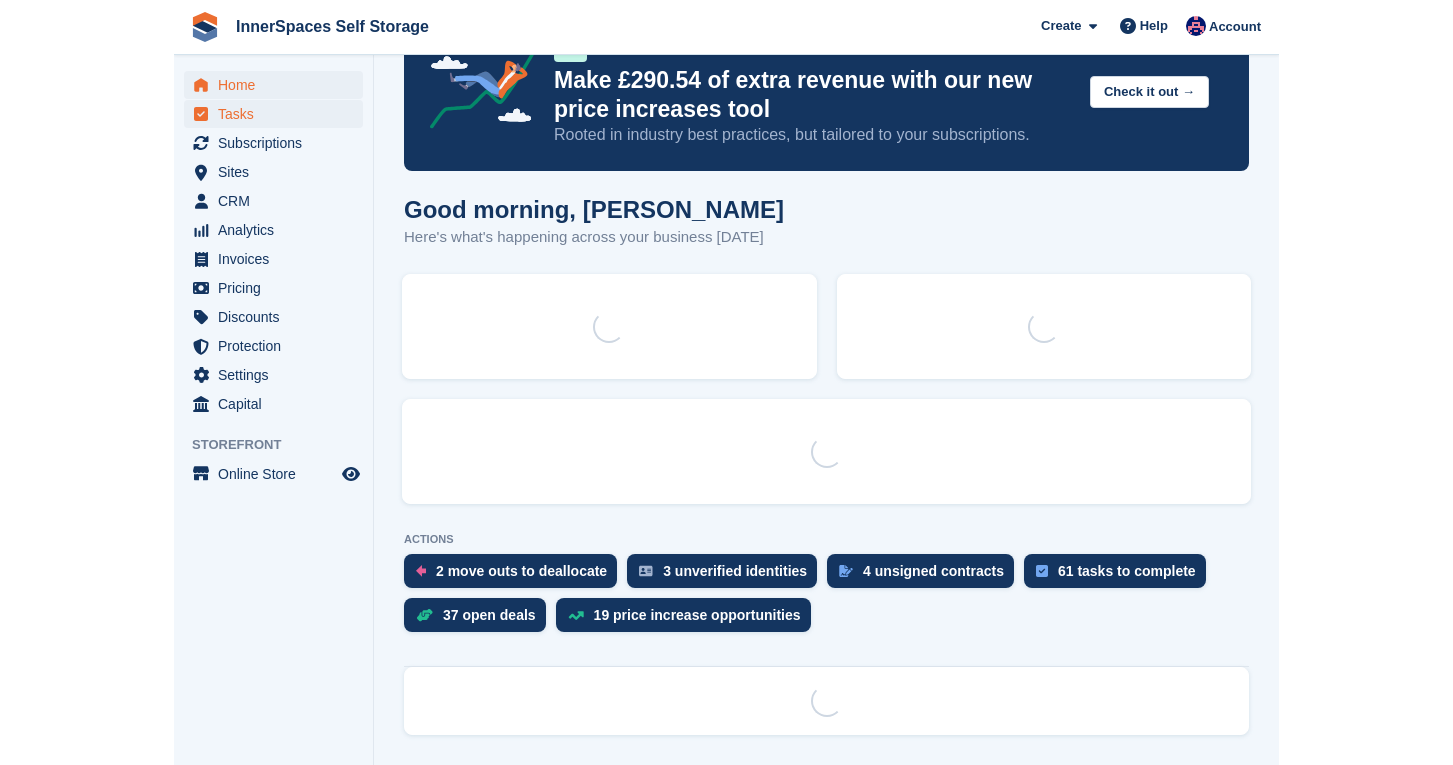 scroll, scrollTop: 0, scrollLeft: 0, axis: both 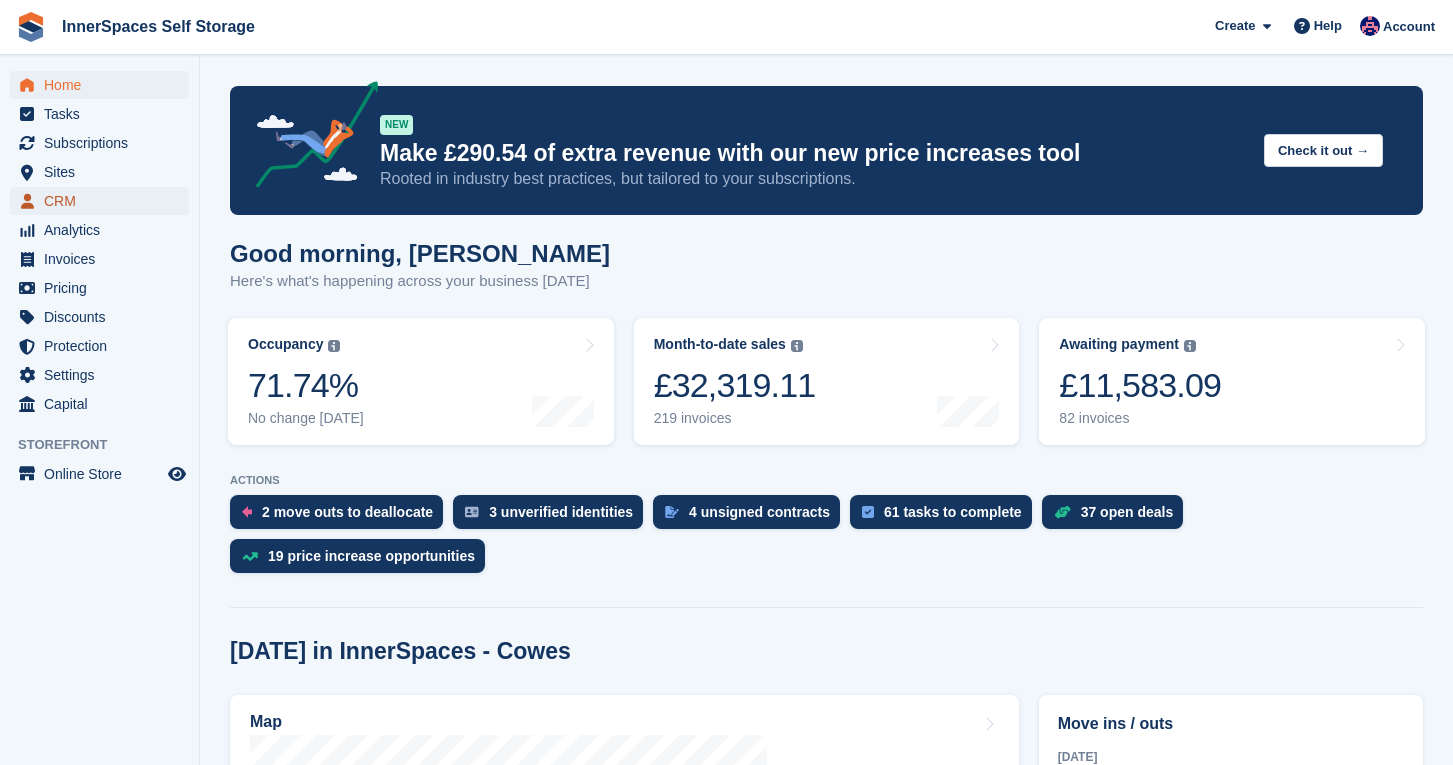 click on "CRM" at bounding box center [104, 201] 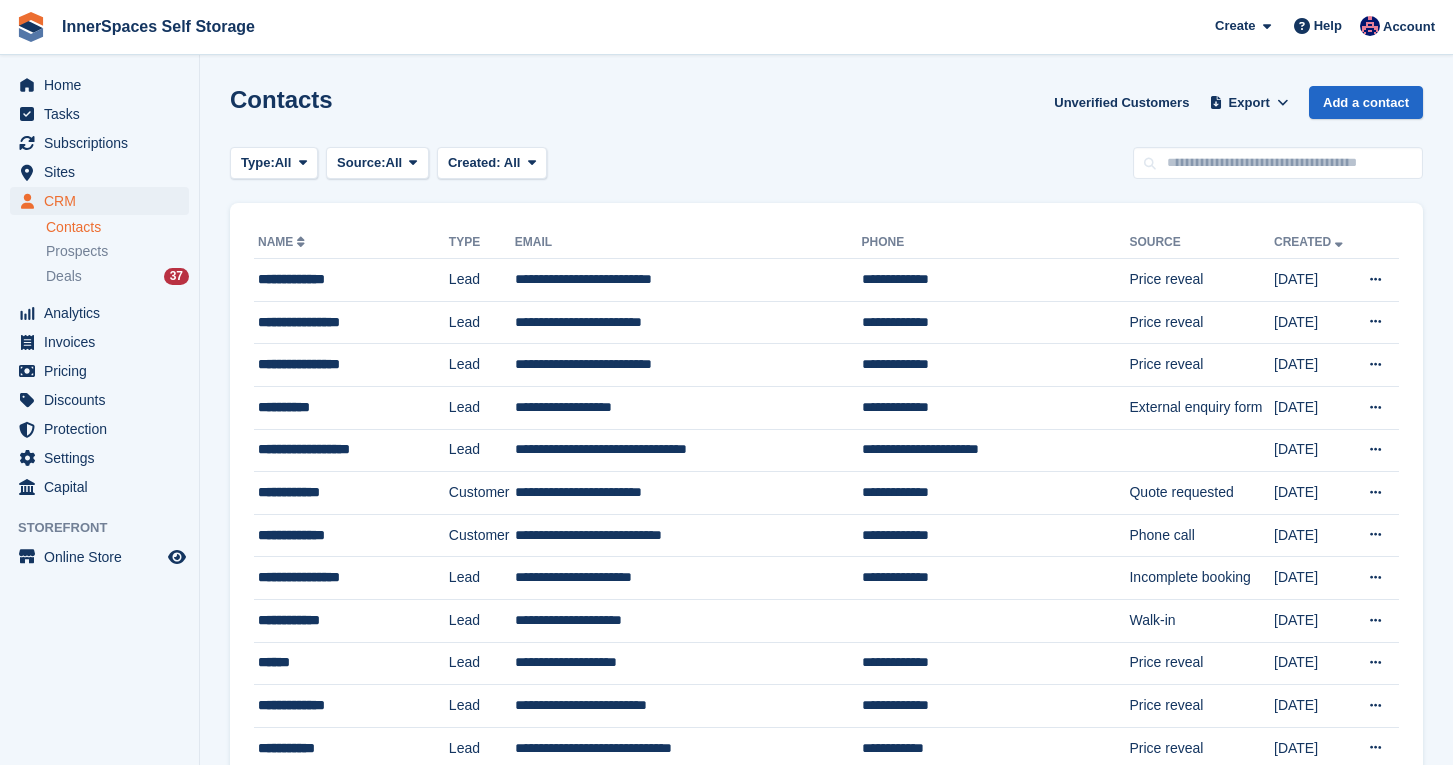 scroll, scrollTop: 0, scrollLeft: 0, axis: both 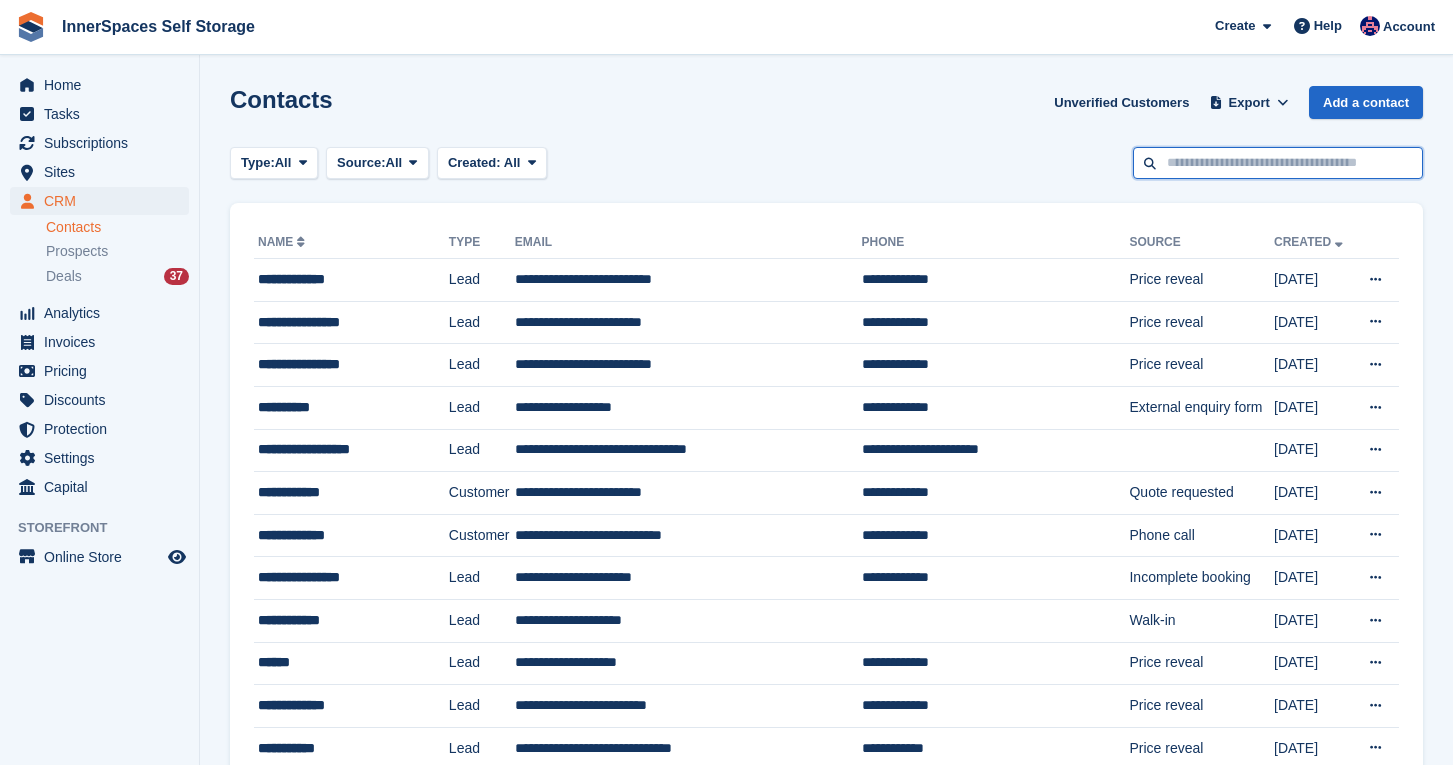 click at bounding box center (1278, 163) 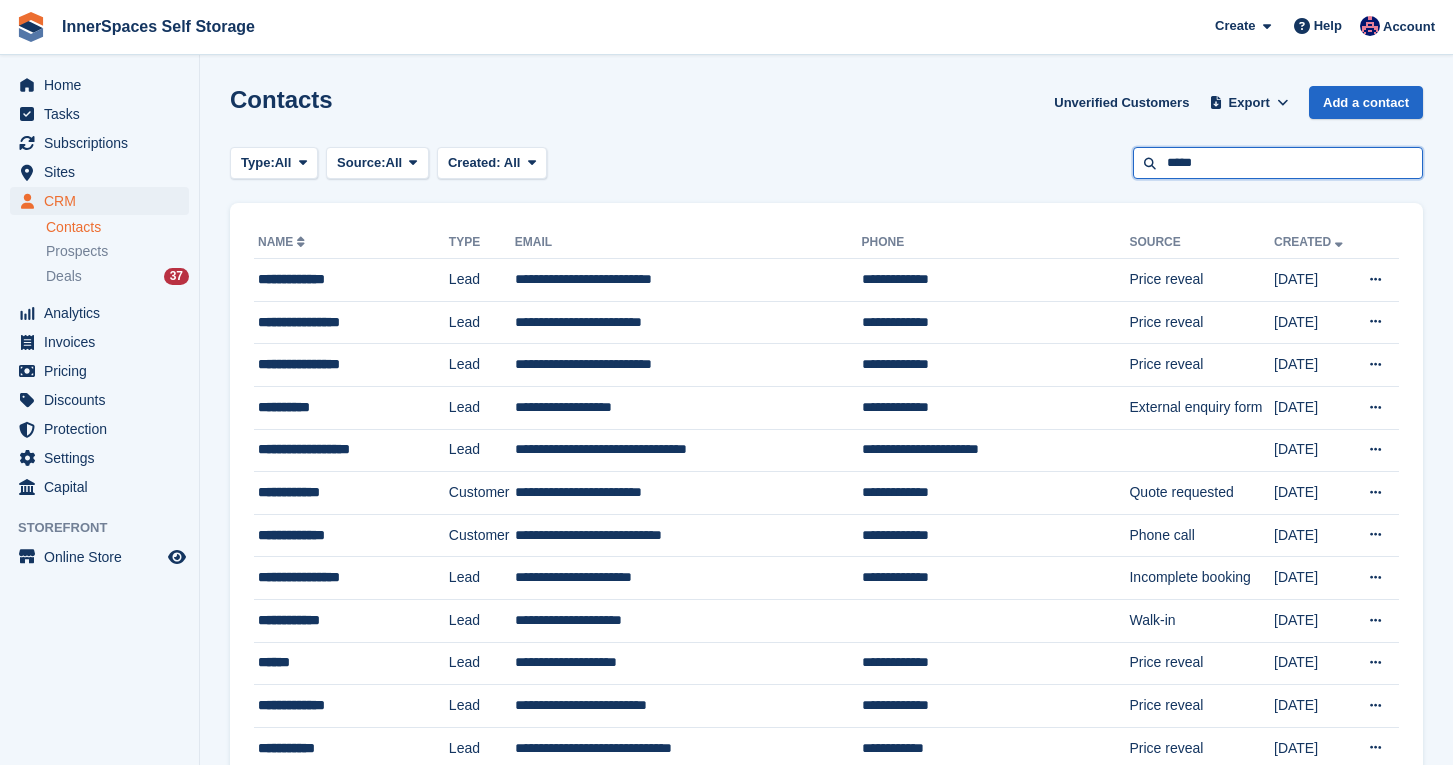 type on "******" 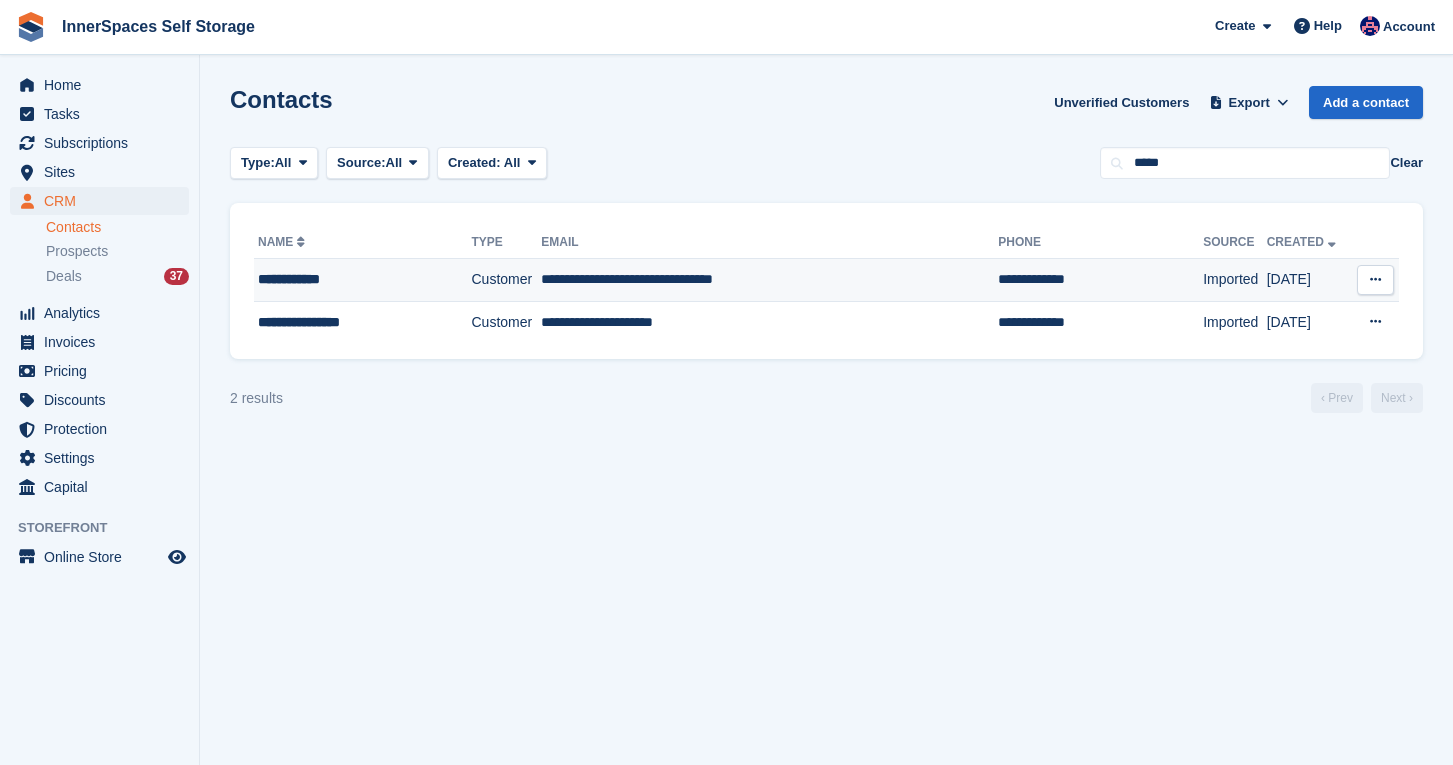 click on "**********" at bounding box center [769, 280] 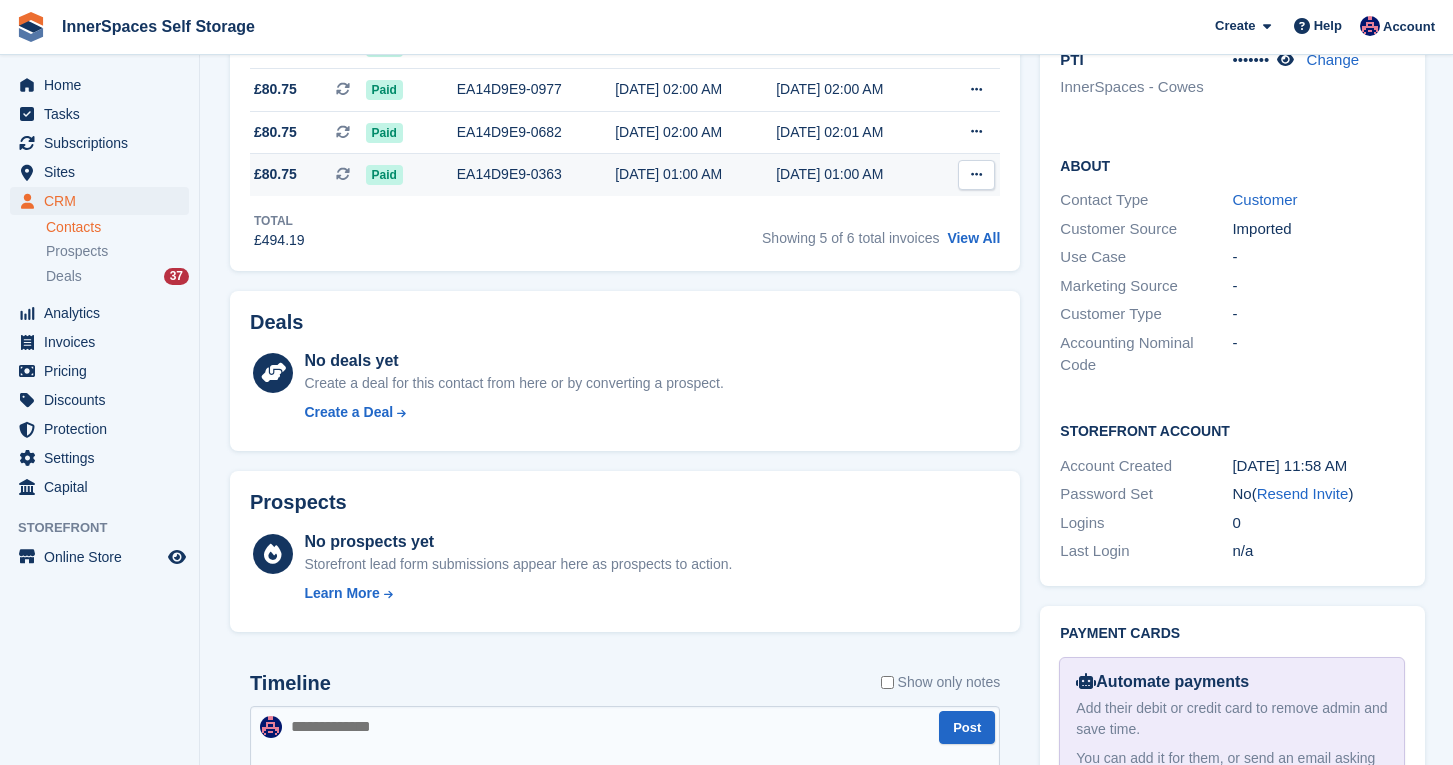 scroll, scrollTop: 72, scrollLeft: 0, axis: vertical 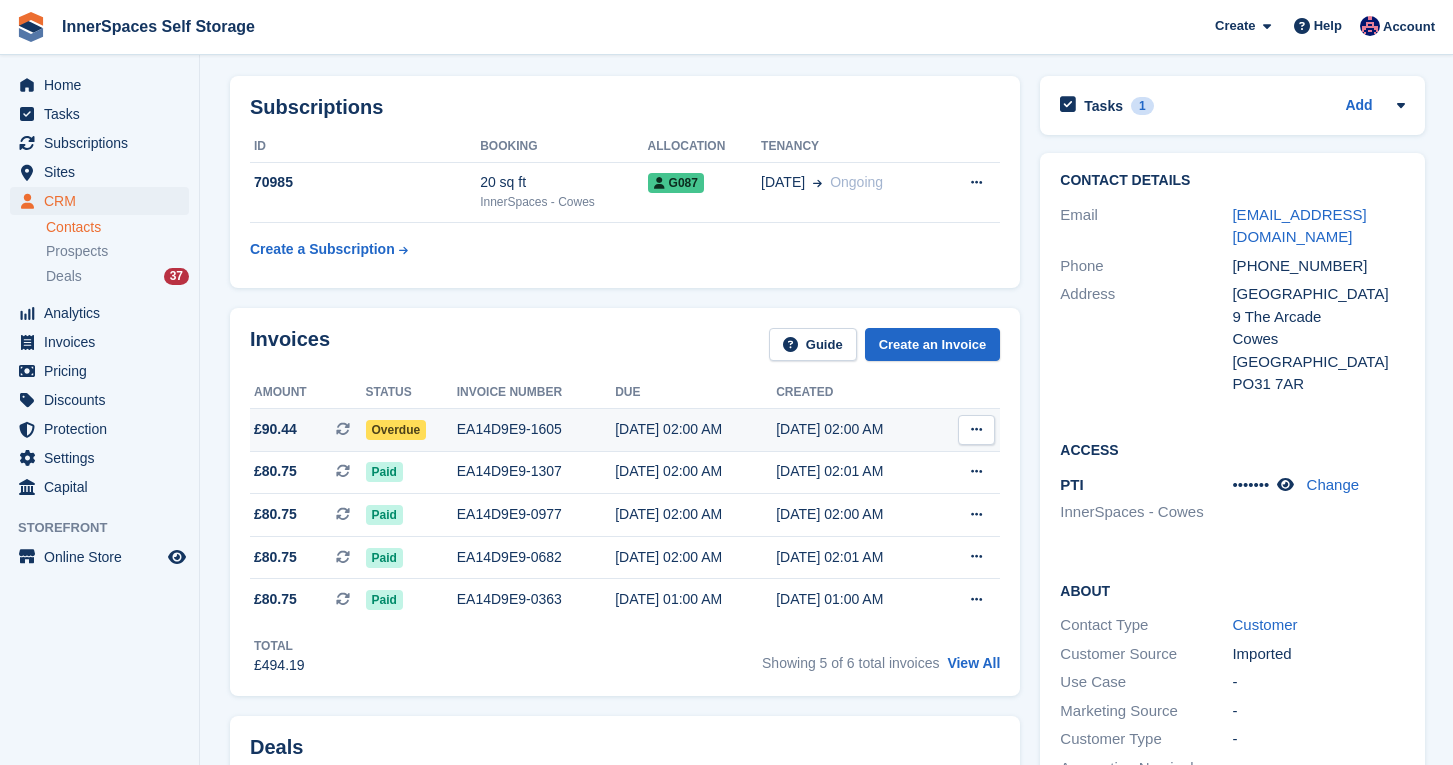 click on "EA14D9E9-1605" at bounding box center (536, 429) 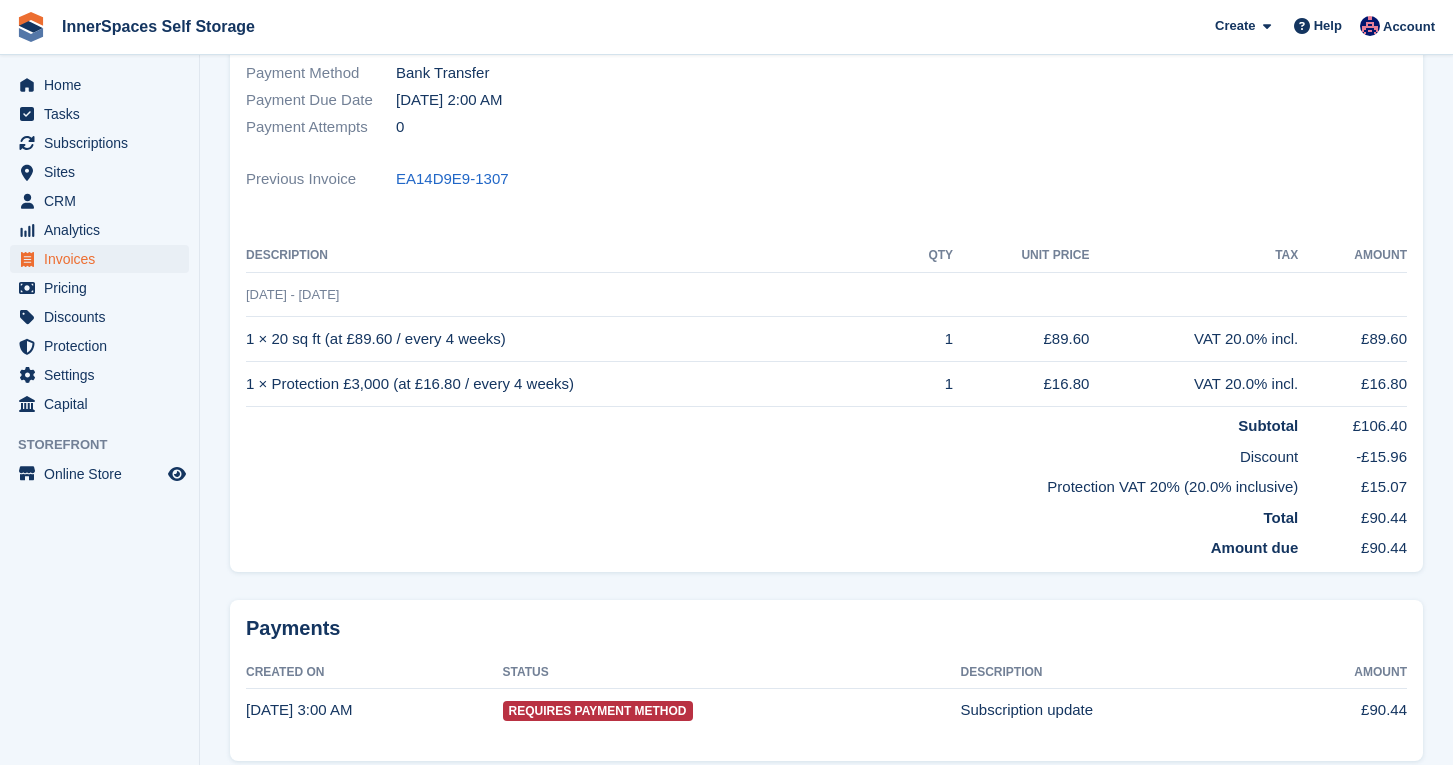 scroll, scrollTop: 358, scrollLeft: 0, axis: vertical 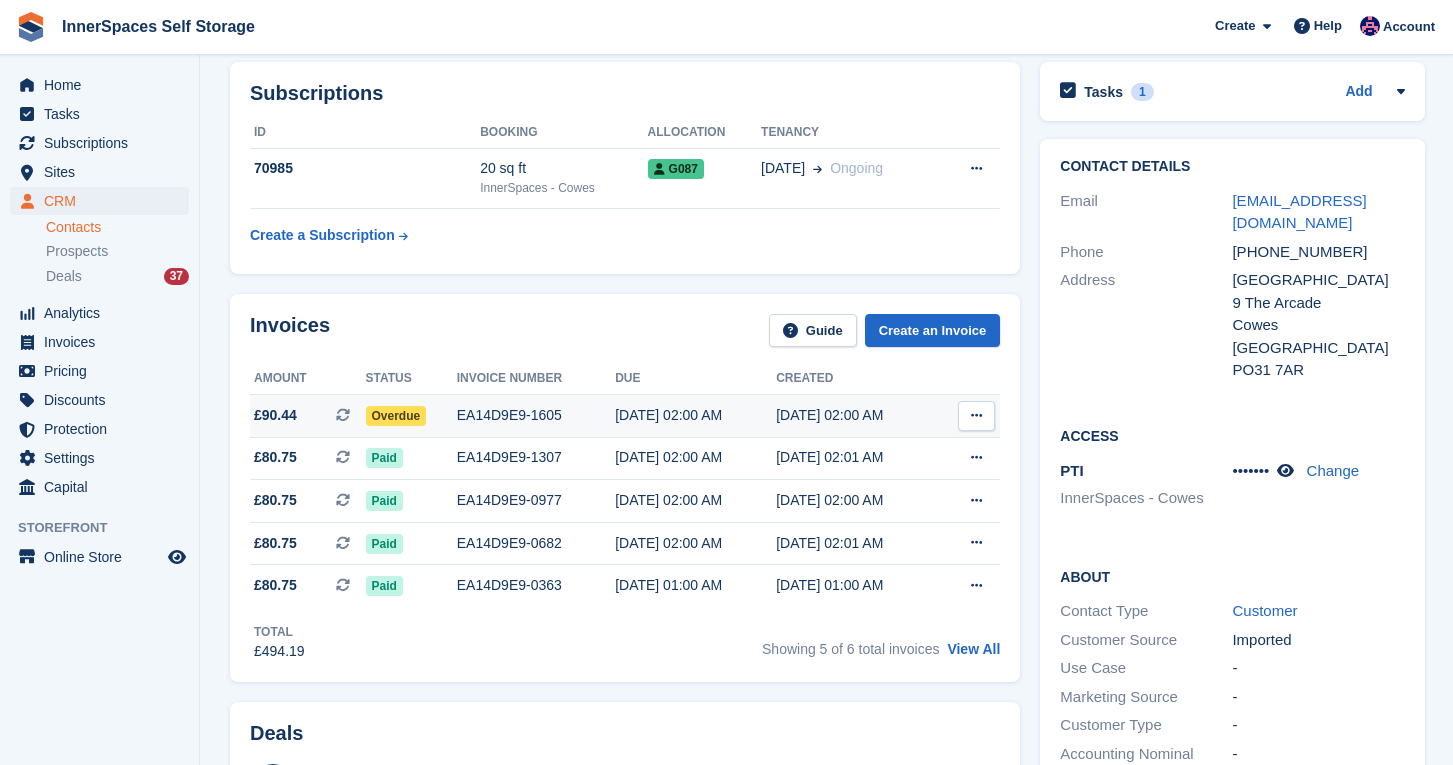 click on "Overdue" at bounding box center (411, 415) 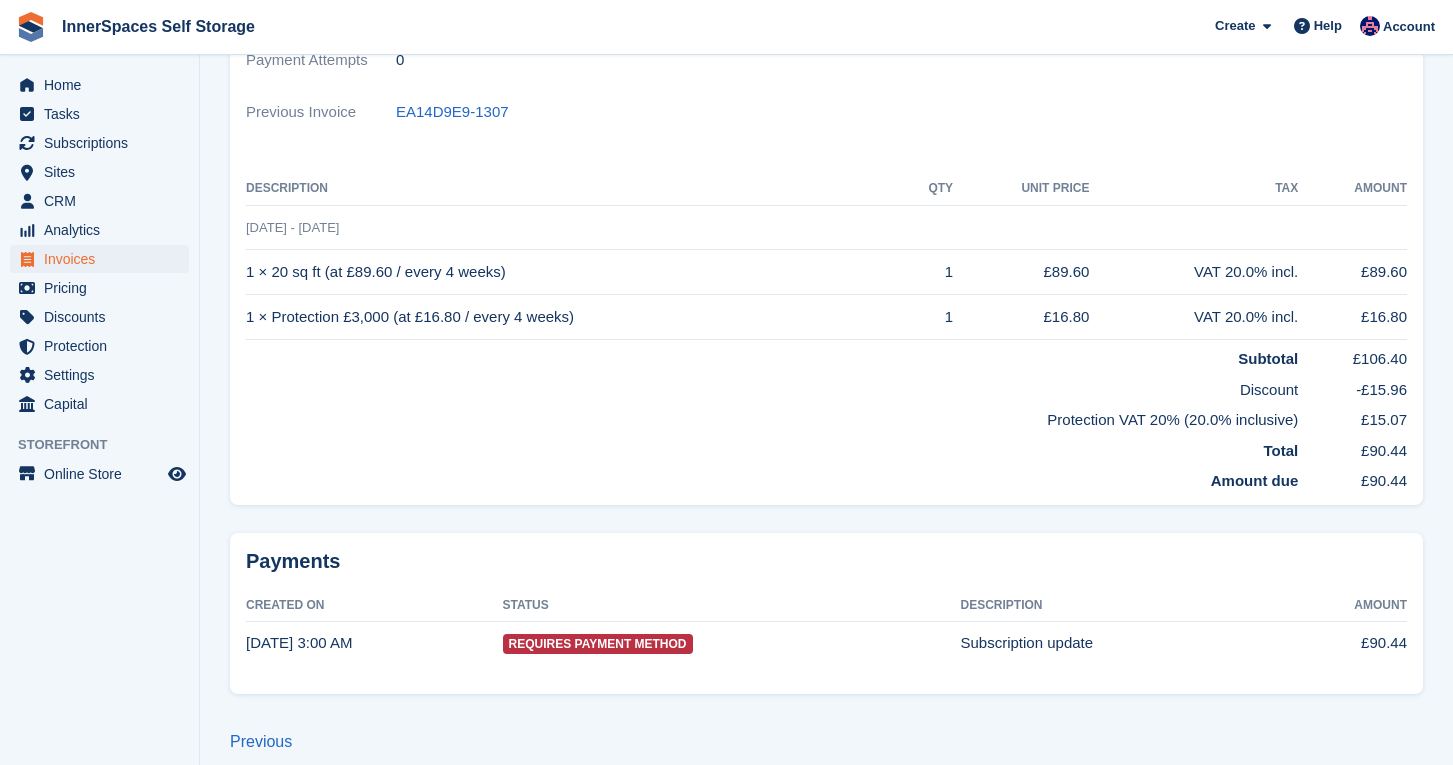 scroll, scrollTop: 553, scrollLeft: 0, axis: vertical 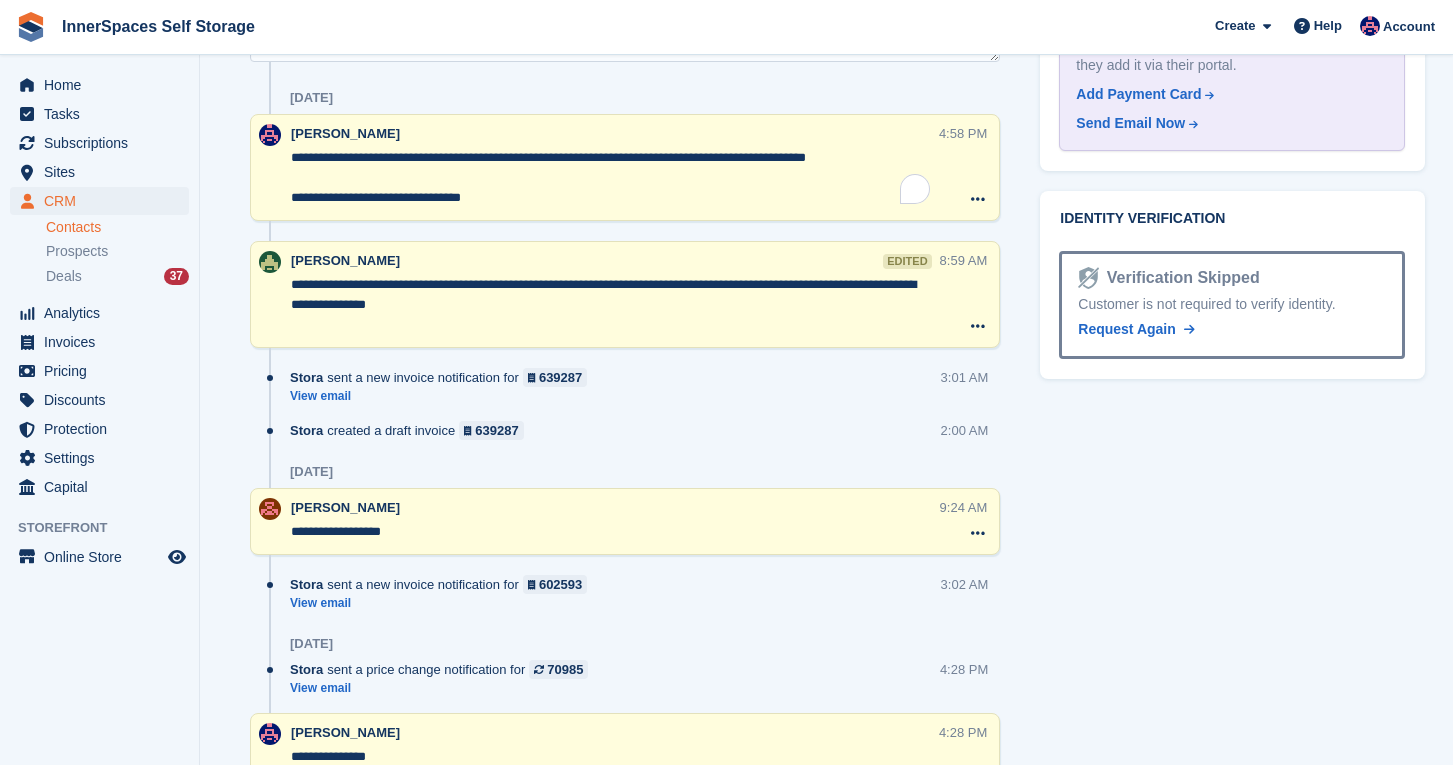 drag, startPoint x: 529, startPoint y: 161, endPoint x: 680, endPoint y: 160, distance: 151.00331 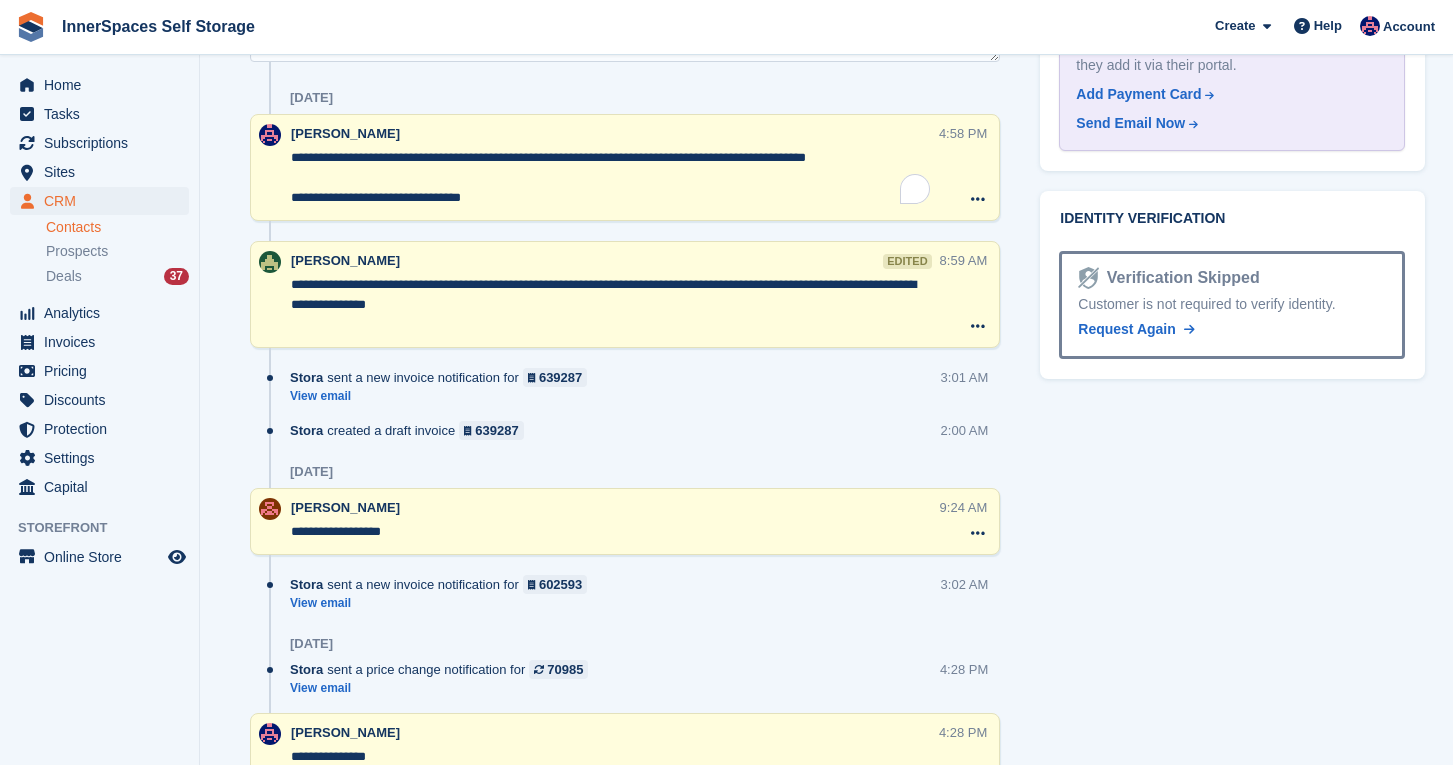 click on "**********" at bounding box center [612, 178] 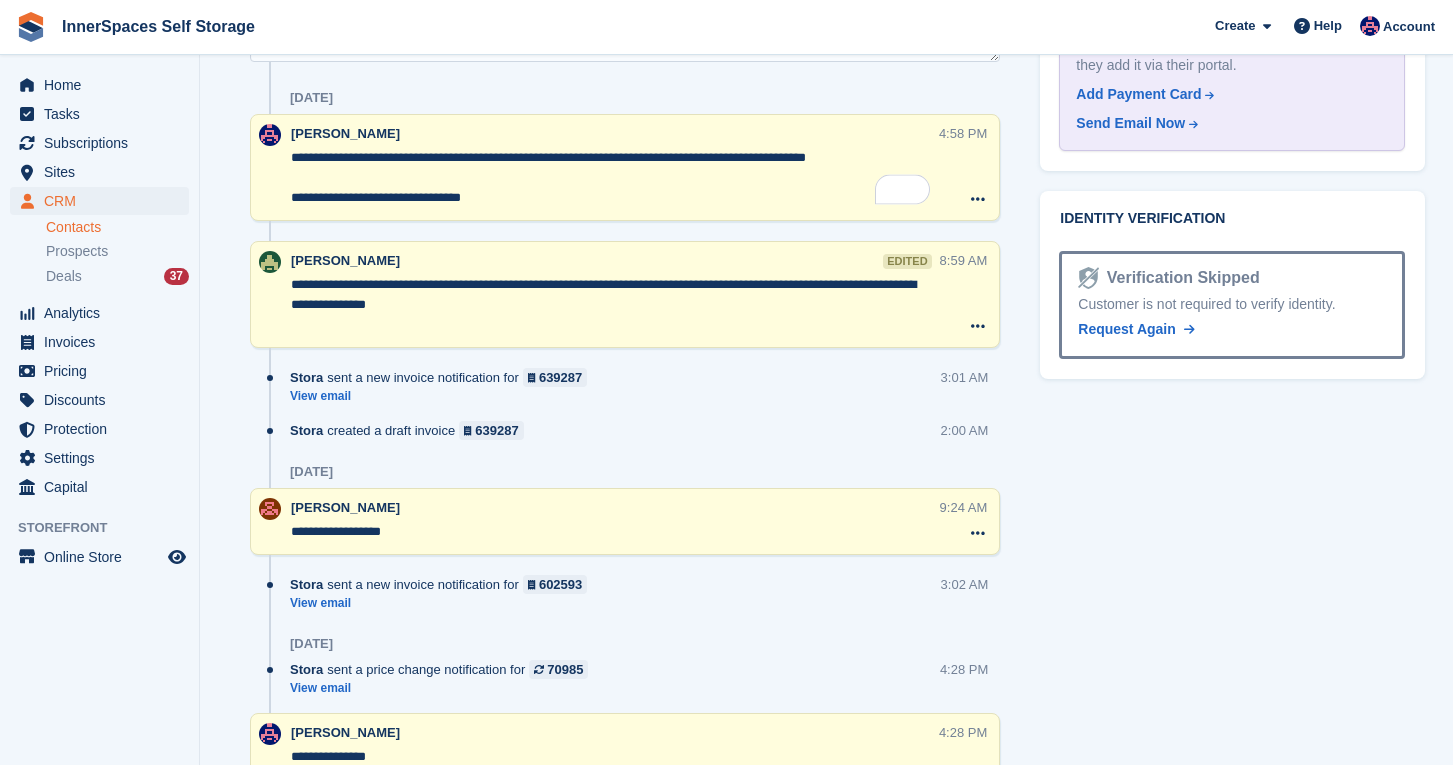 click on "**********" at bounding box center [612, 178] 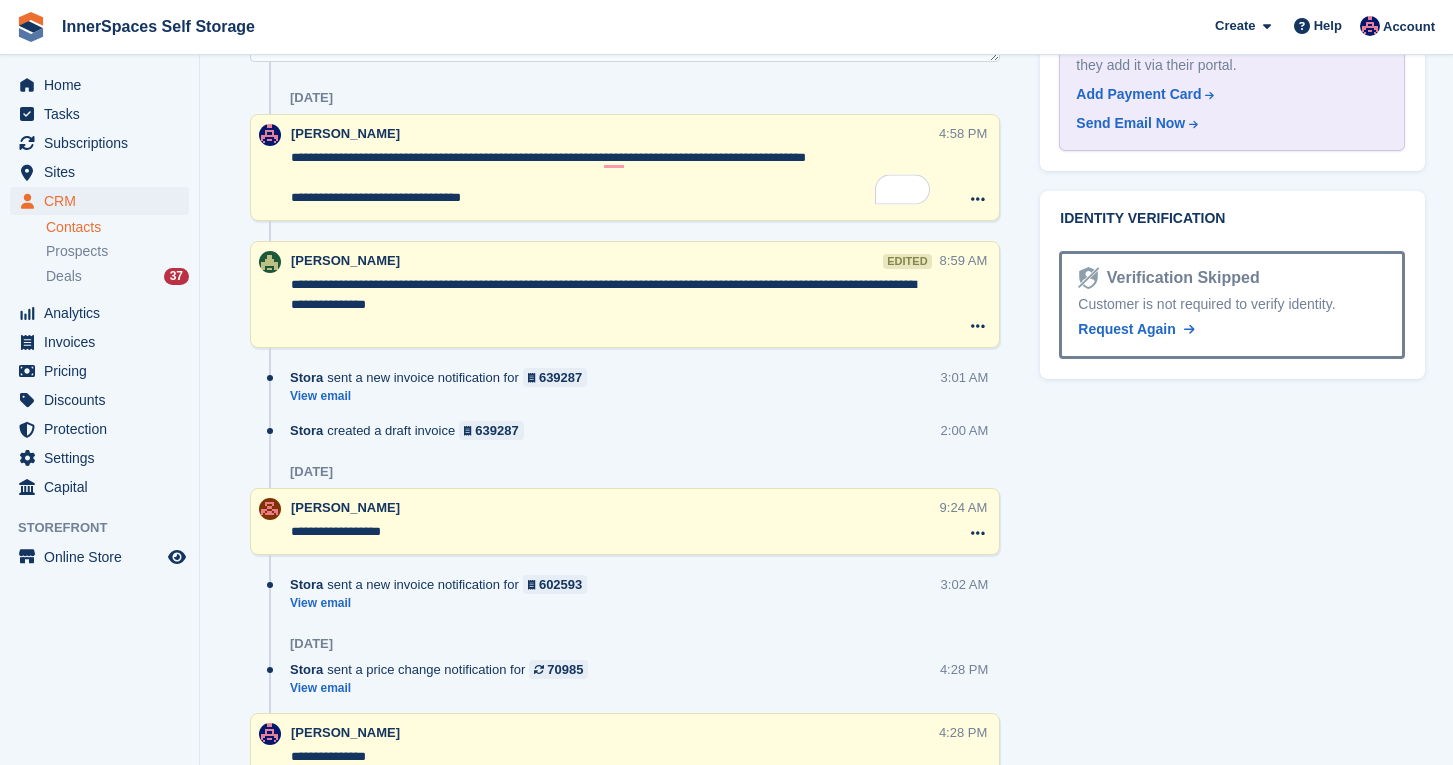 click on "**********" at bounding box center [612, 178] 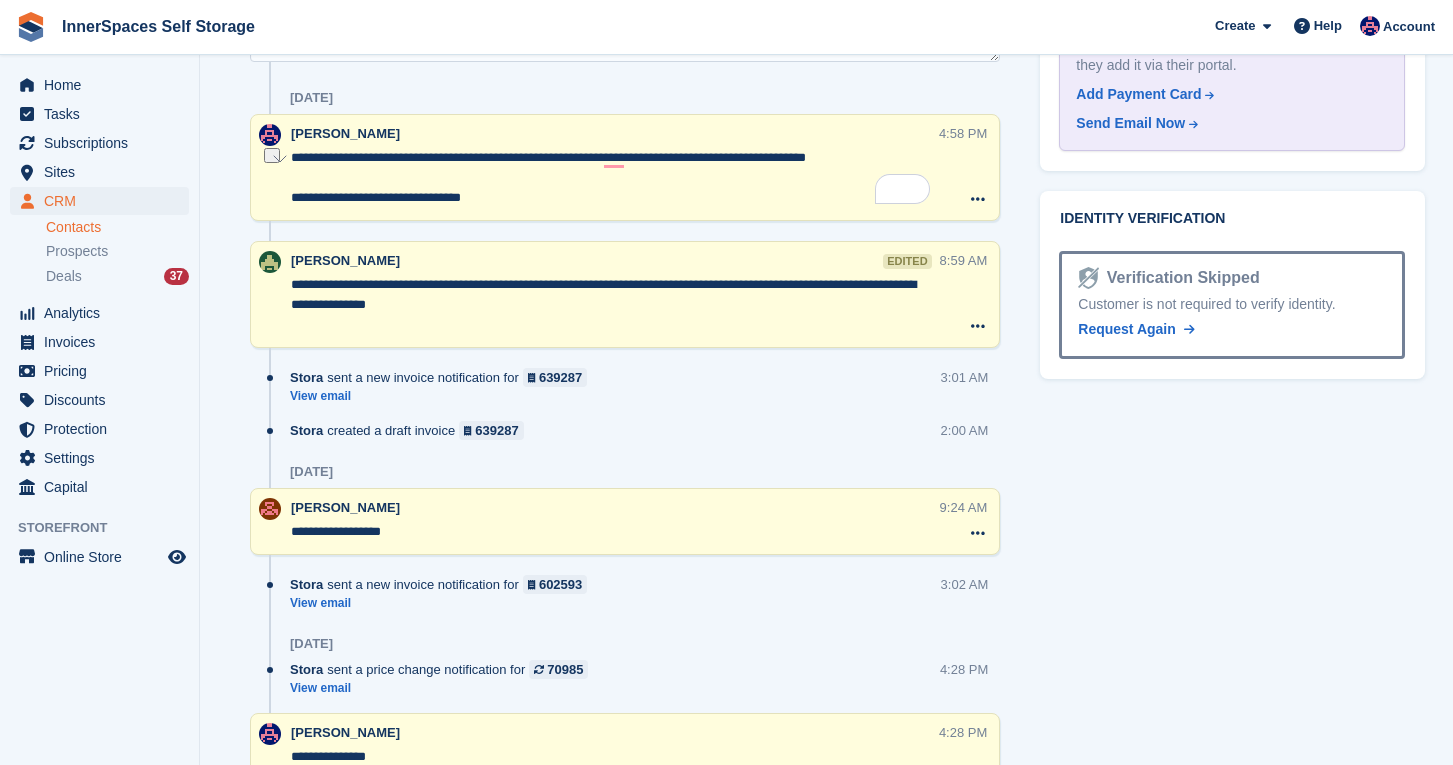 click on "**********" at bounding box center (615, 168) 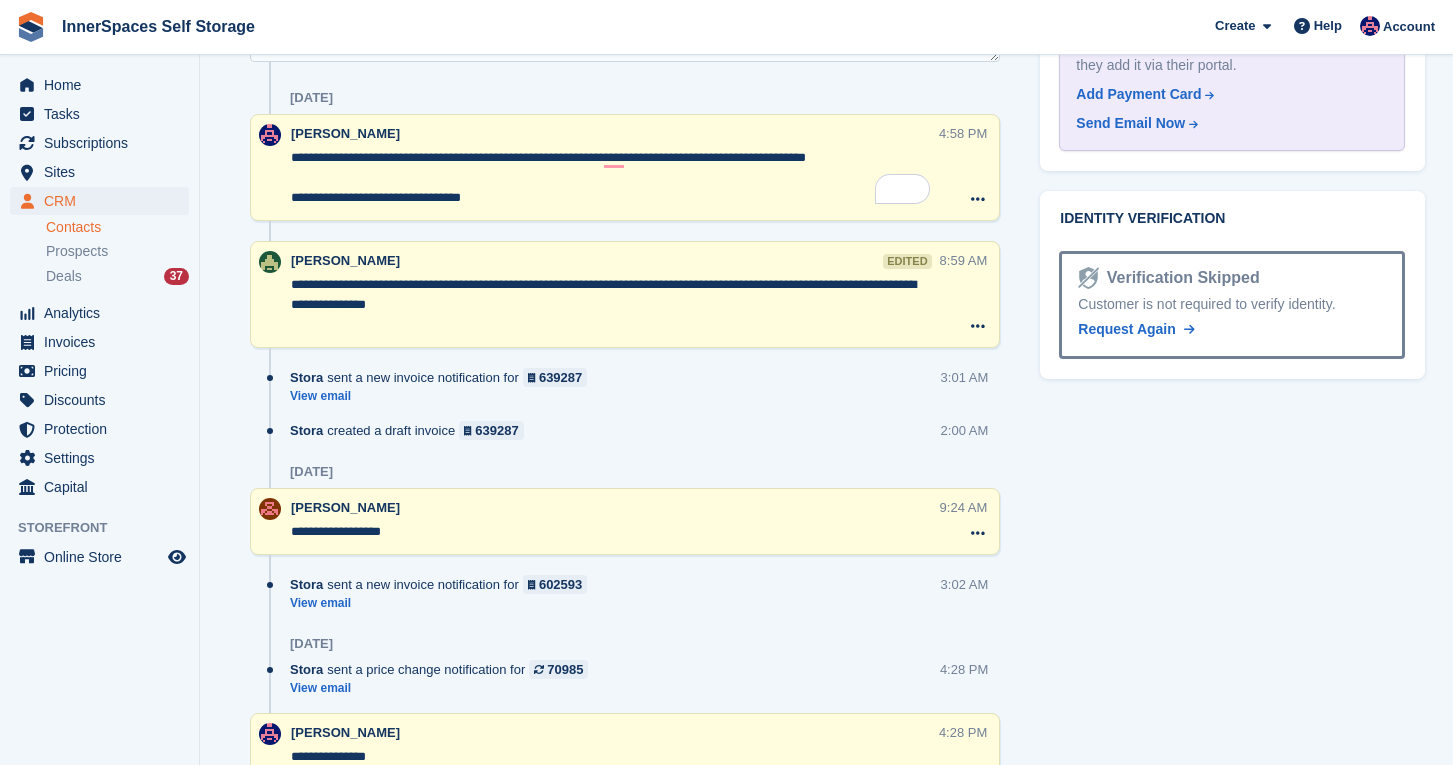 click on "**********" at bounding box center (612, 178) 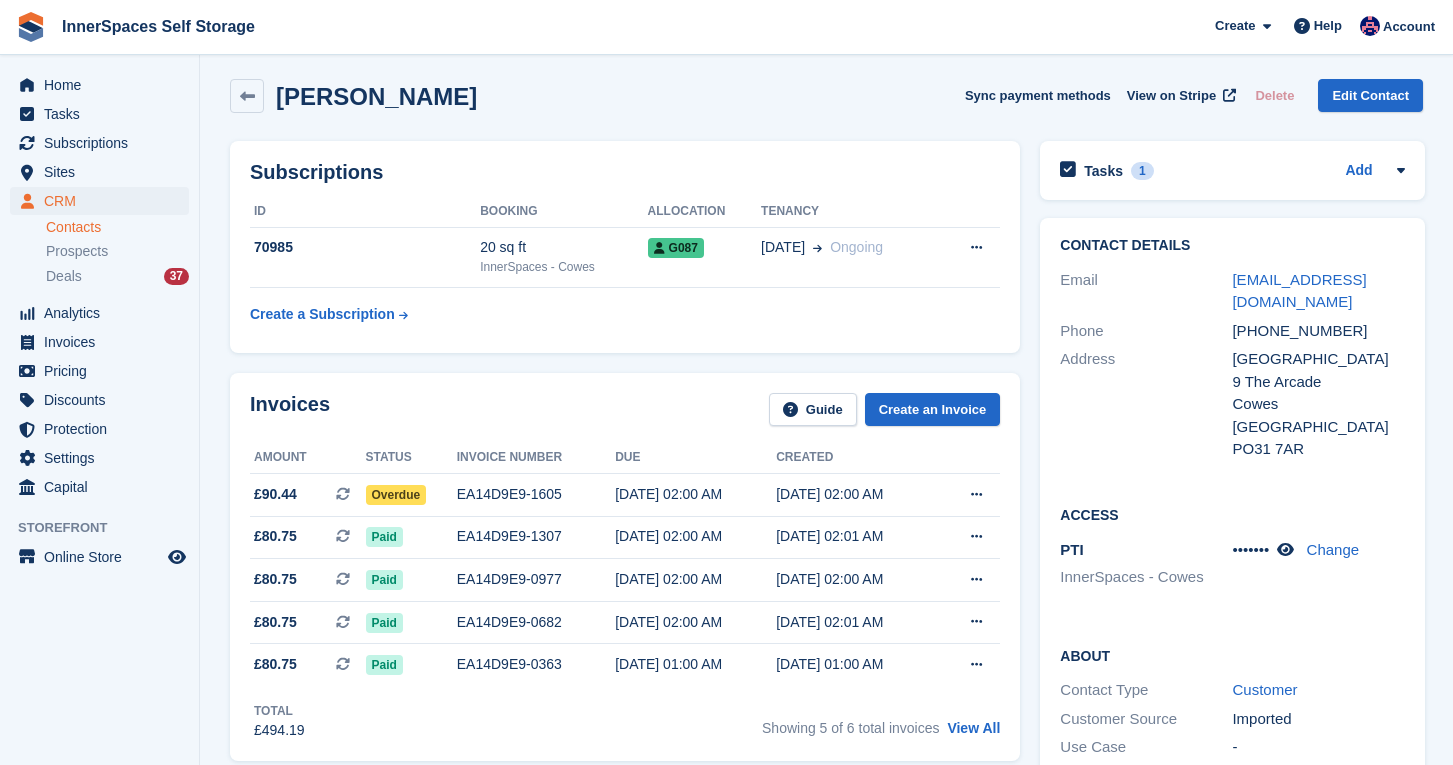 scroll, scrollTop: 0, scrollLeft: 0, axis: both 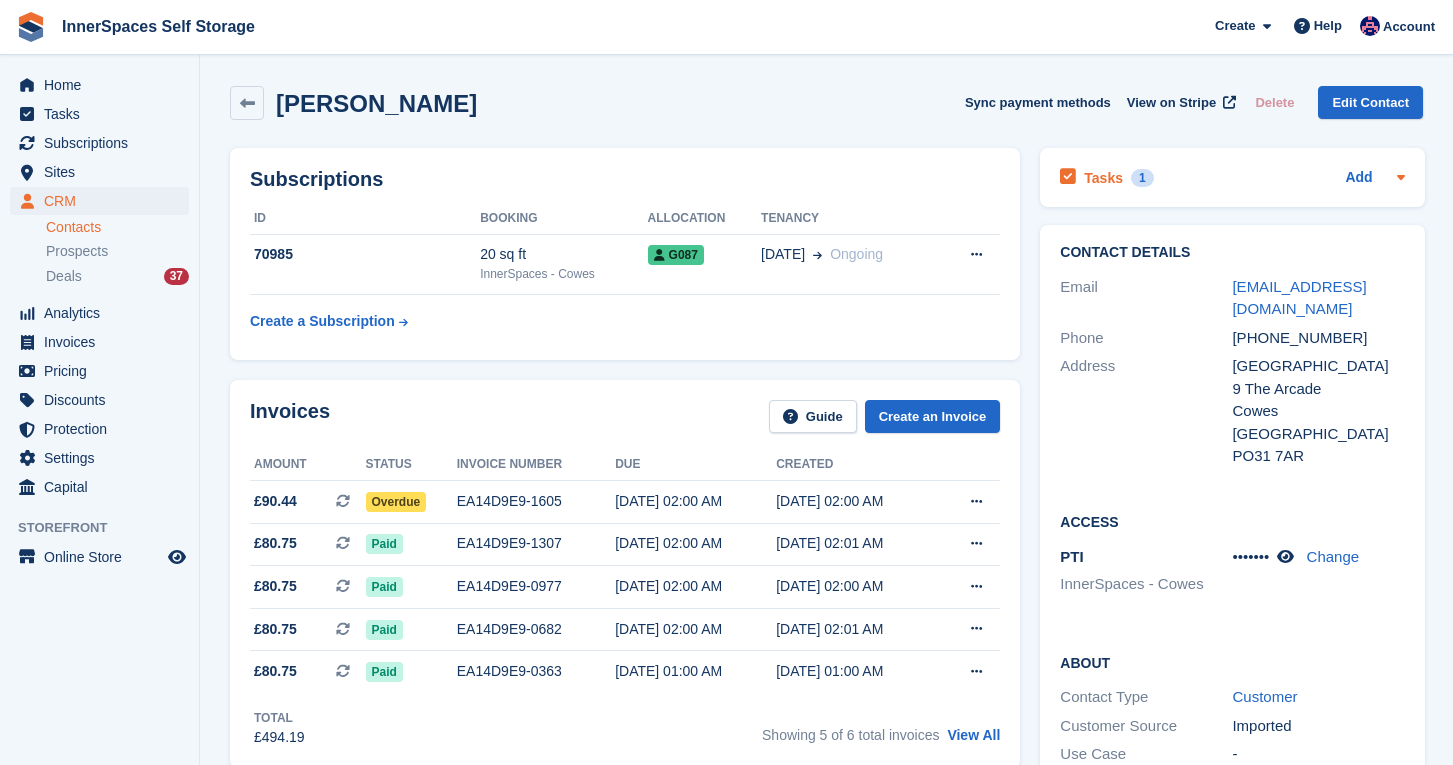 click on "Tasks" at bounding box center (1103, 178) 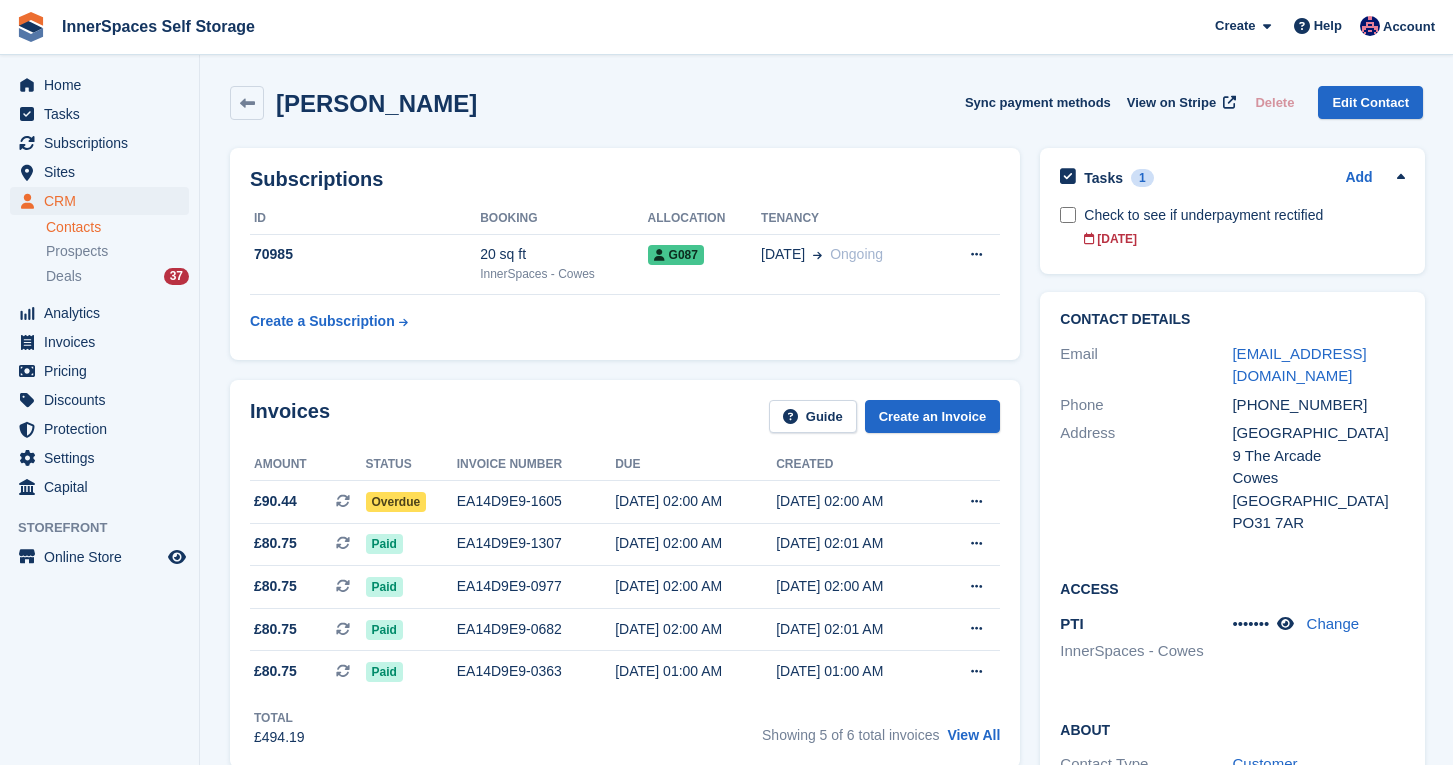 click on "Sue Rogerson
Sync payment methods
View on Stripe
Delete
Edit Contact" at bounding box center (826, 103) 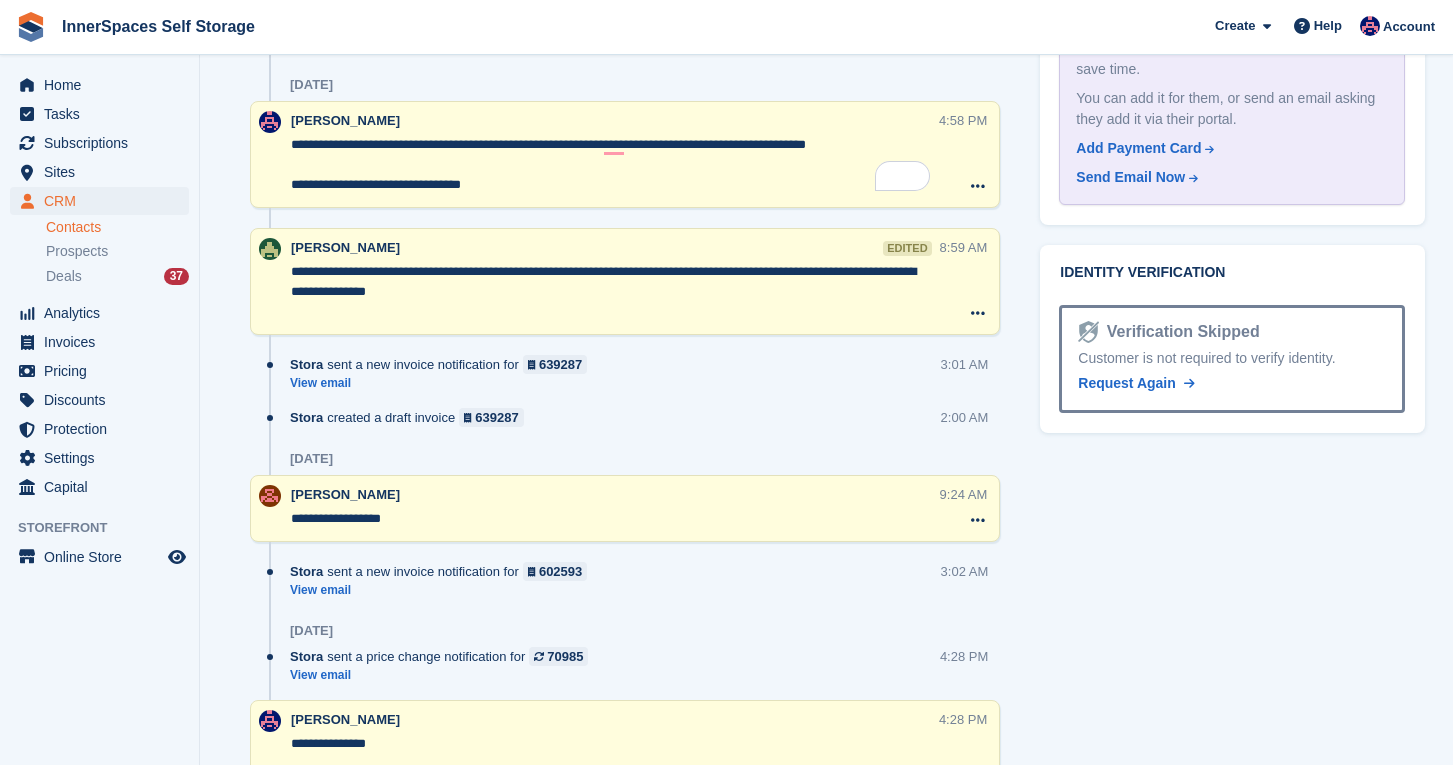 scroll, scrollTop: 940, scrollLeft: 0, axis: vertical 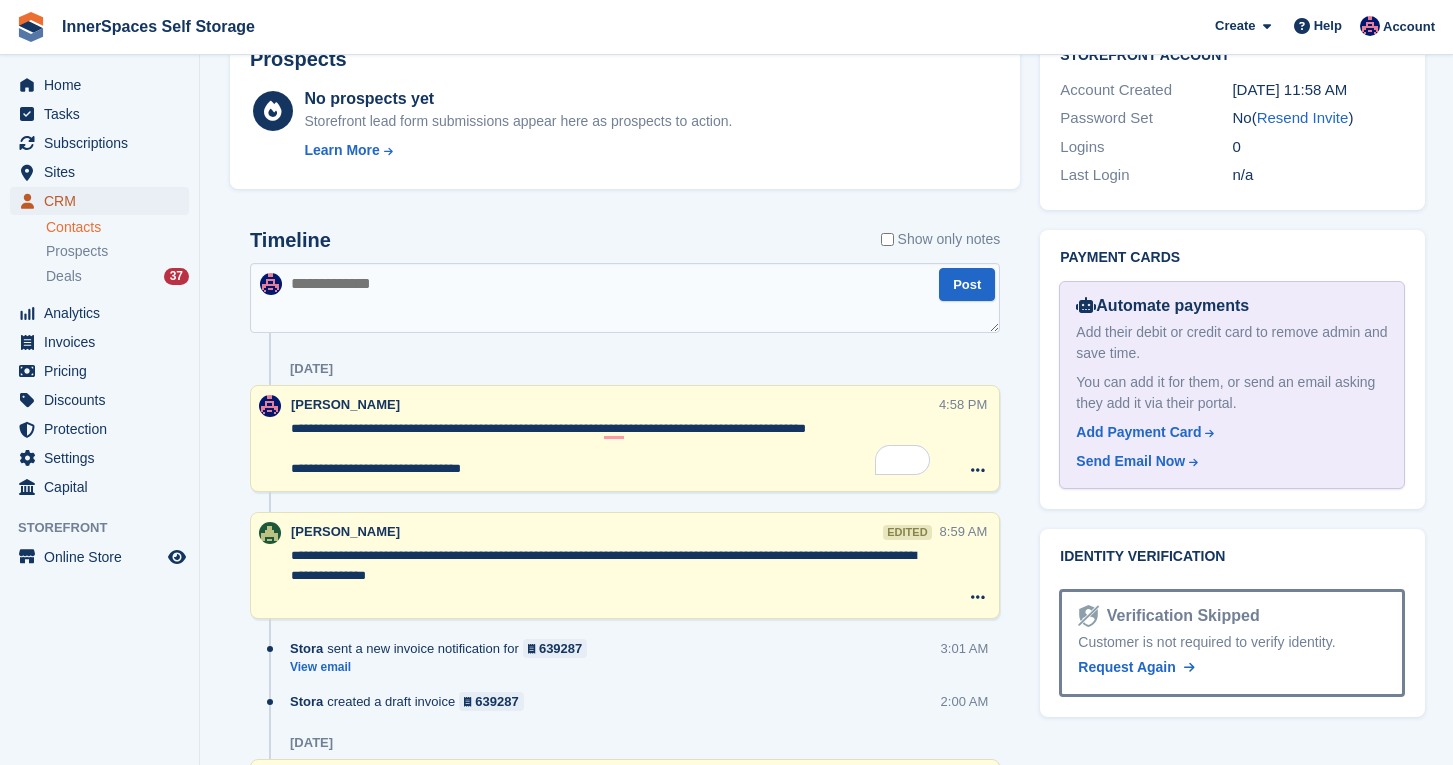 click on "CRM" at bounding box center (104, 201) 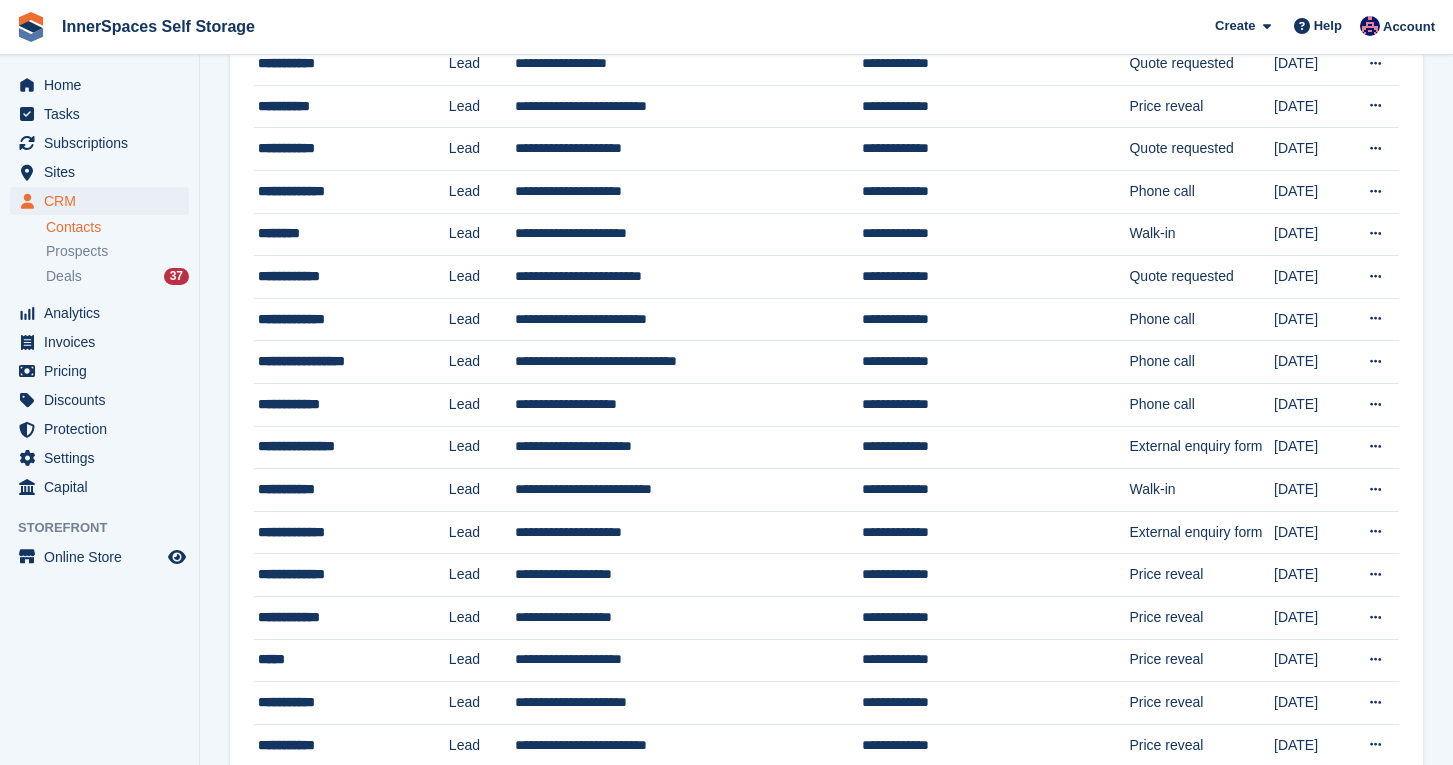 scroll, scrollTop: 0, scrollLeft: 0, axis: both 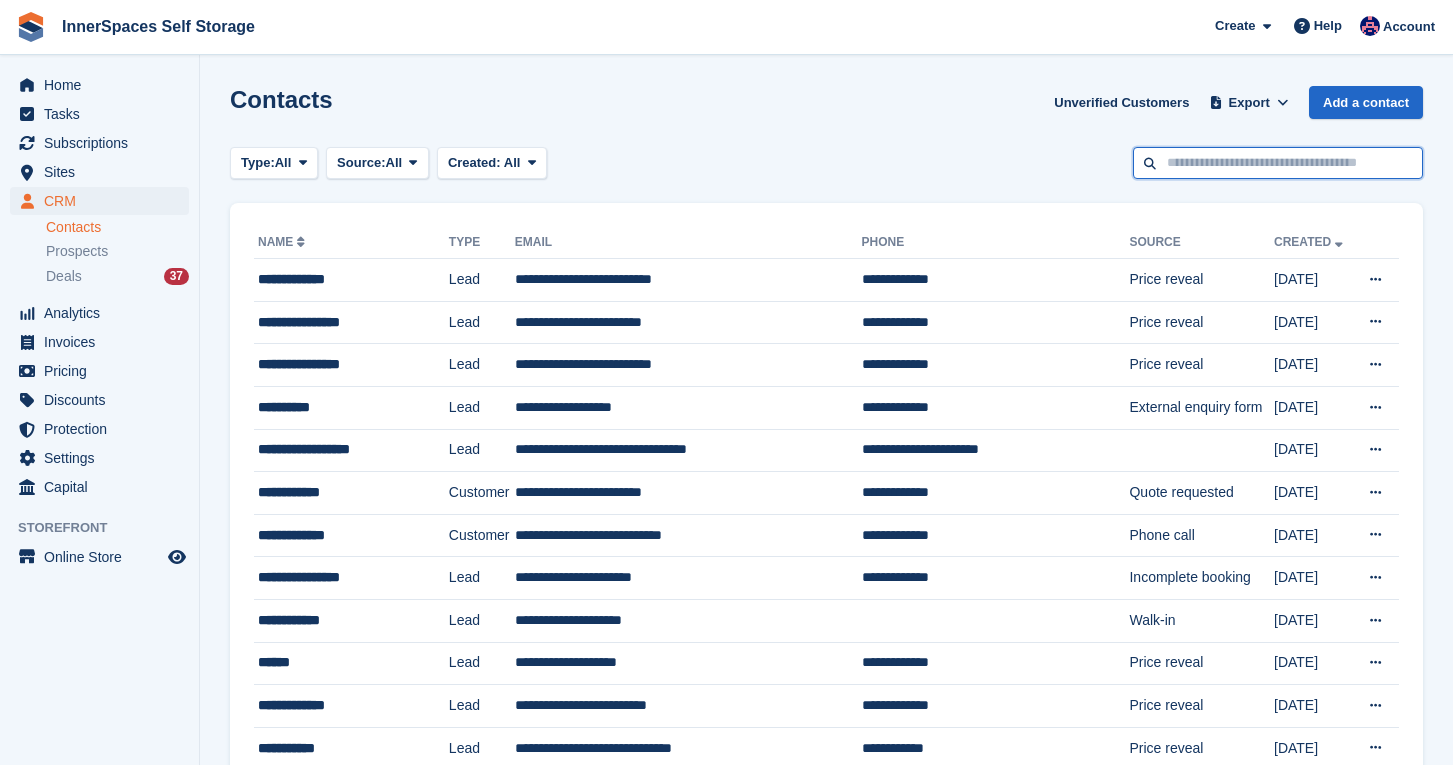 click at bounding box center (1278, 163) 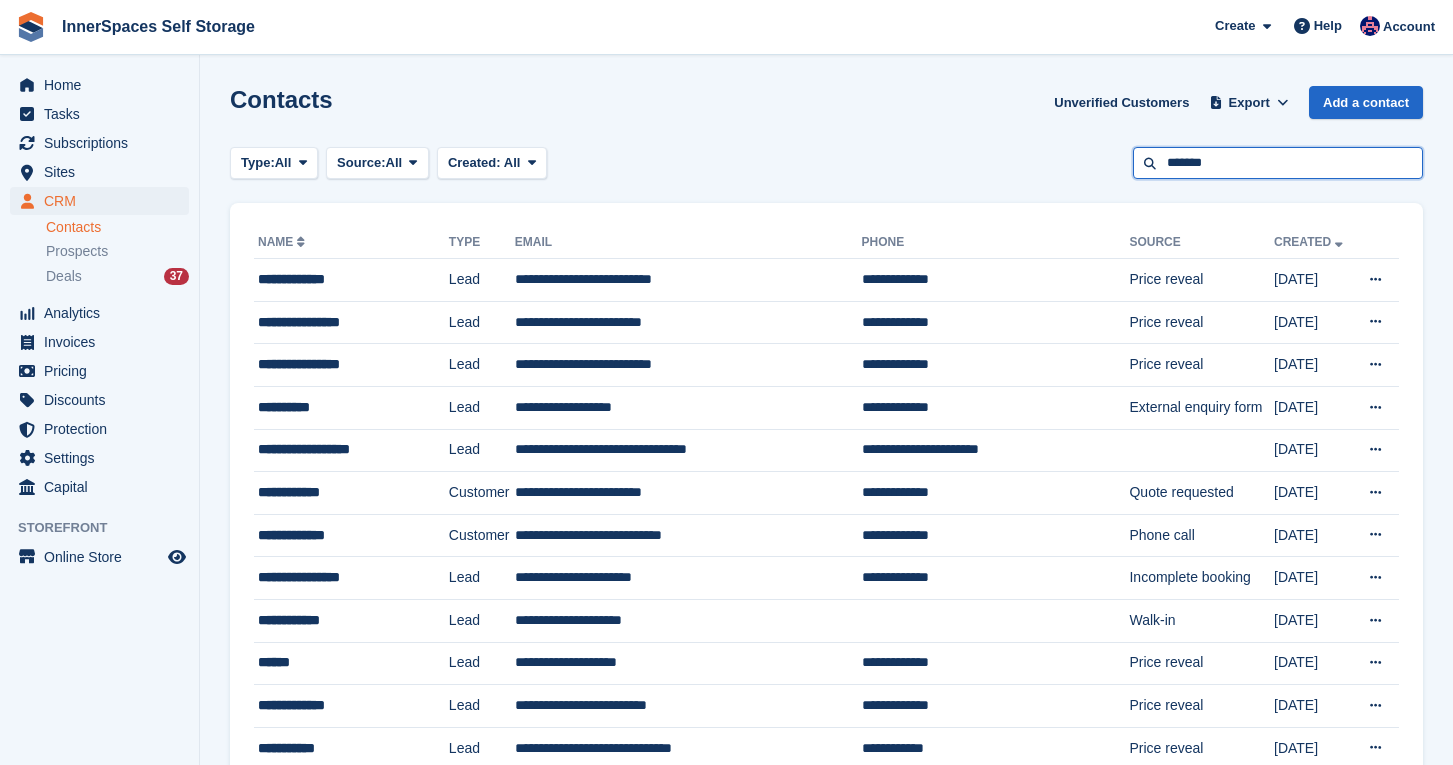type on "*******" 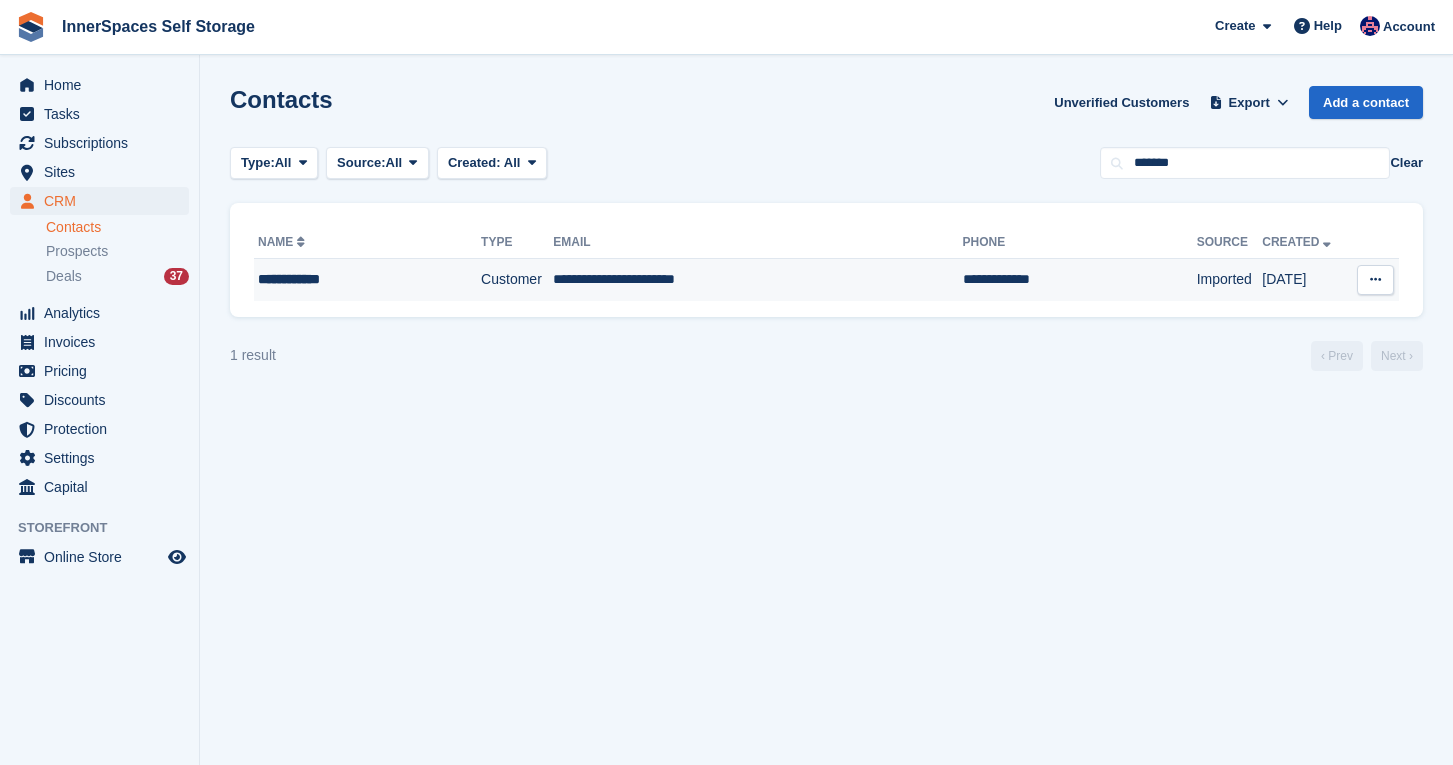 click on "**********" at bounding box center (367, 280) 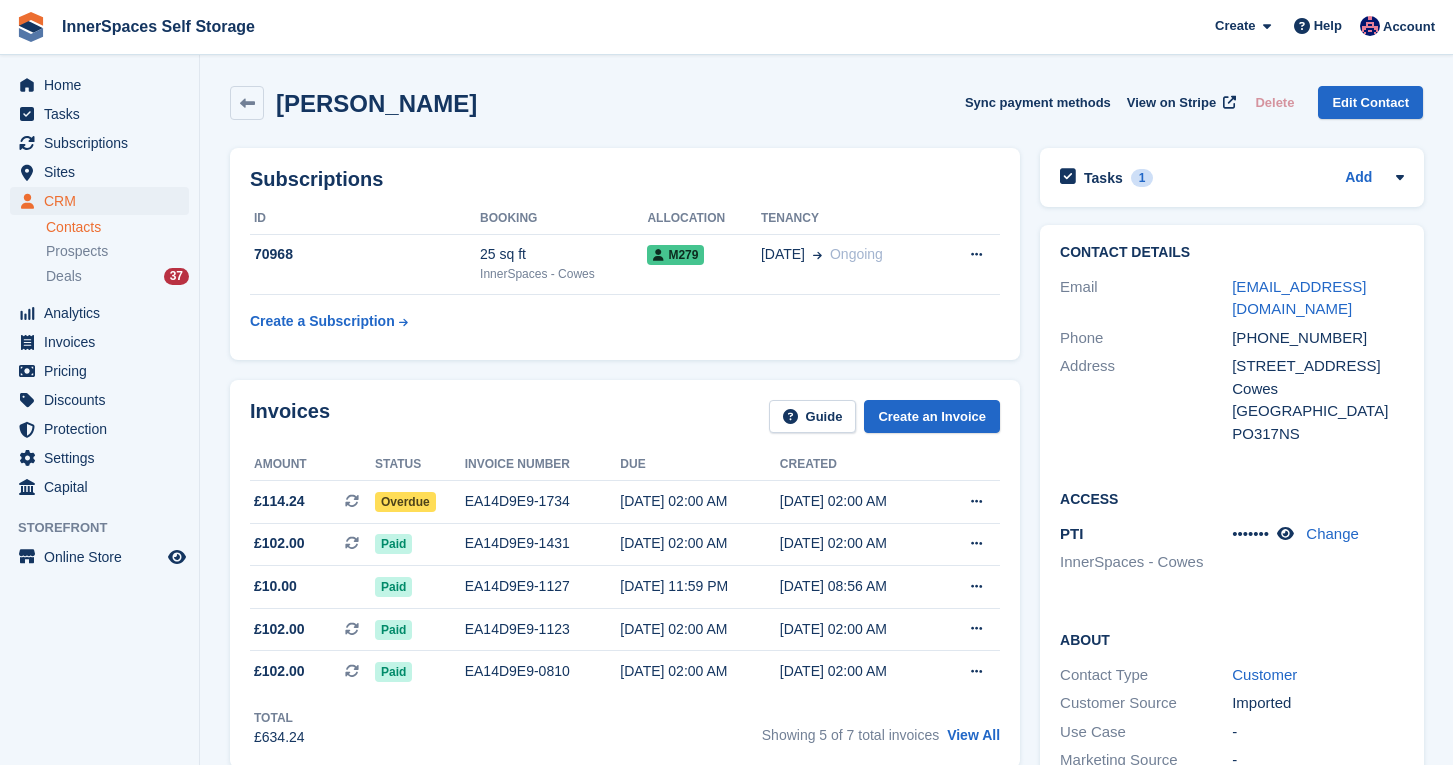 scroll, scrollTop: 29, scrollLeft: 0, axis: vertical 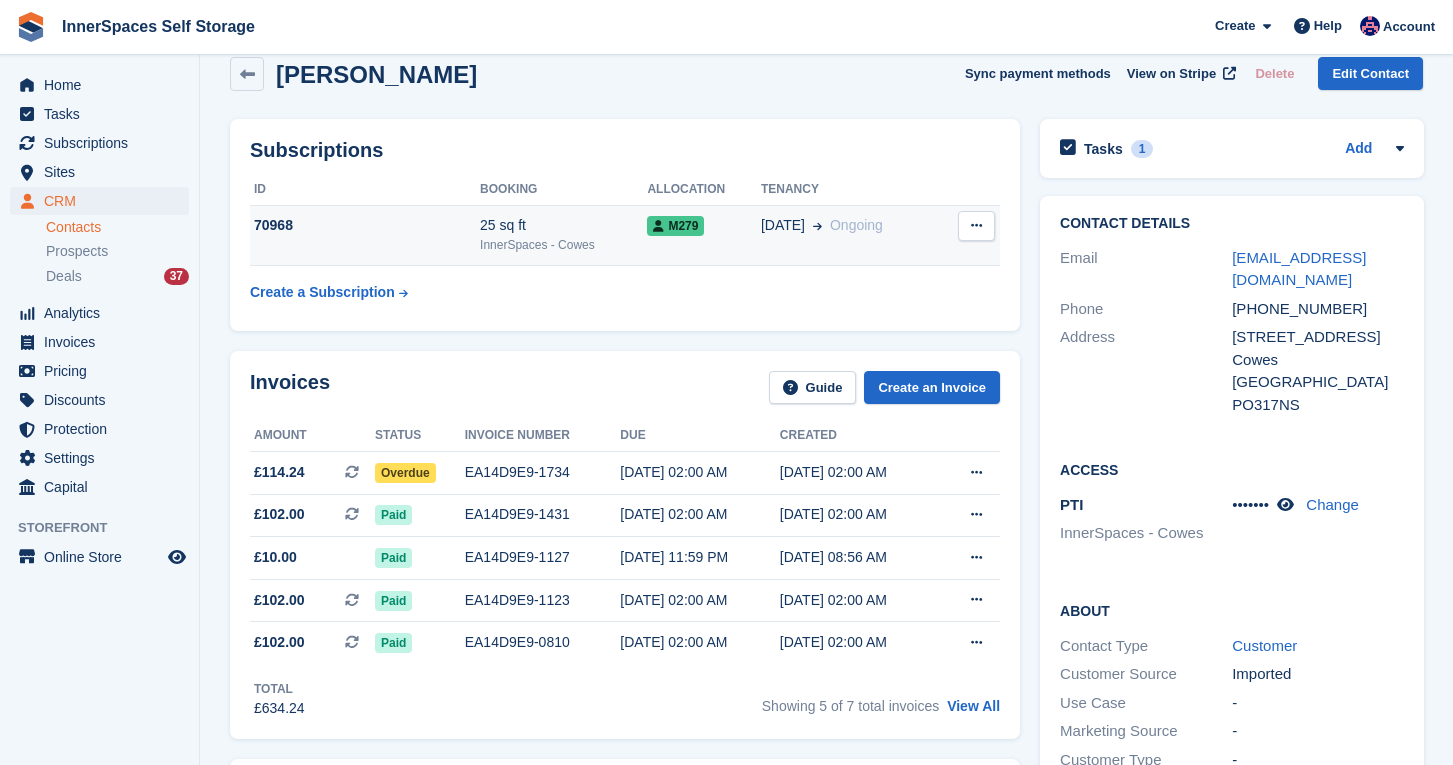 click on "InnerSpaces - Cowes" at bounding box center (563, 245) 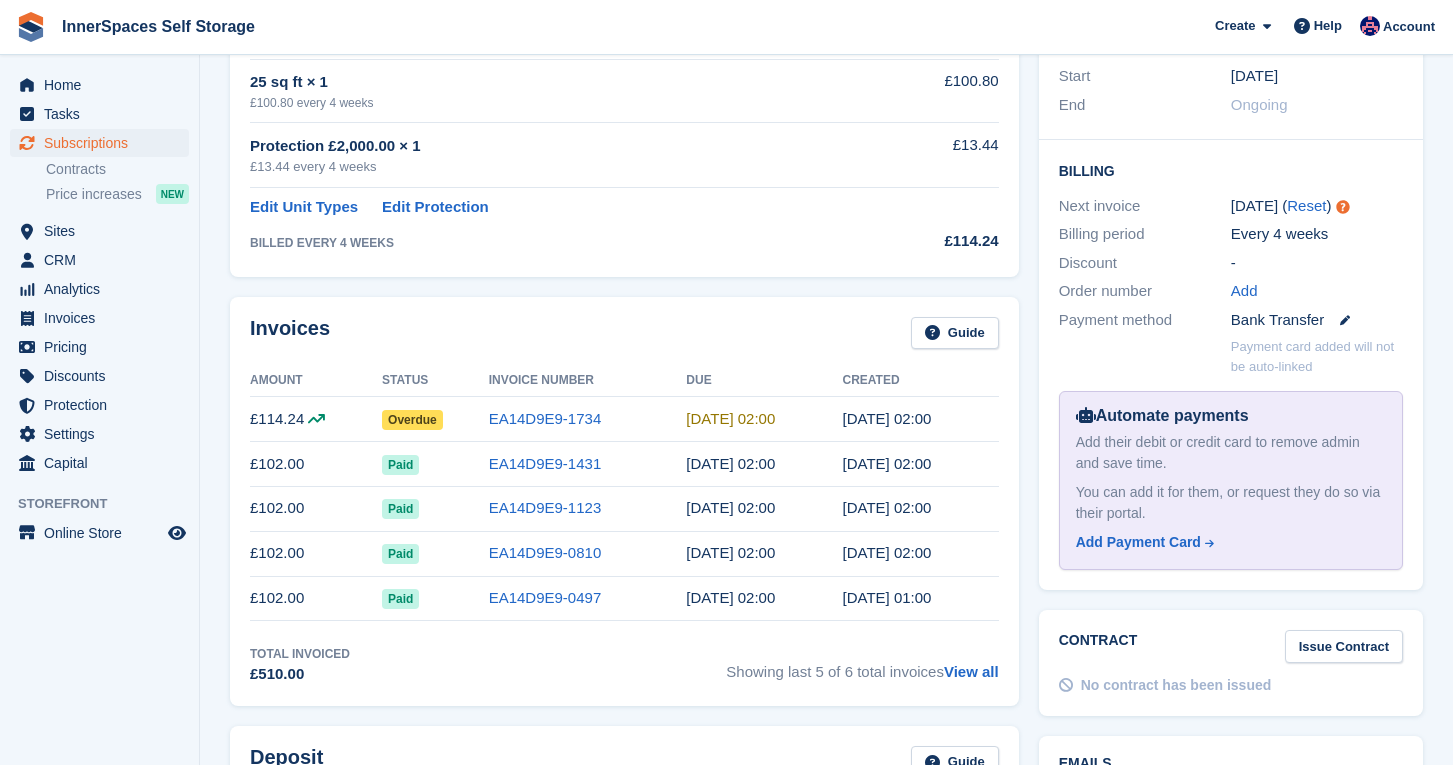 scroll, scrollTop: 367, scrollLeft: 0, axis: vertical 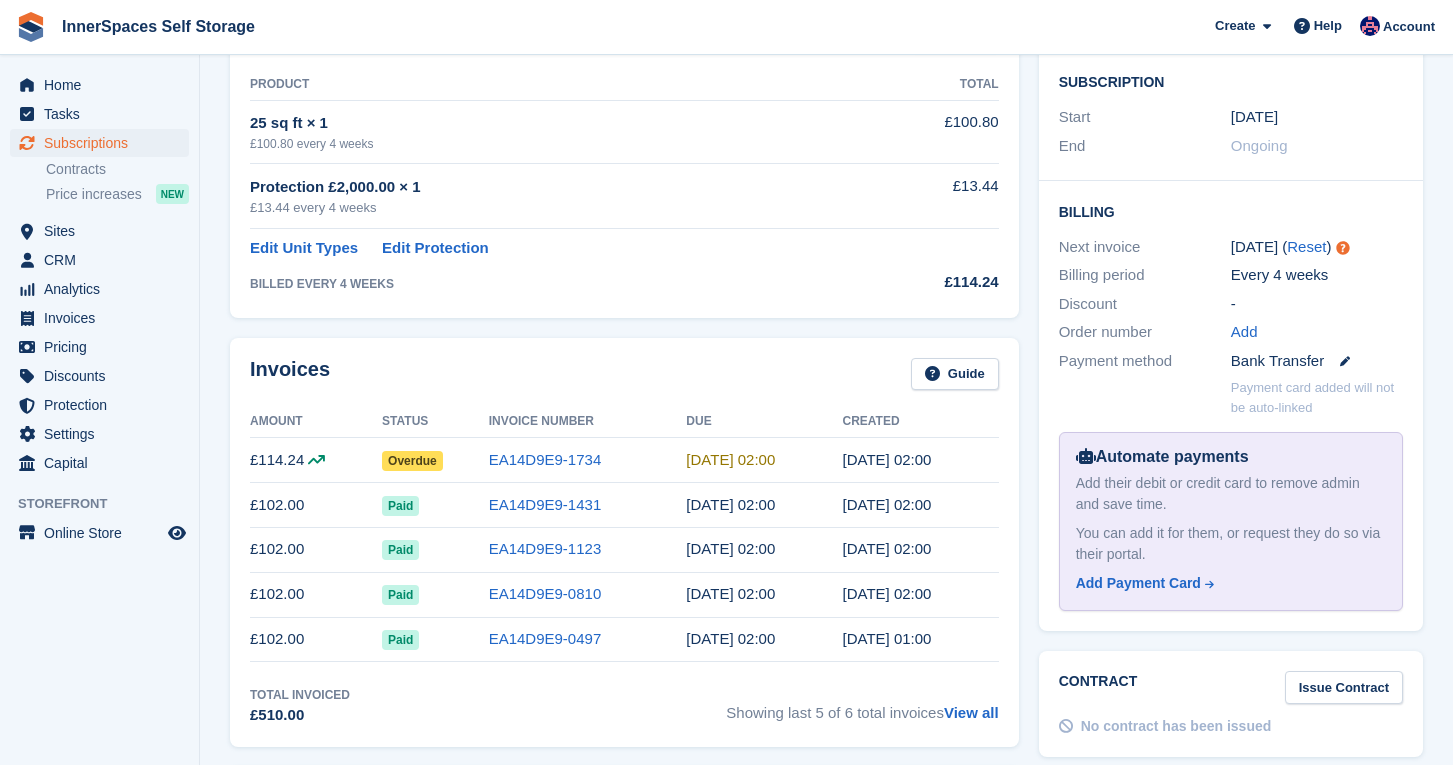 click on "20 Jul,  02:00" at bounding box center [730, 459] 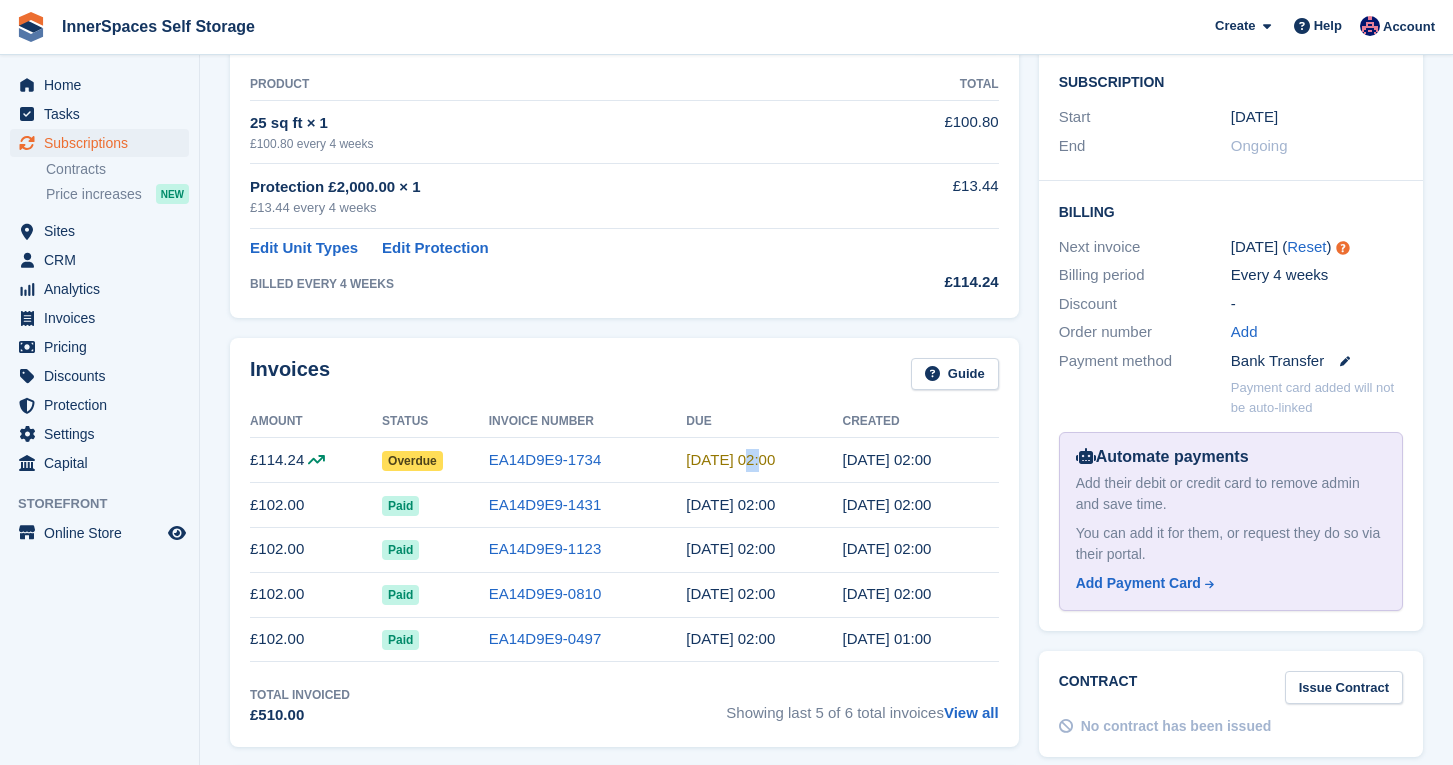 click on "[DATE]  02:00" at bounding box center [730, 459] 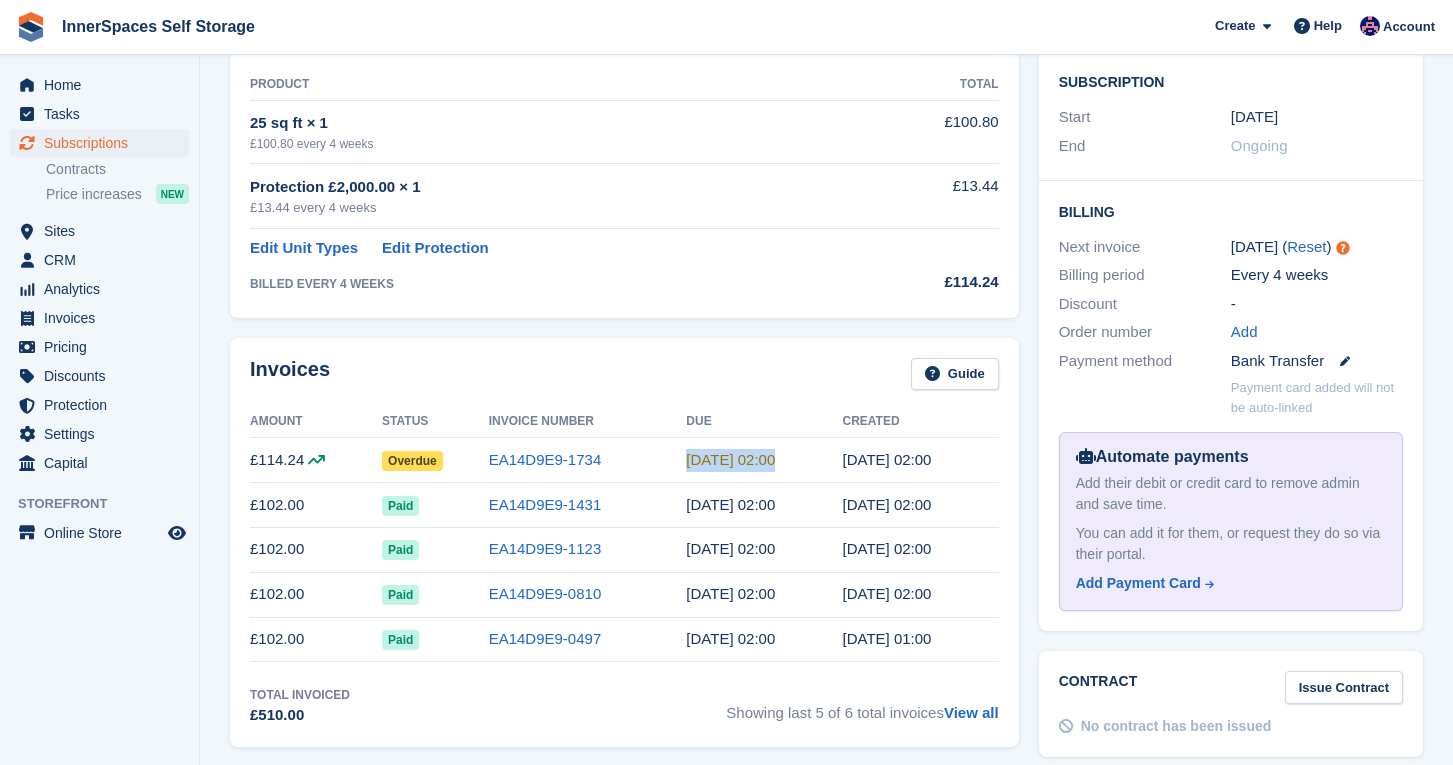 click on "[DATE]  02:00" at bounding box center [730, 459] 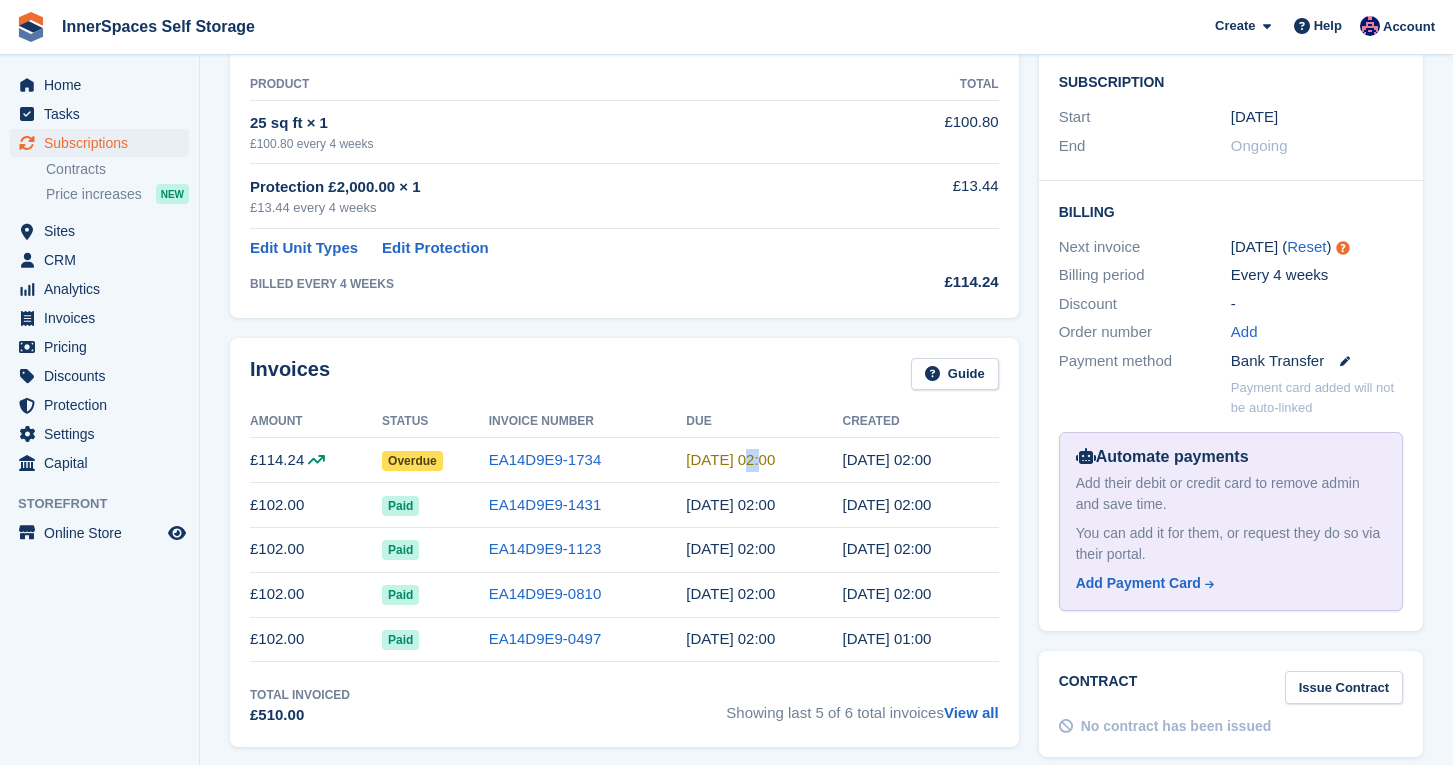 click on "[DATE]  02:00" at bounding box center [730, 459] 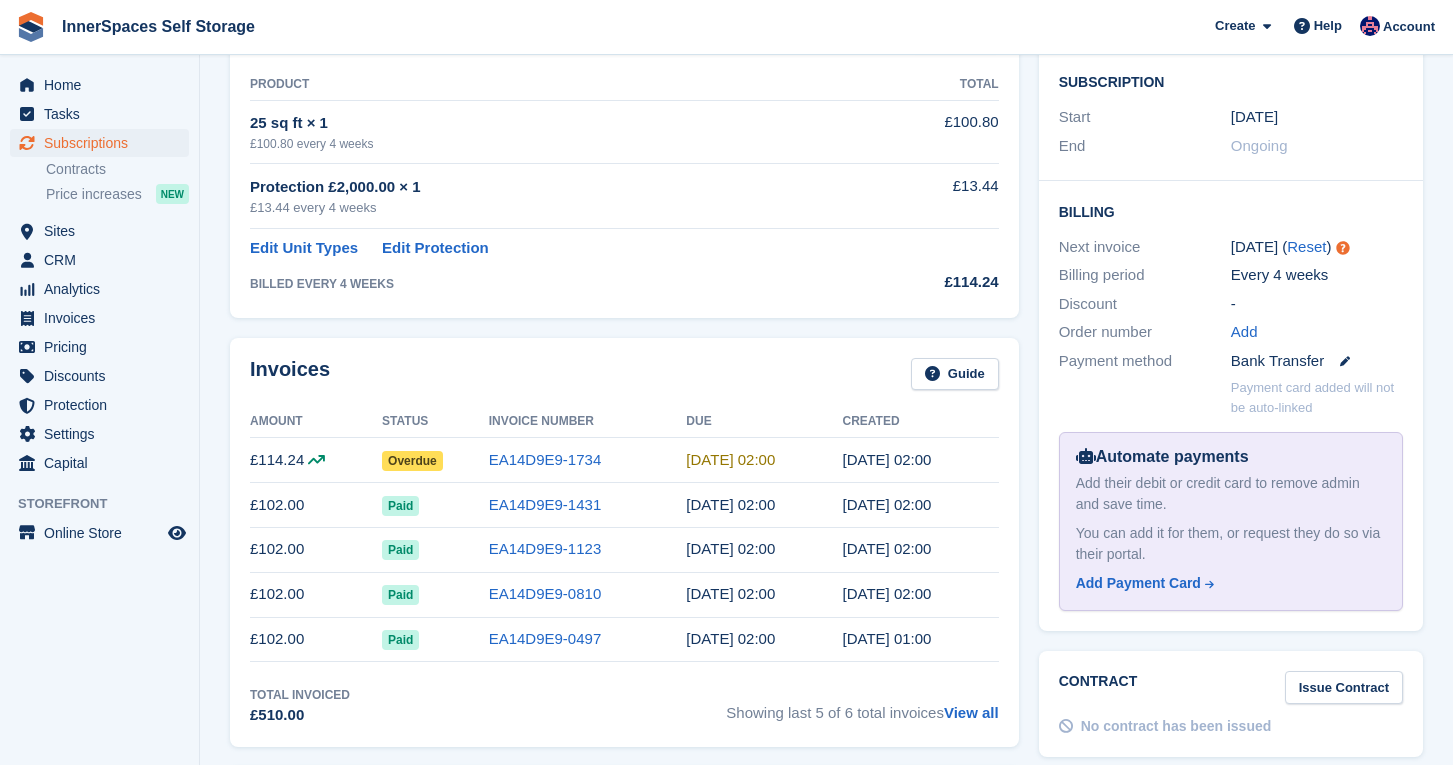 click on "£114.24" at bounding box center [316, 460] 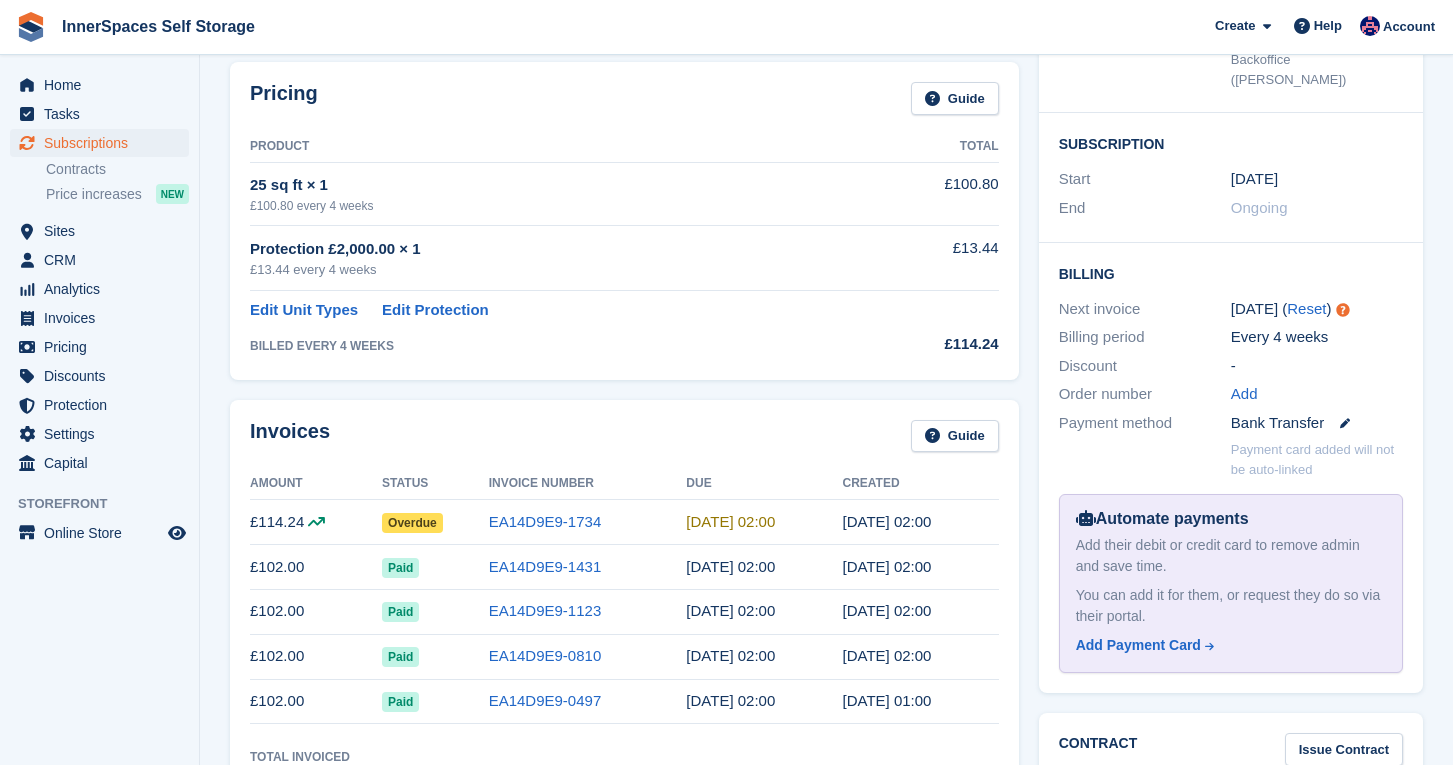 scroll, scrollTop: 592, scrollLeft: 0, axis: vertical 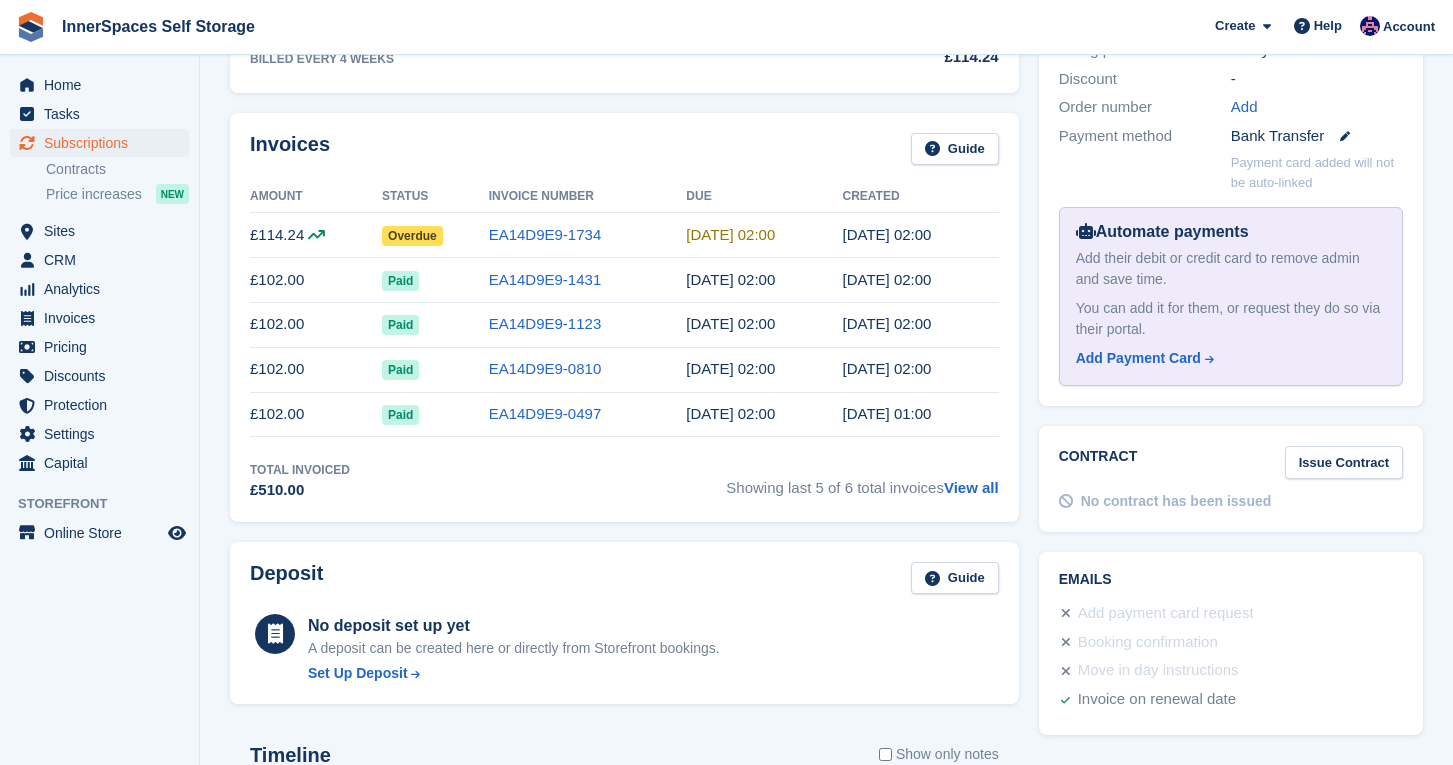 drag, startPoint x: 310, startPoint y: 237, endPoint x: 339, endPoint y: 237, distance: 29 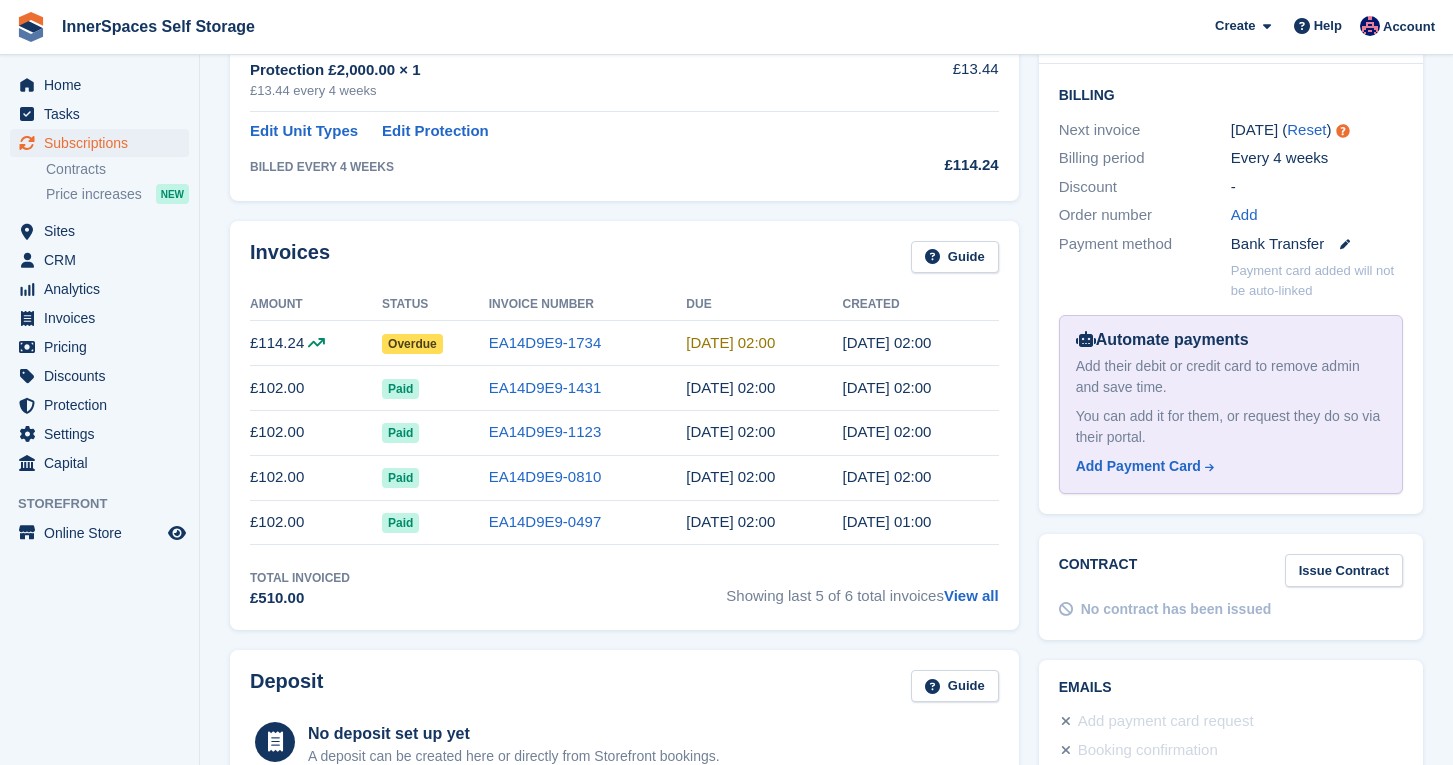 scroll, scrollTop: 517, scrollLeft: 0, axis: vertical 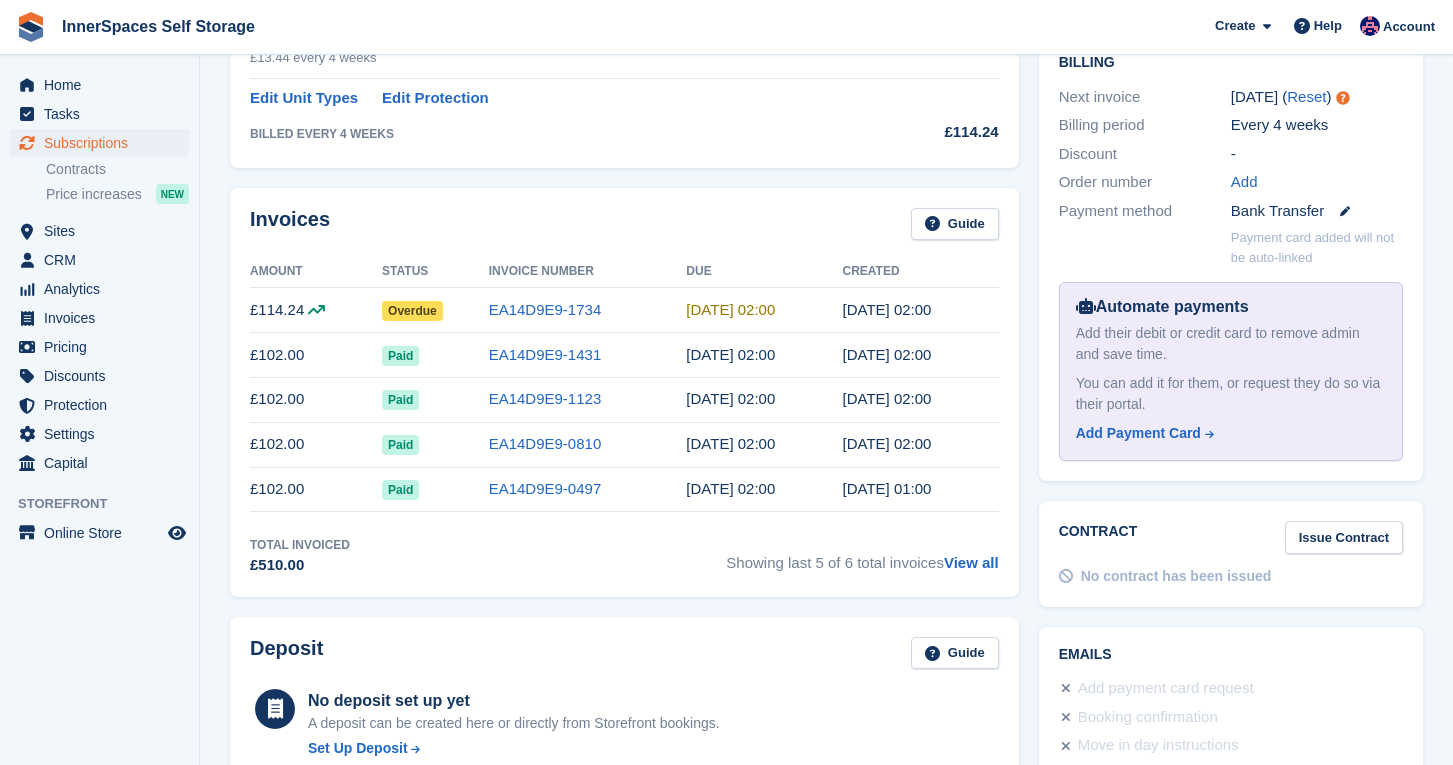 click on "Invoices" at bounding box center [290, 224] 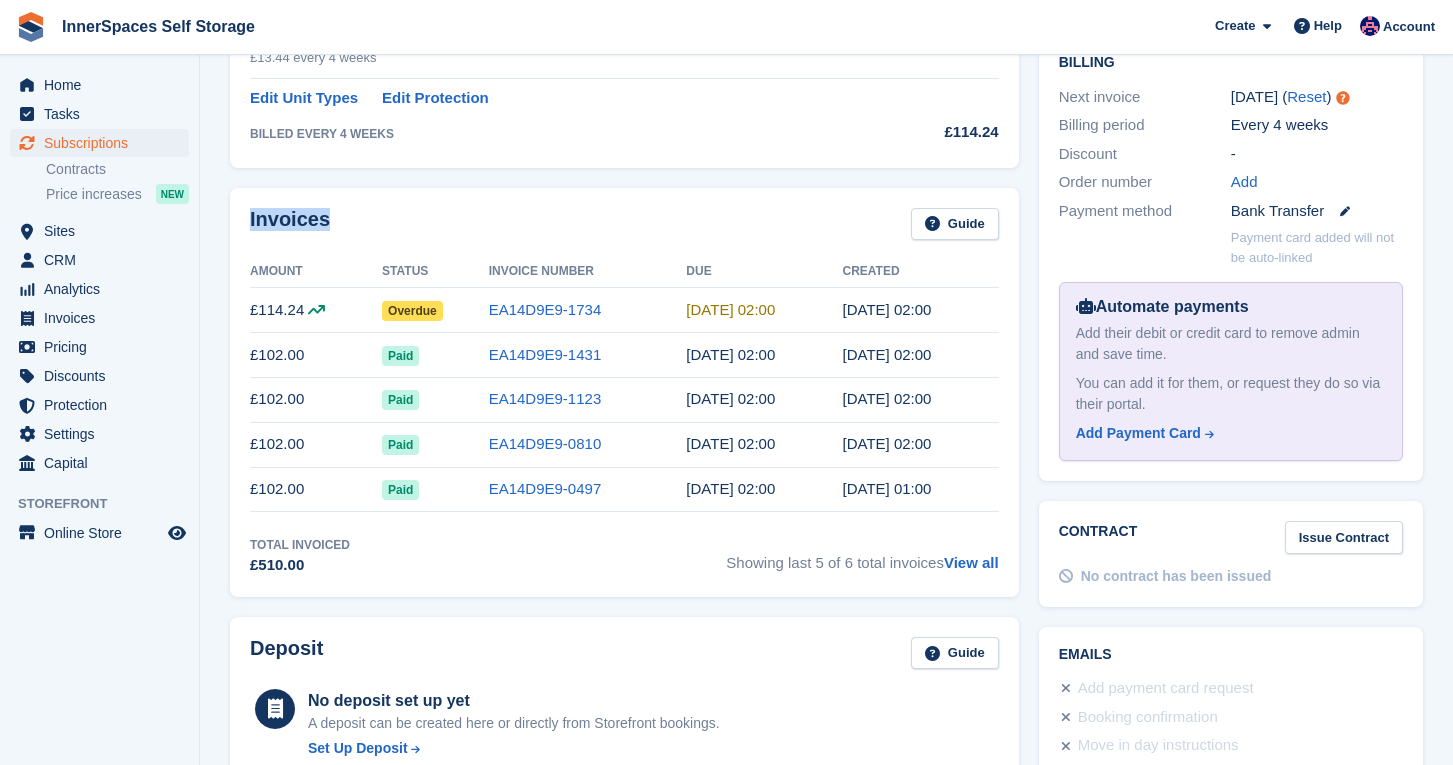 click on "Invoices" at bounding box center (290, 224) 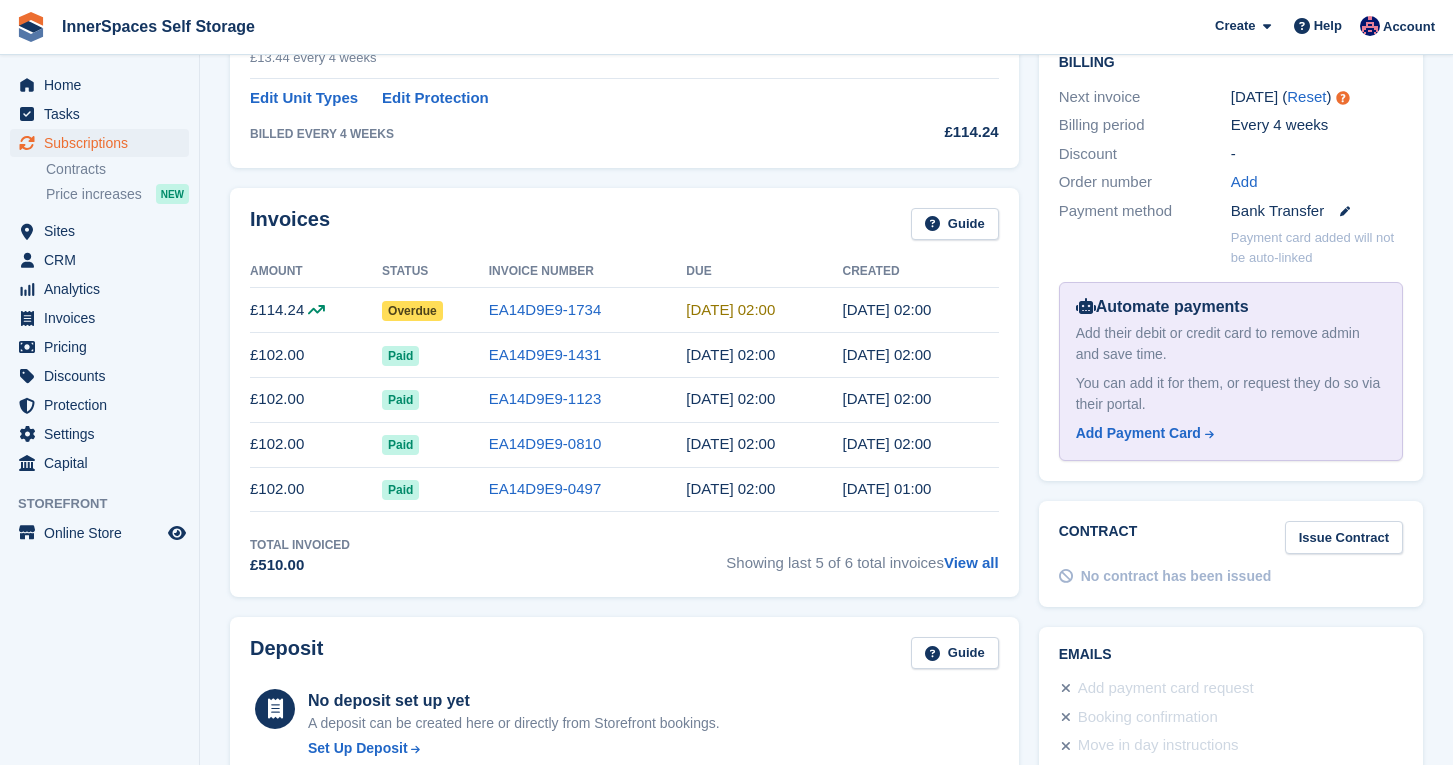 drag, startPoint x: 335, startPoint y: 307, endPoint x: 324, endPoint y: 308, distance: 11.045361 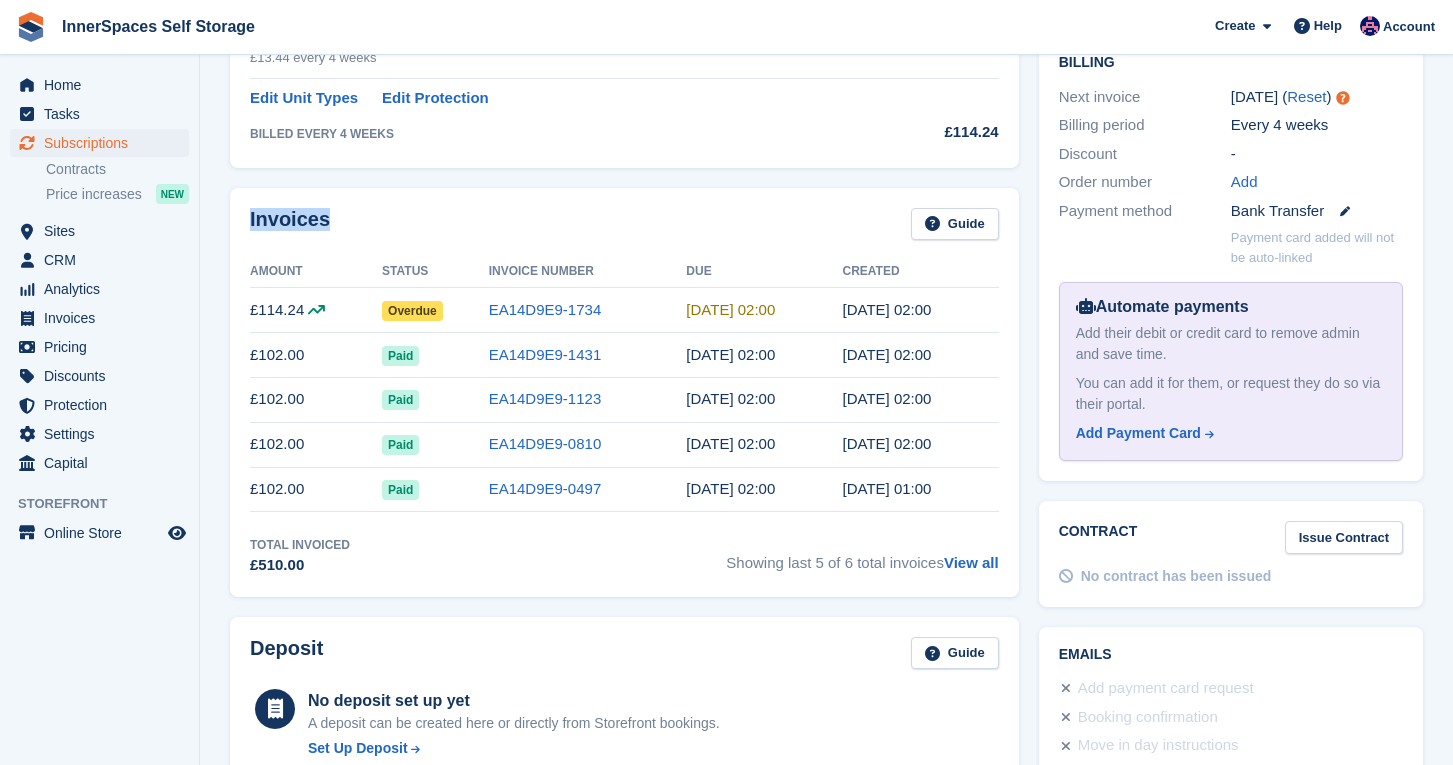 drag, startPoint x: 333, startPoint y: 224, endPoint x: 224, endPoint y: 221, distance: 109.041275 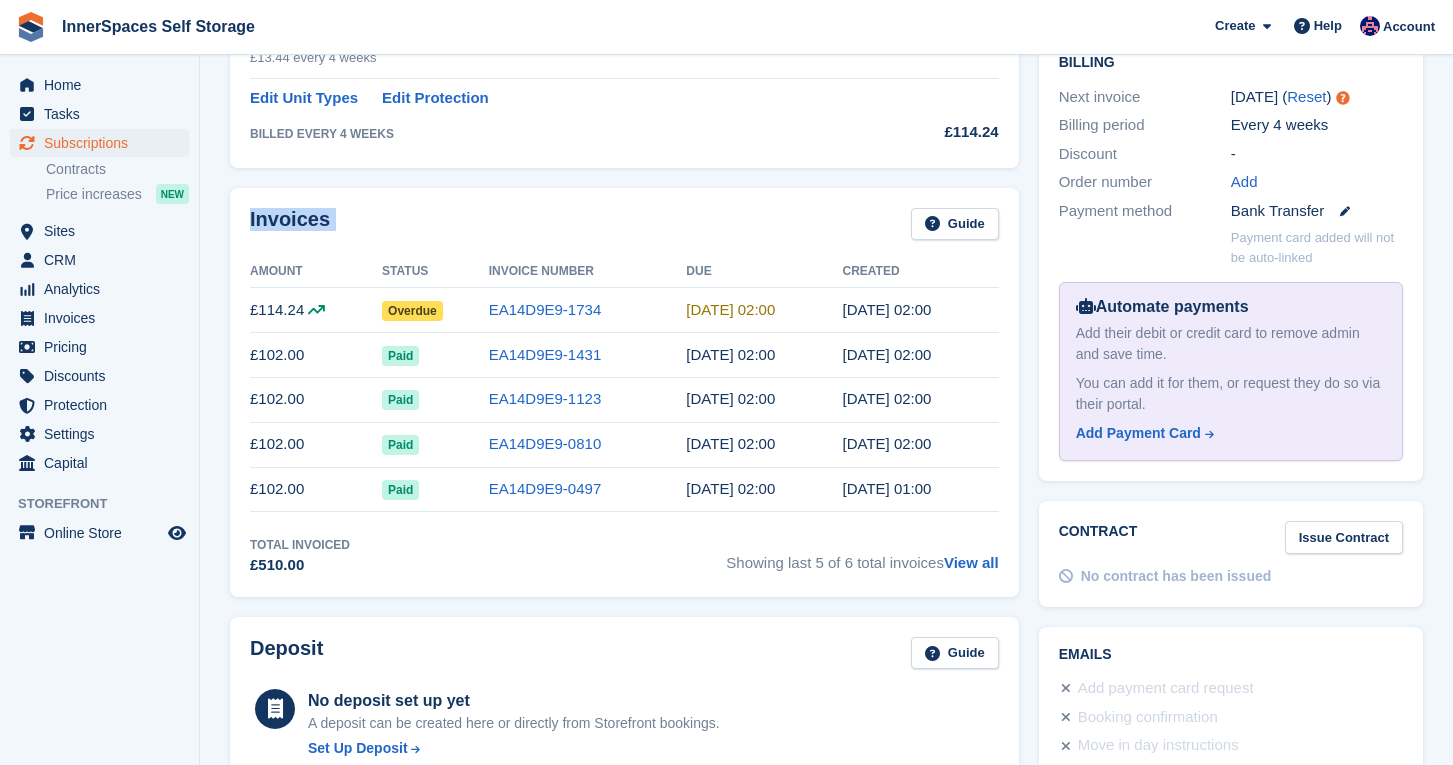 click on "Invoices" at bounding box center [290, 224] 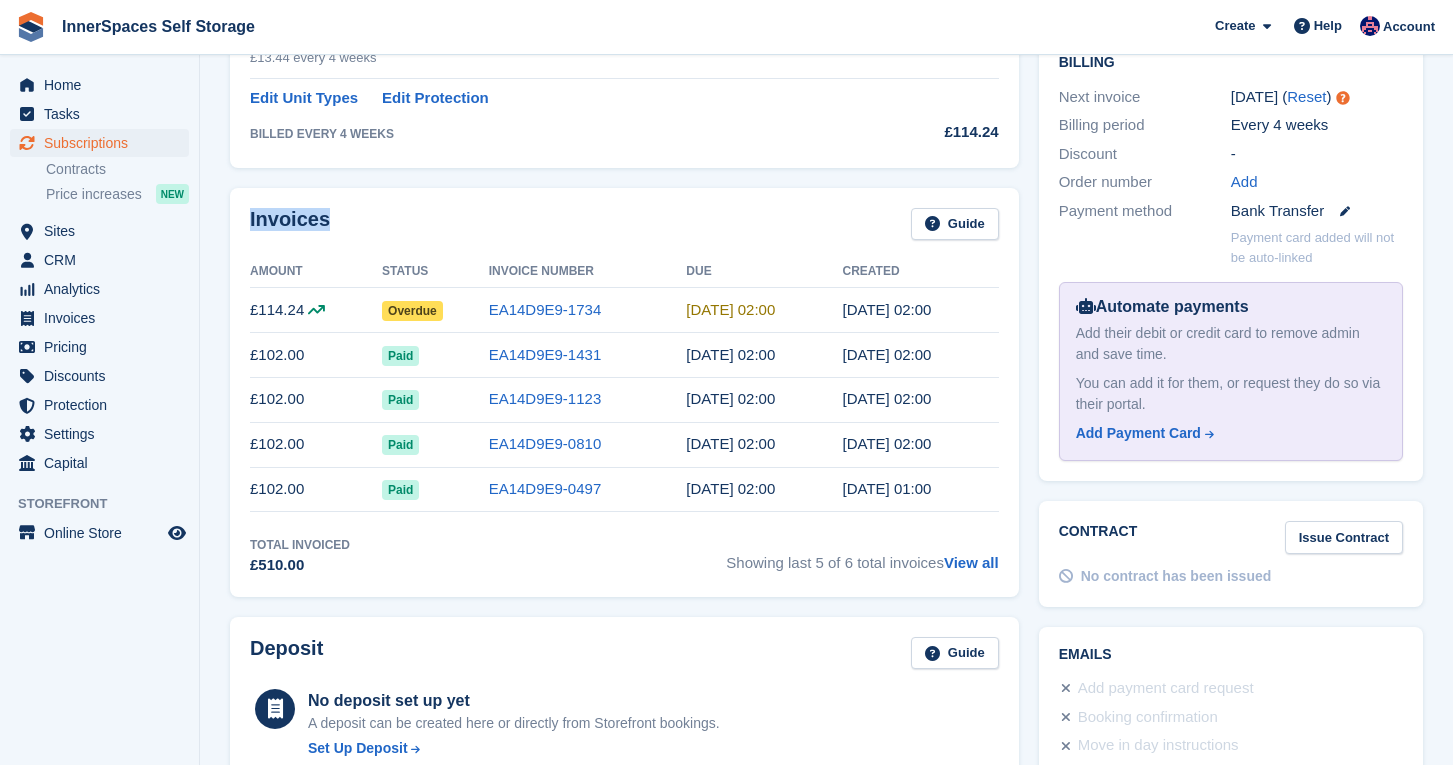 click on "Invoices" at bounding box center [290, 224] 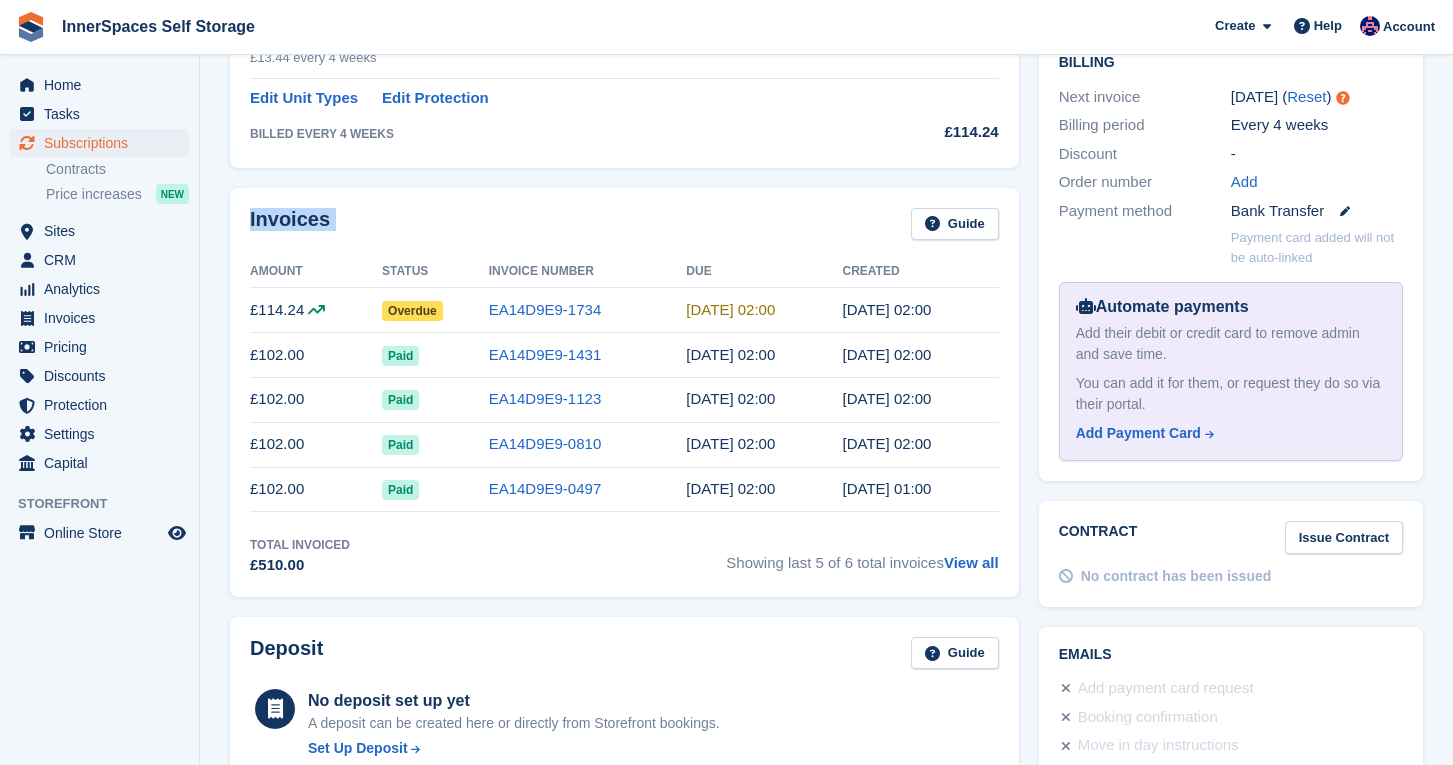click on "Invoices" at bounding box center [290, 224] 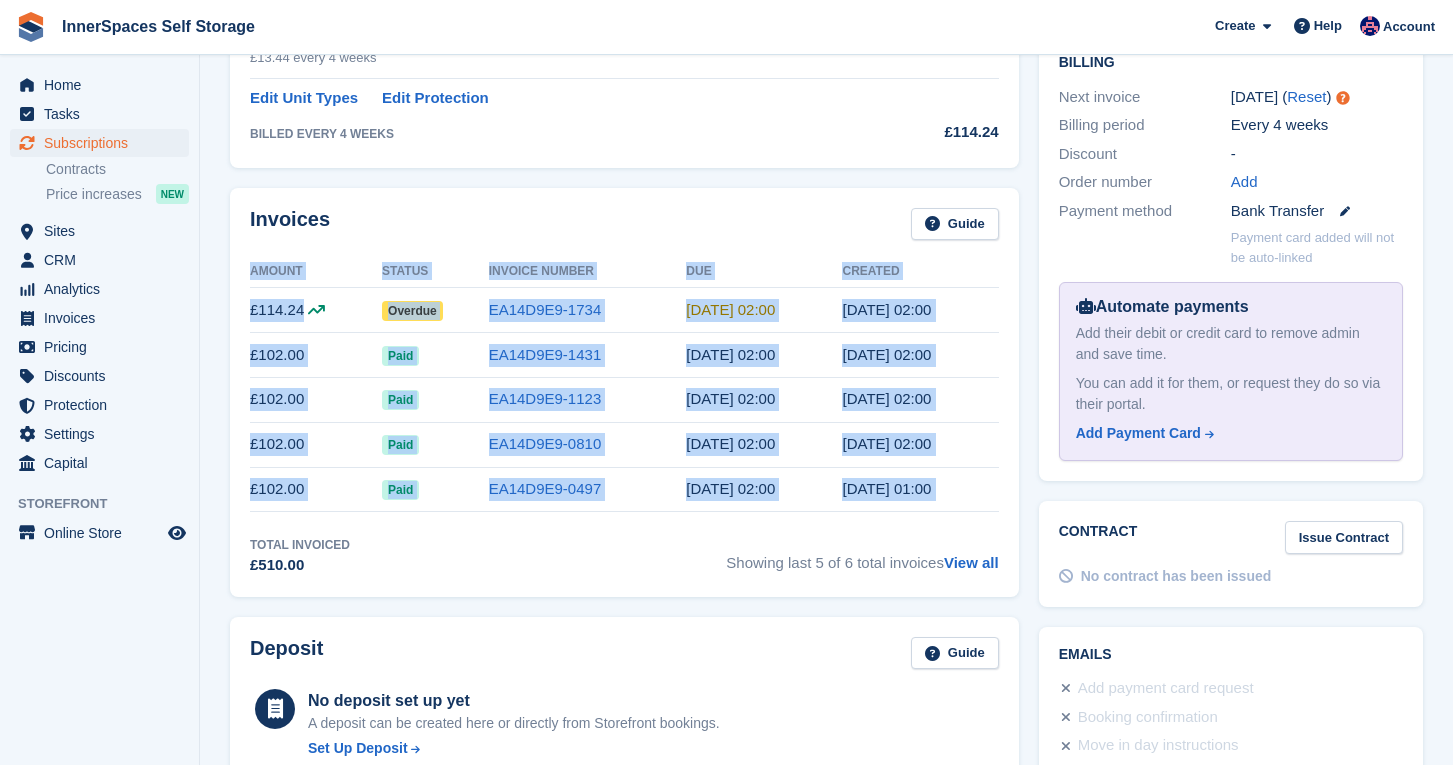 click on "Invoices
Guide" at bounding box center (624, 230) 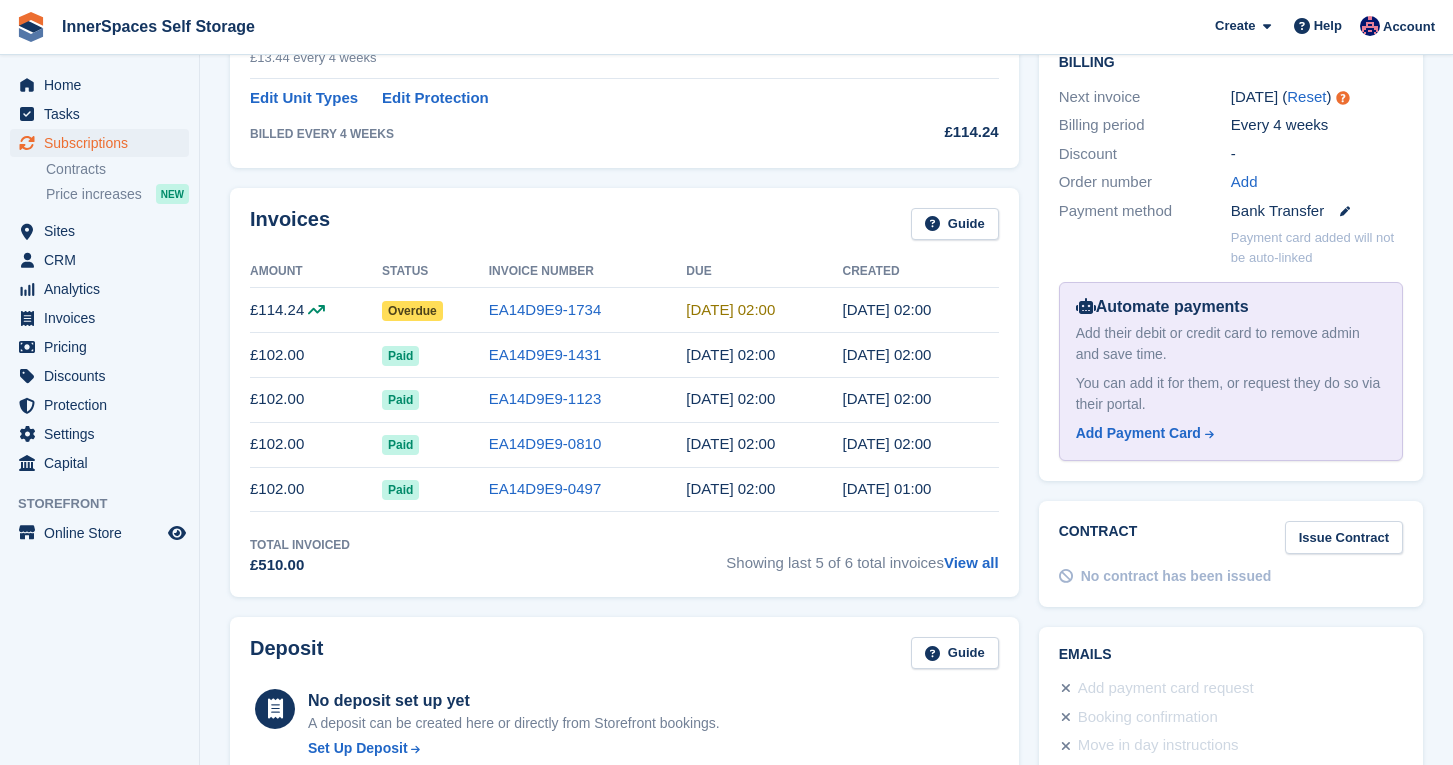 click on "Invoices
Guide
Amount
Status
Invoice Number
Due
Created
£114.24
Overdue
EA14D9E9-1734
20 Jul,  02:00
19 Jul,  02:00
£102.00
Paid
EA14D9E9-1431
22 Jun,  02:00
21 Jun,  02:00
£102.00
Paid
EA14D9E9-1123
25 May,  02:00
24 May,  02:00
£102.00
Paid
EA14D9E9-0810
27 Apr,  02:00
26 Apr,  02:00
£102.00
Paid" at bounding box center [624, 392] 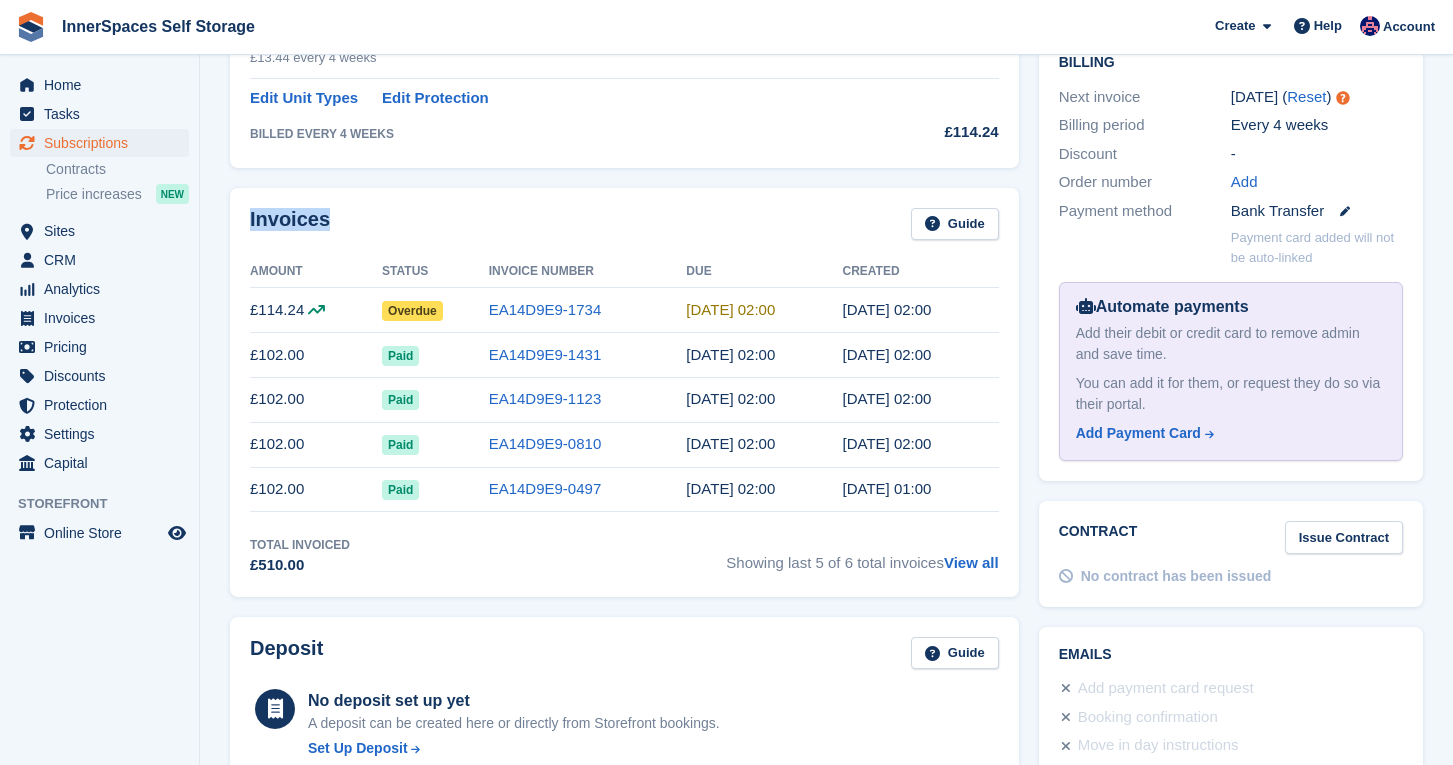 click on "Invoices" at bounding box center (290, 224) 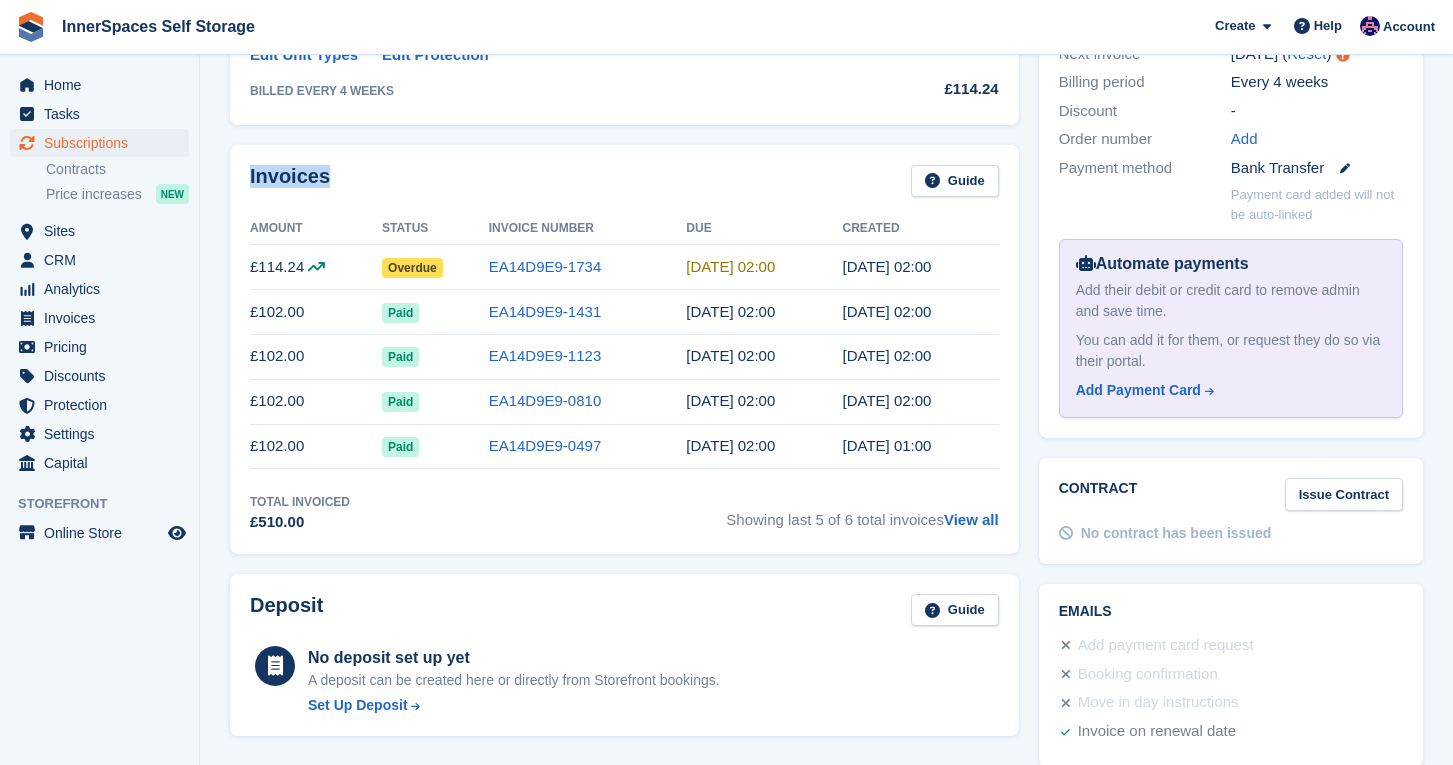scroll, scrollTop: 561, scrollLeft: 0, axis: vertical 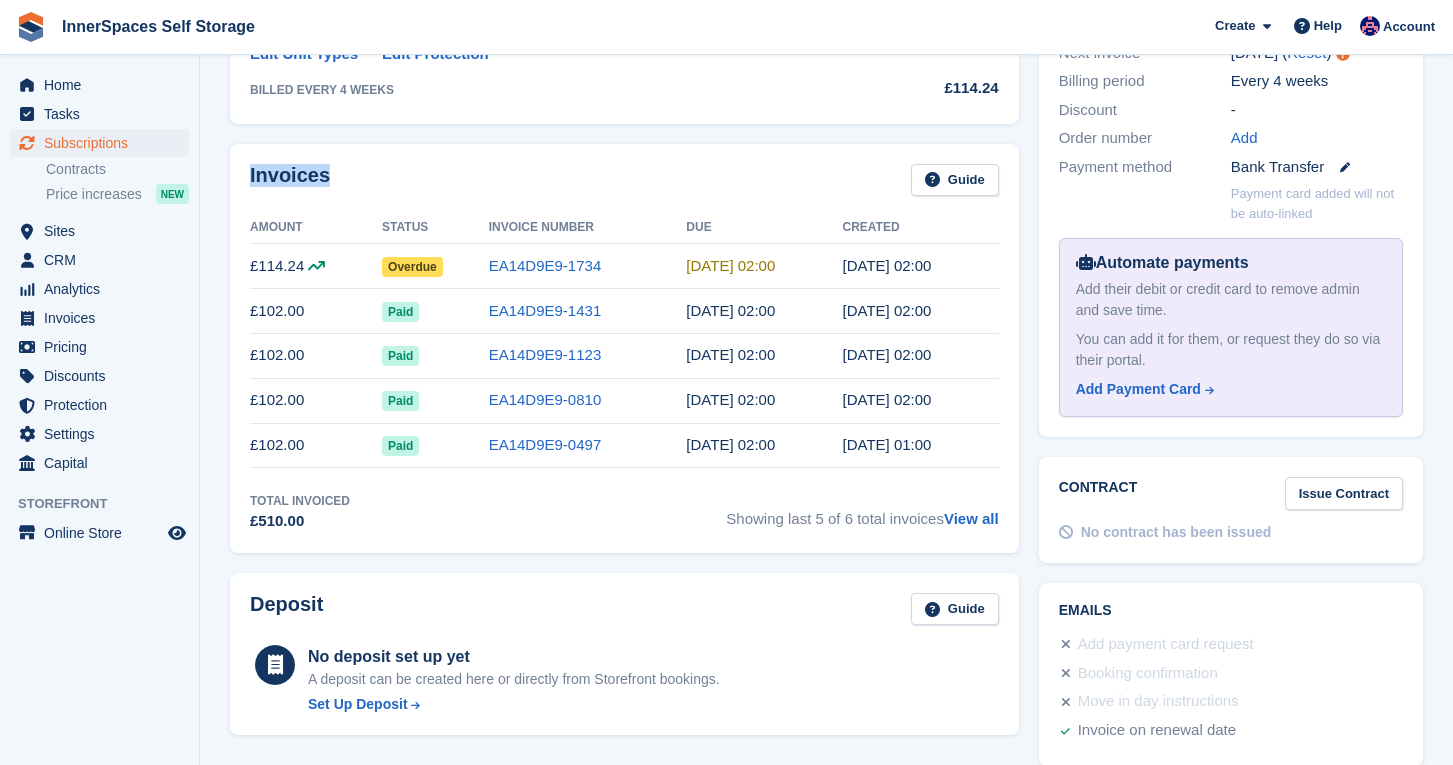 click on "Invoices
Guide" at bounding box center (624, 186) 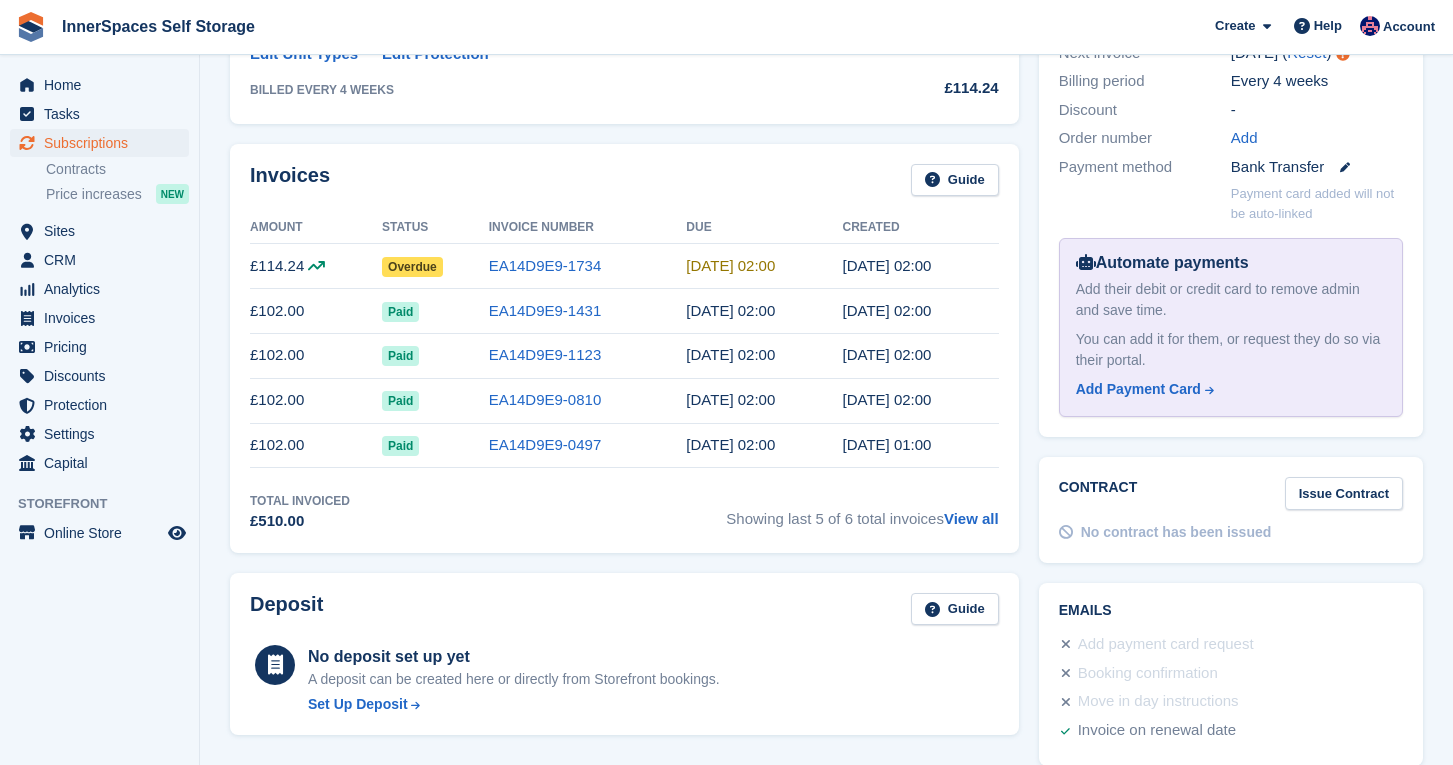 click on "[DATE]  02:00" at bounding box center (730, 265) 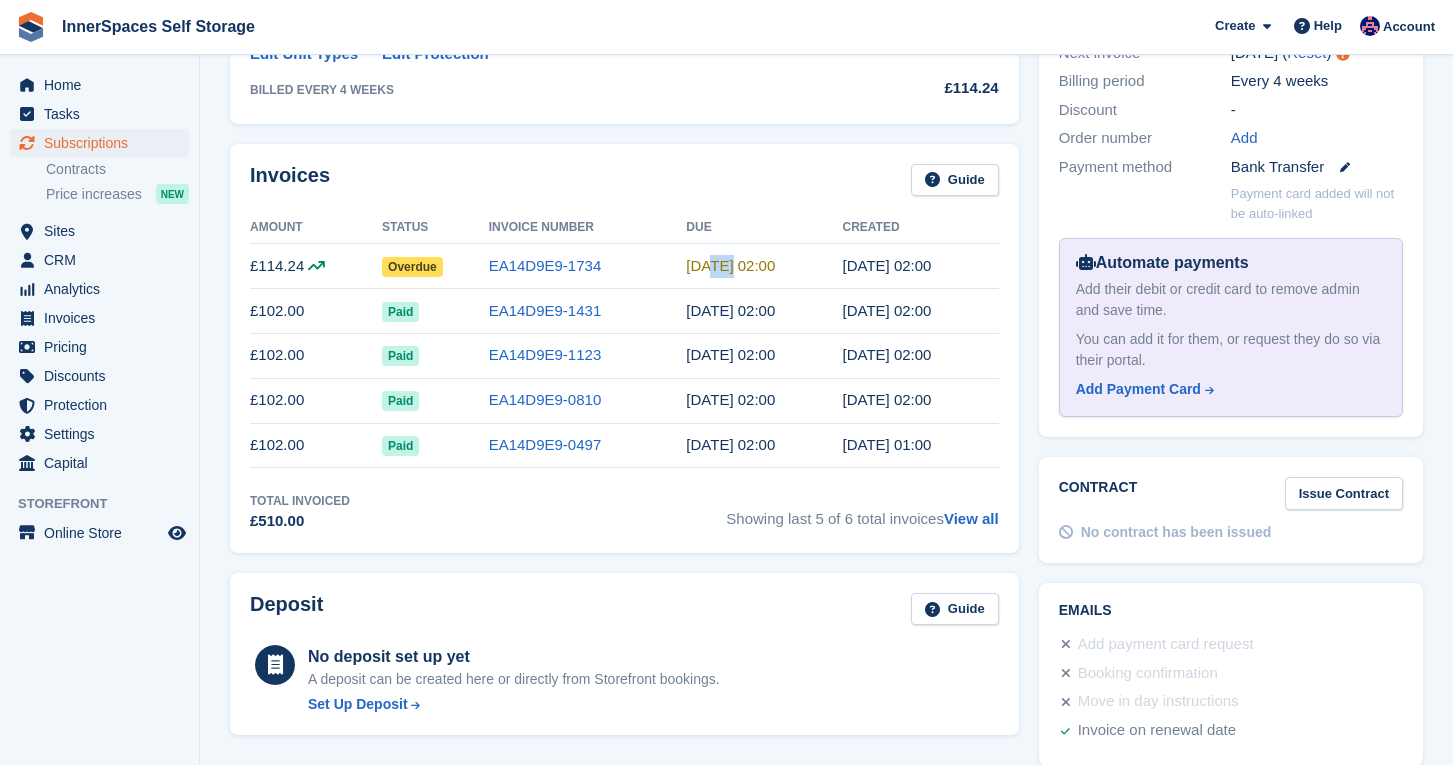 click on "[DATE]  02:00" at bounding box center [730, 265] 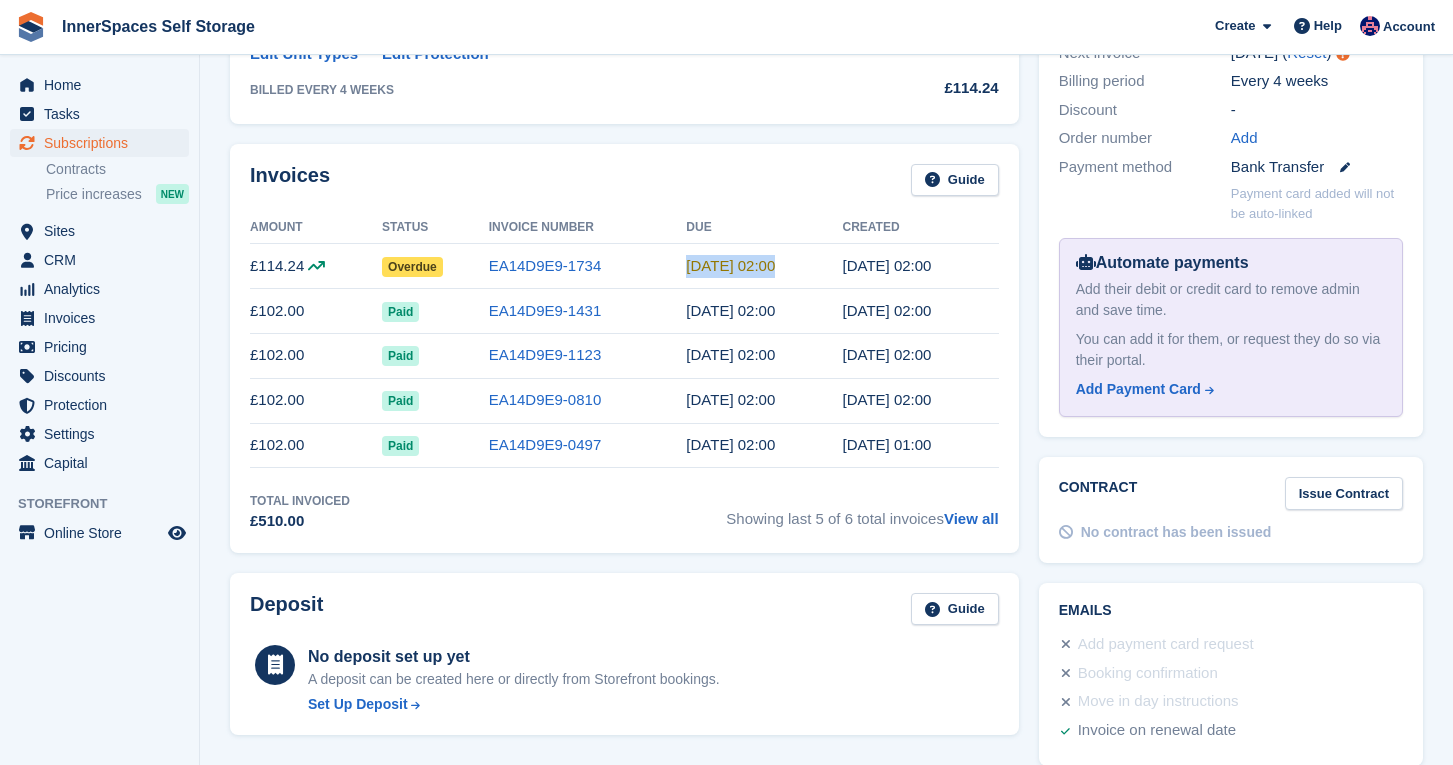 click on "[DATE]  02:00" at bounding box center [730, 265] 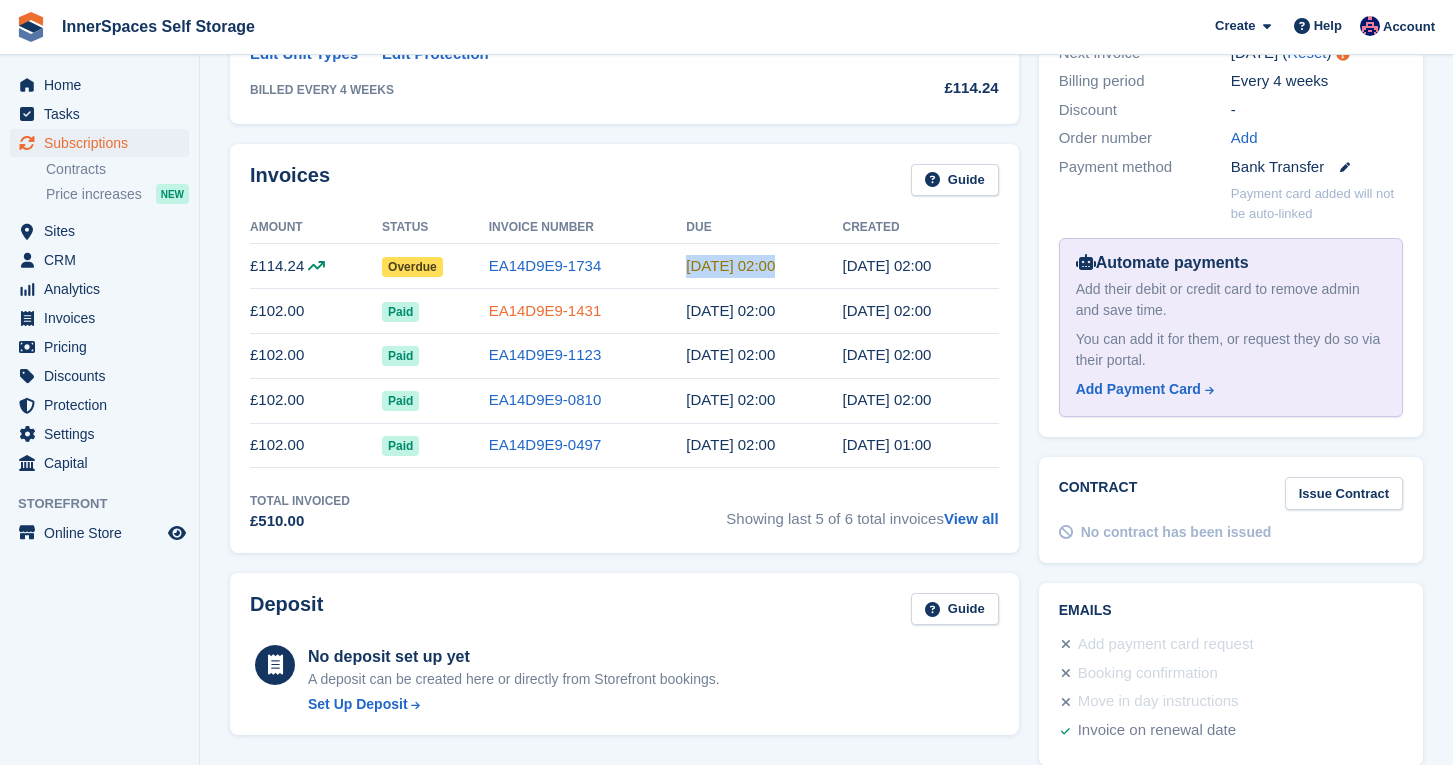 click on "EA14D9E9-1431" at bounding box center (545, 310) 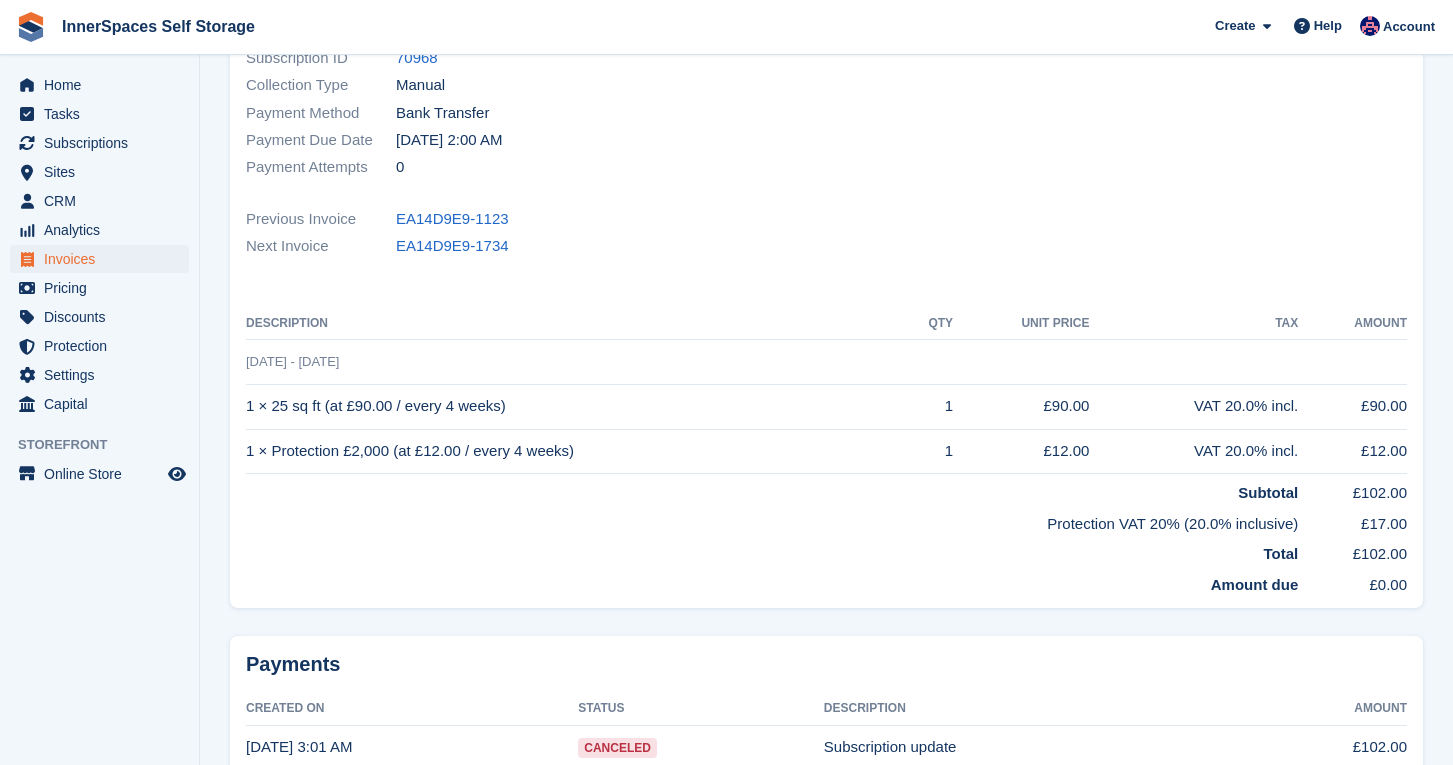 scroll, scrollTop: 0, scrollLeft: 0, axis: both 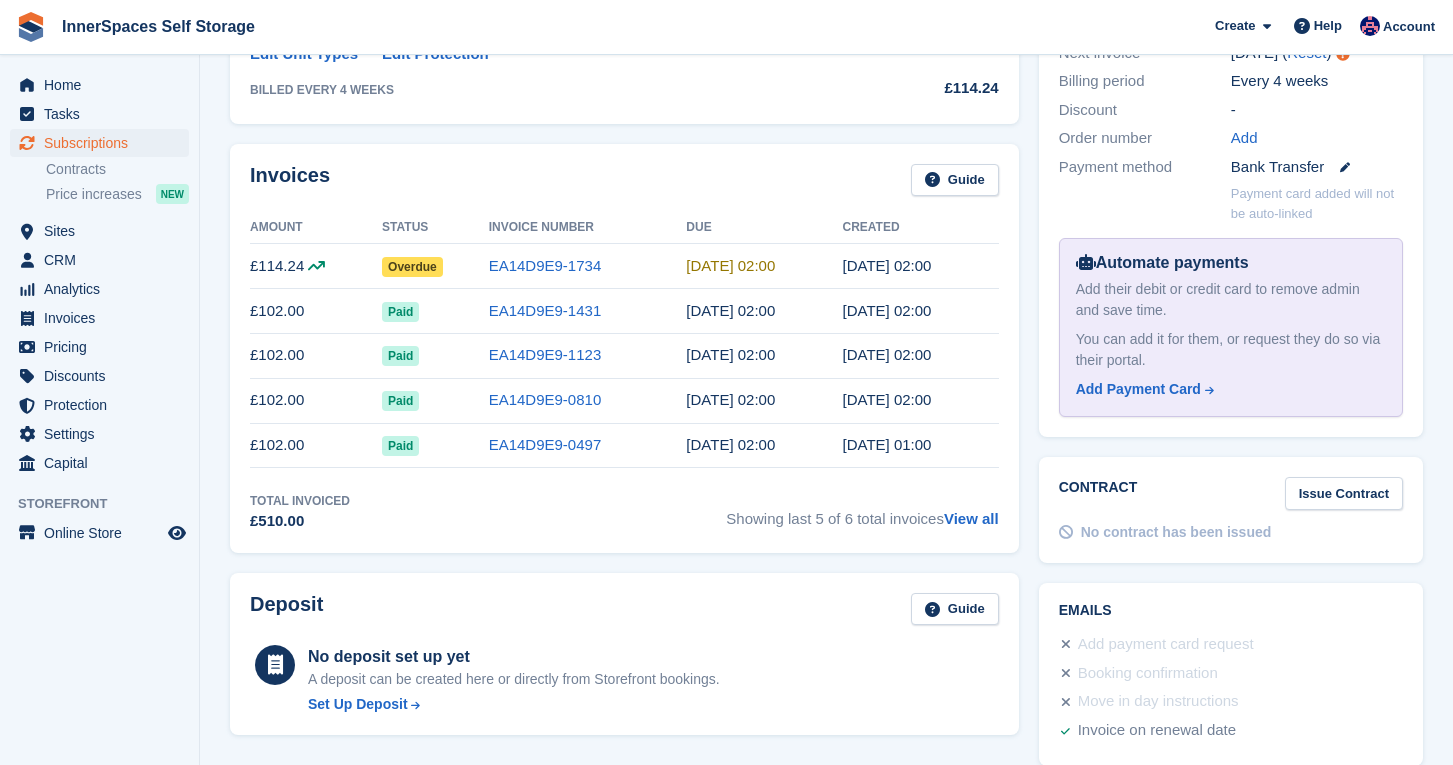click on "EA14D9E9-1734" at bounding box center [588, 266] 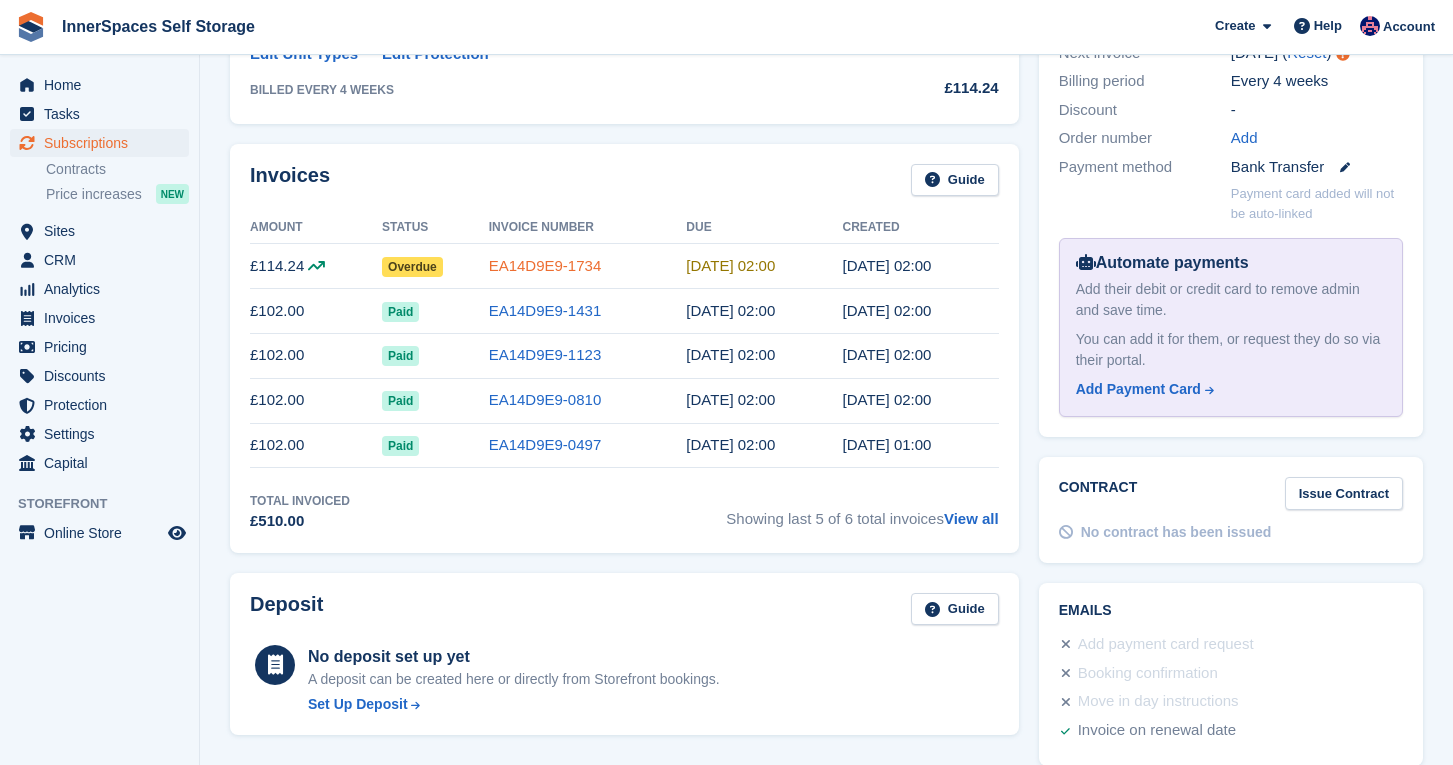 click on "EA14D9E9-1734" at bounding box center [545, 265] 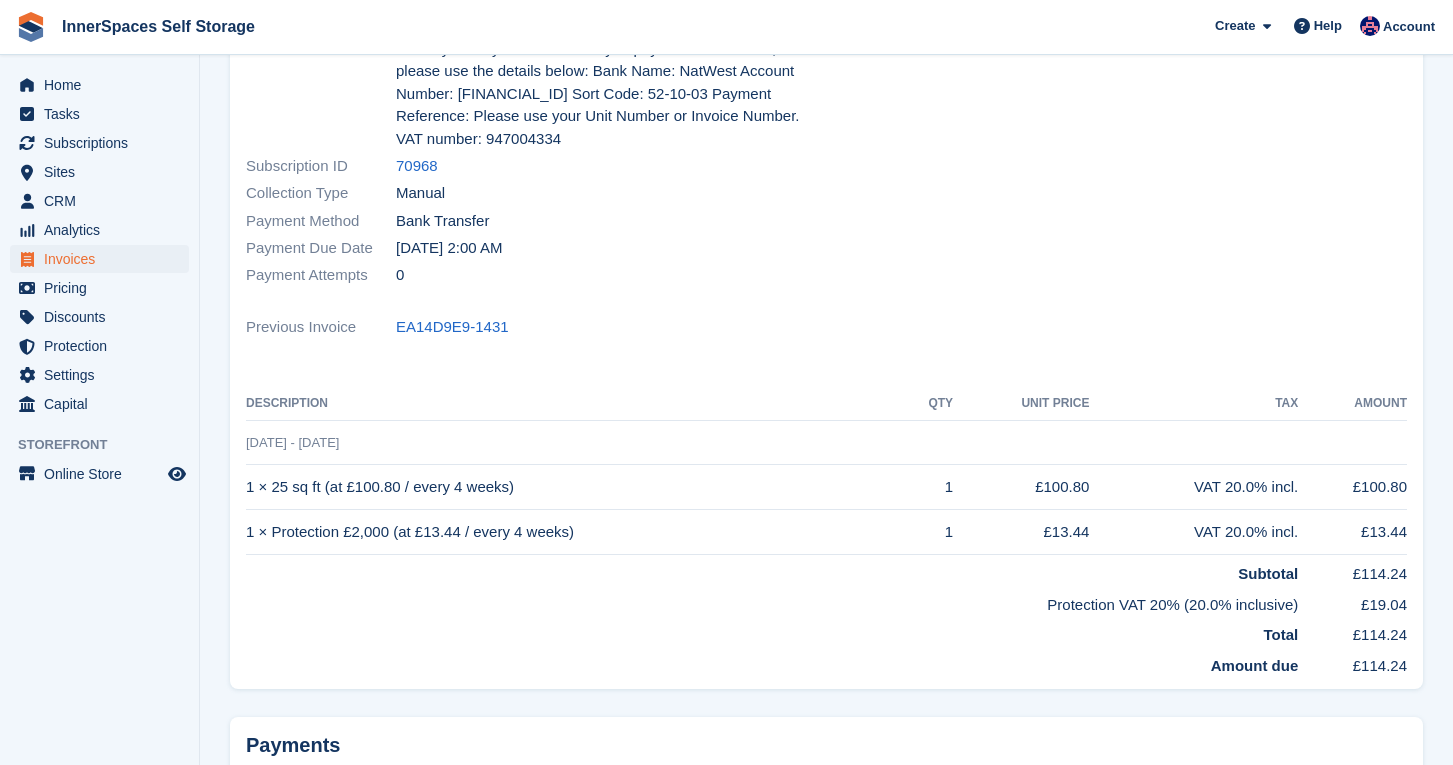 scroll, scrollTop: 0, scrollLeft: 0, axis: both 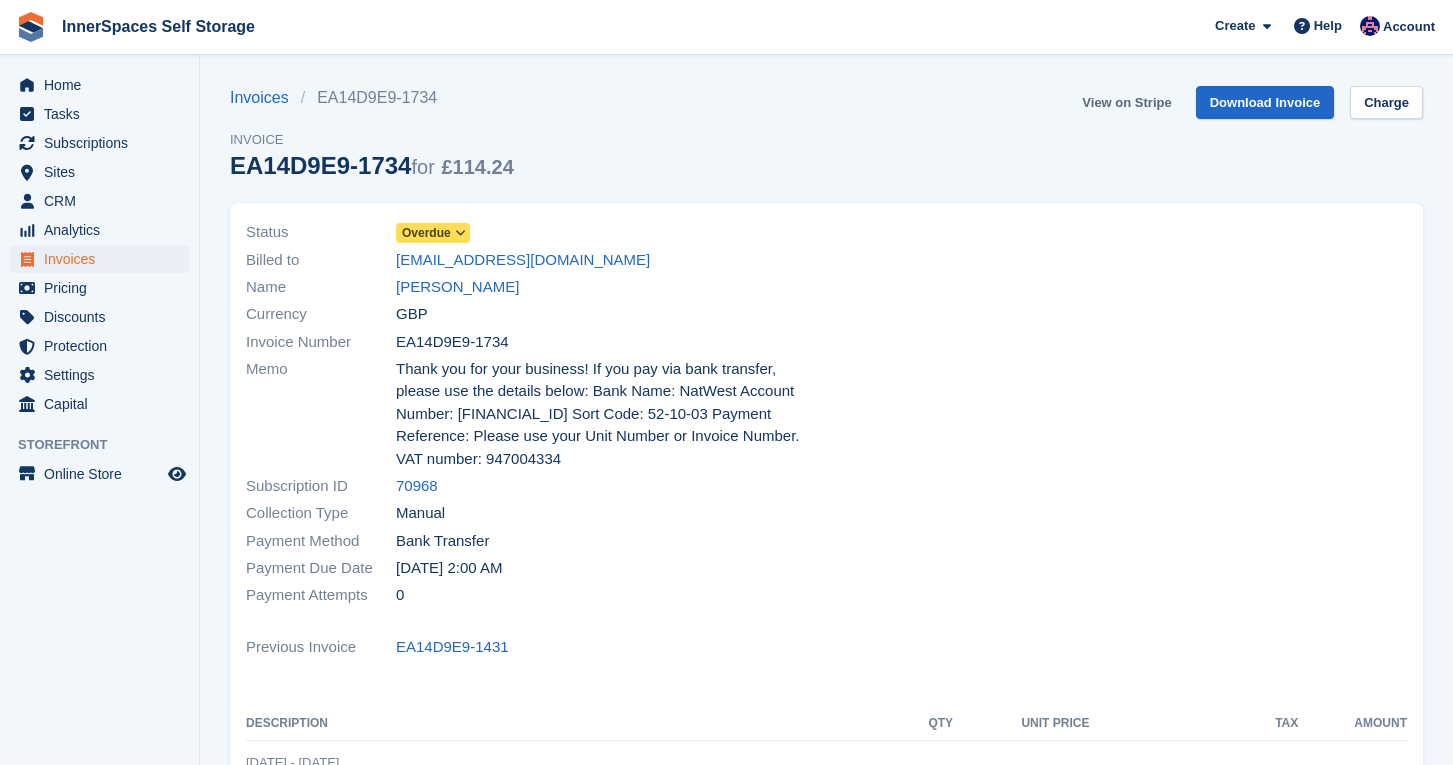 click on "View on Stripe" at bounding box center [1126, 102] 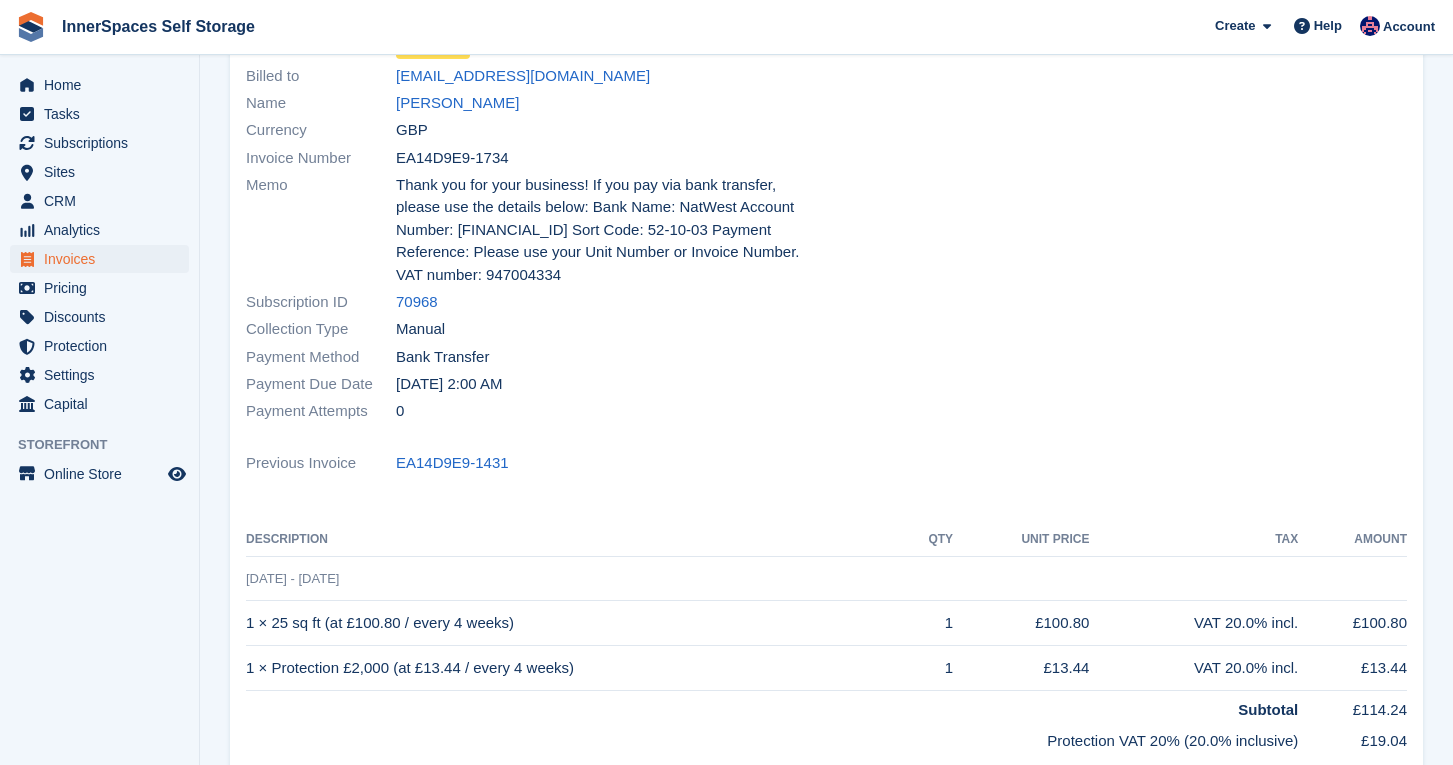 scroll, scrollTop: 368, scrollLeft: 0, axis: vertical 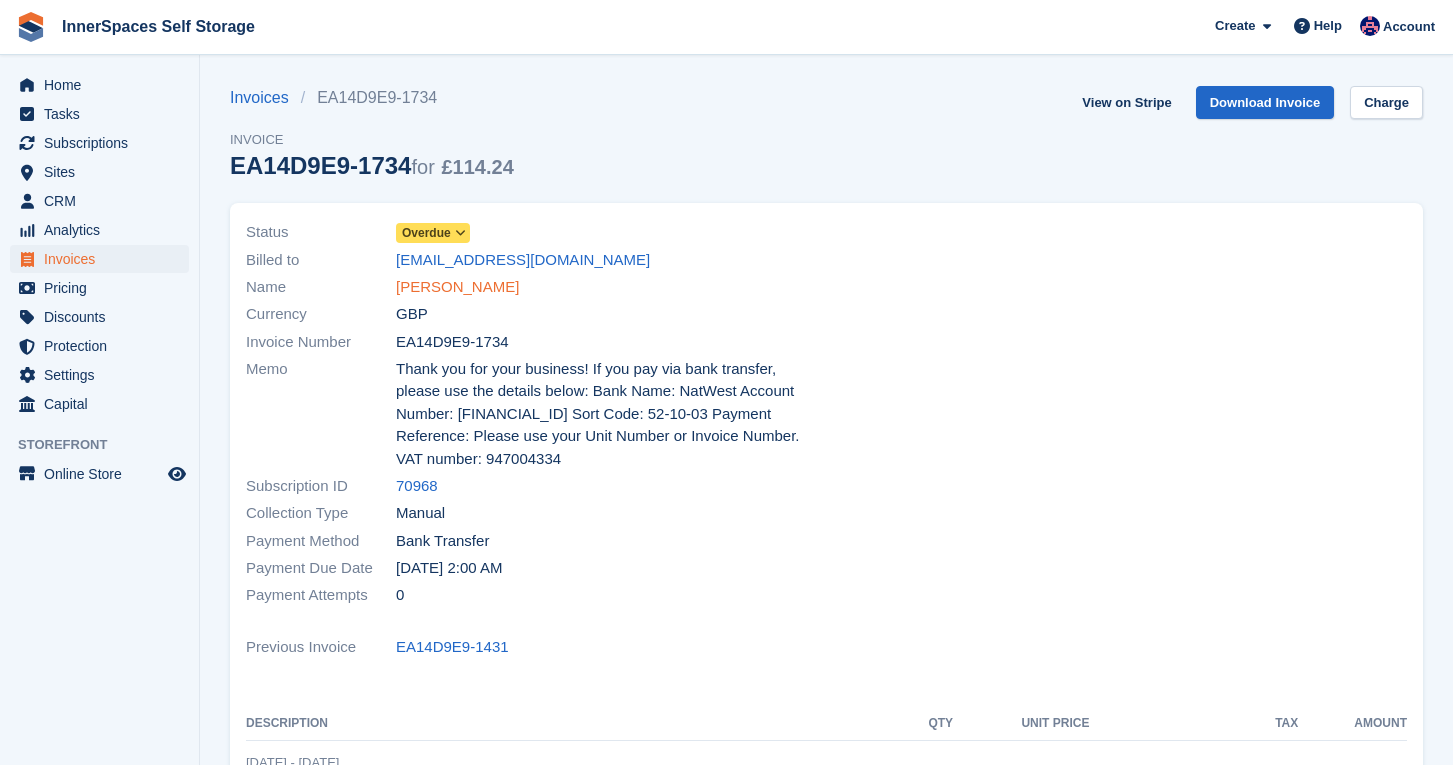 click on "[PERSON_NAME]" at bounding box center (457, 287) 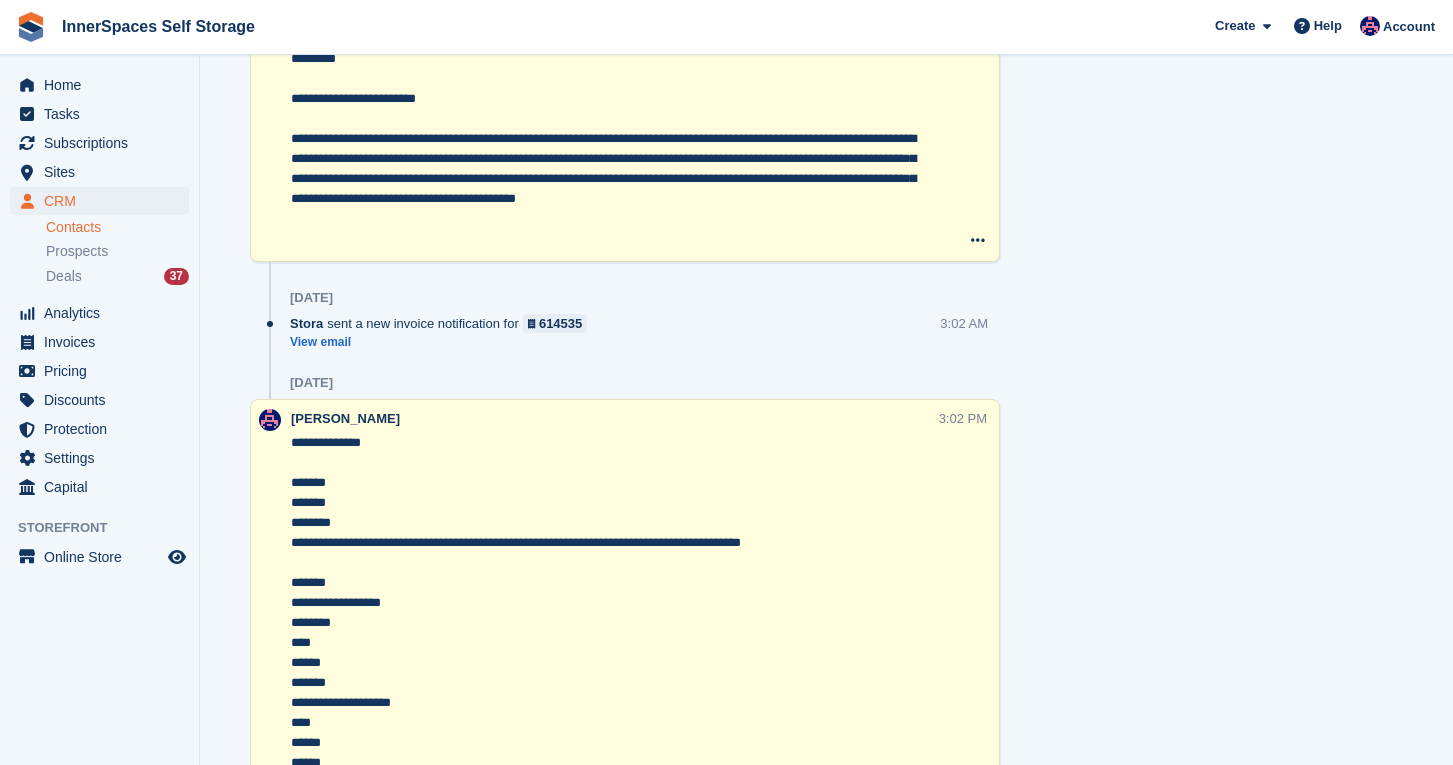 scroll, scrollTop: 2571, scrollLeft: 0, axis: vertical 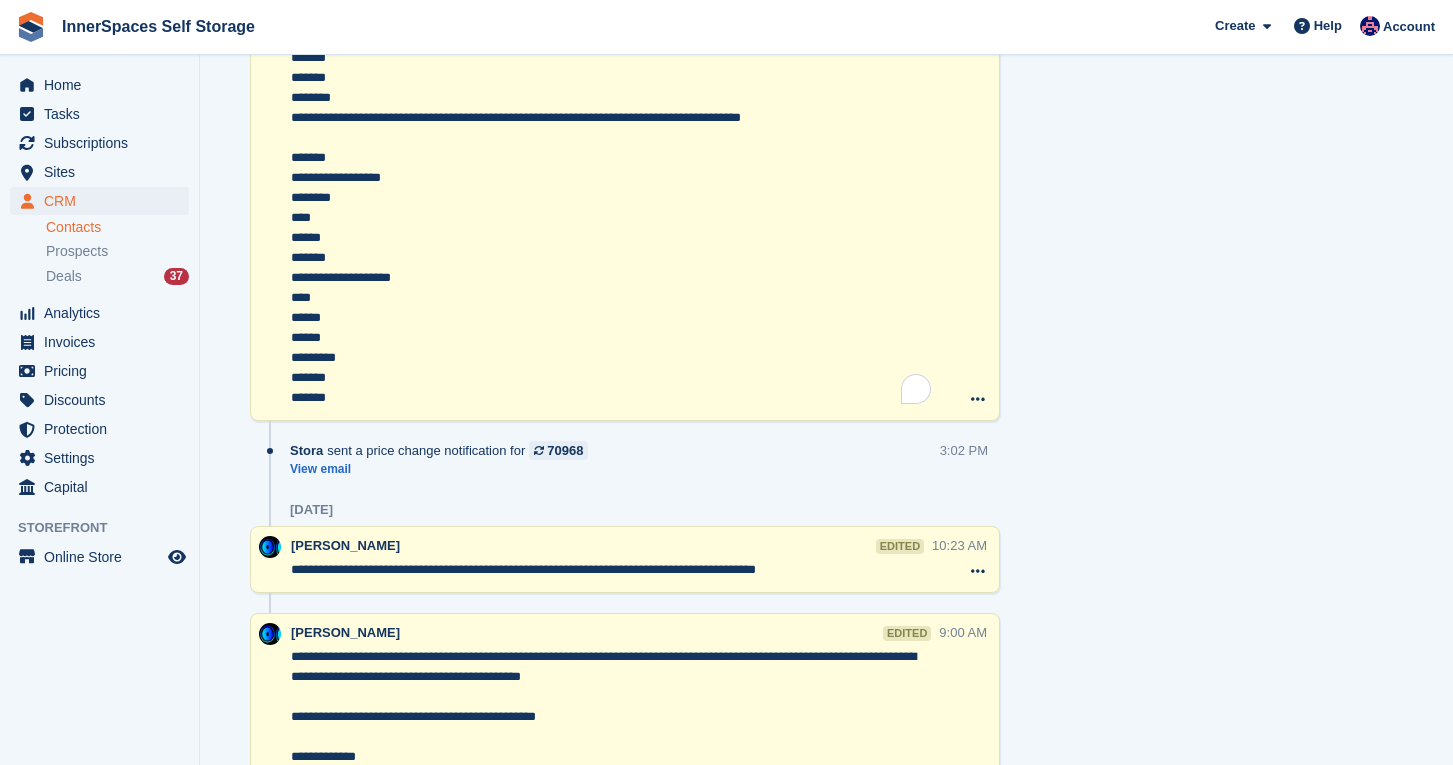 drag, startPoint x: 329, startPoint y: 359, endPoint x: 352, endPoint y: 372, distance: 26.41969 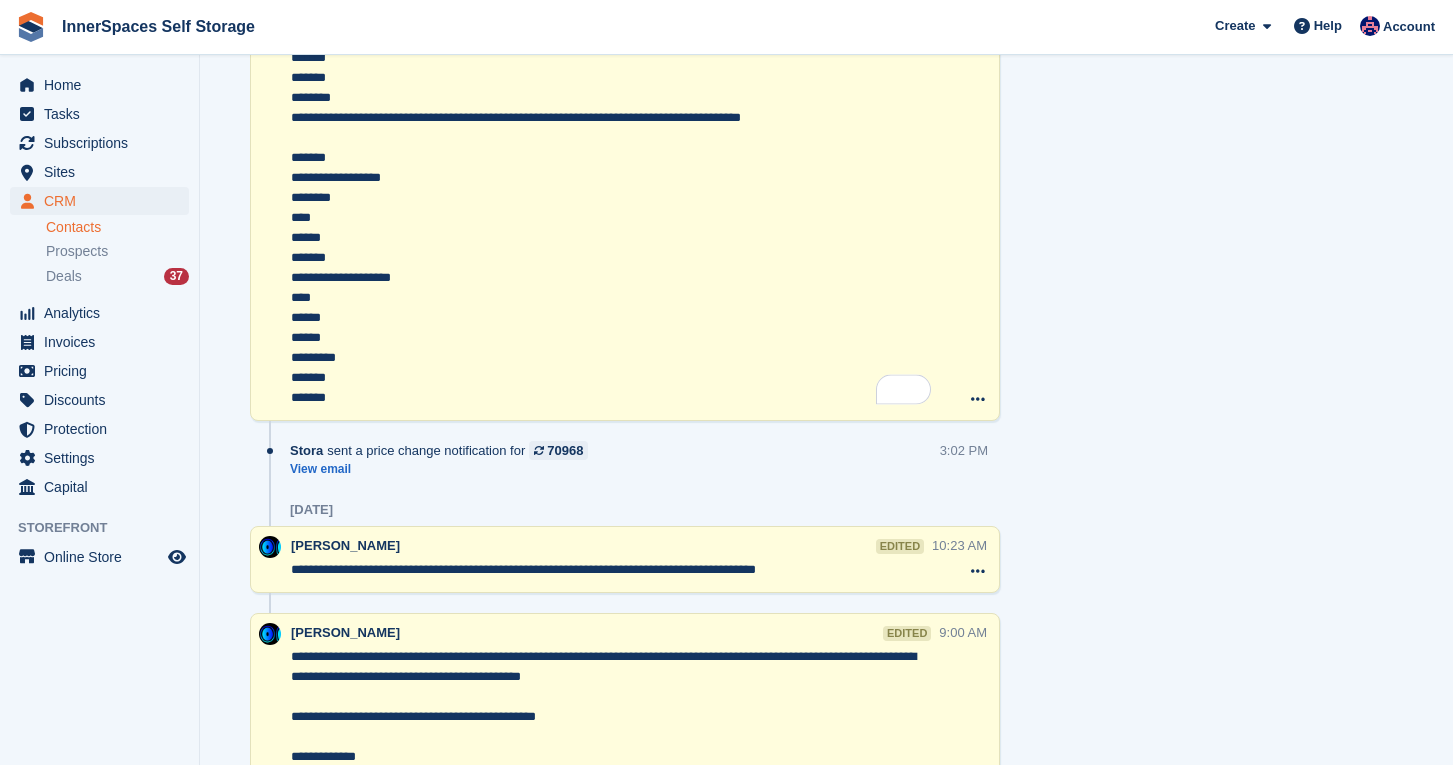 drag, startPoint x: 336, startPoint y: 332, endPoint x: 263, endPoint y: 282, distance: 88.481636 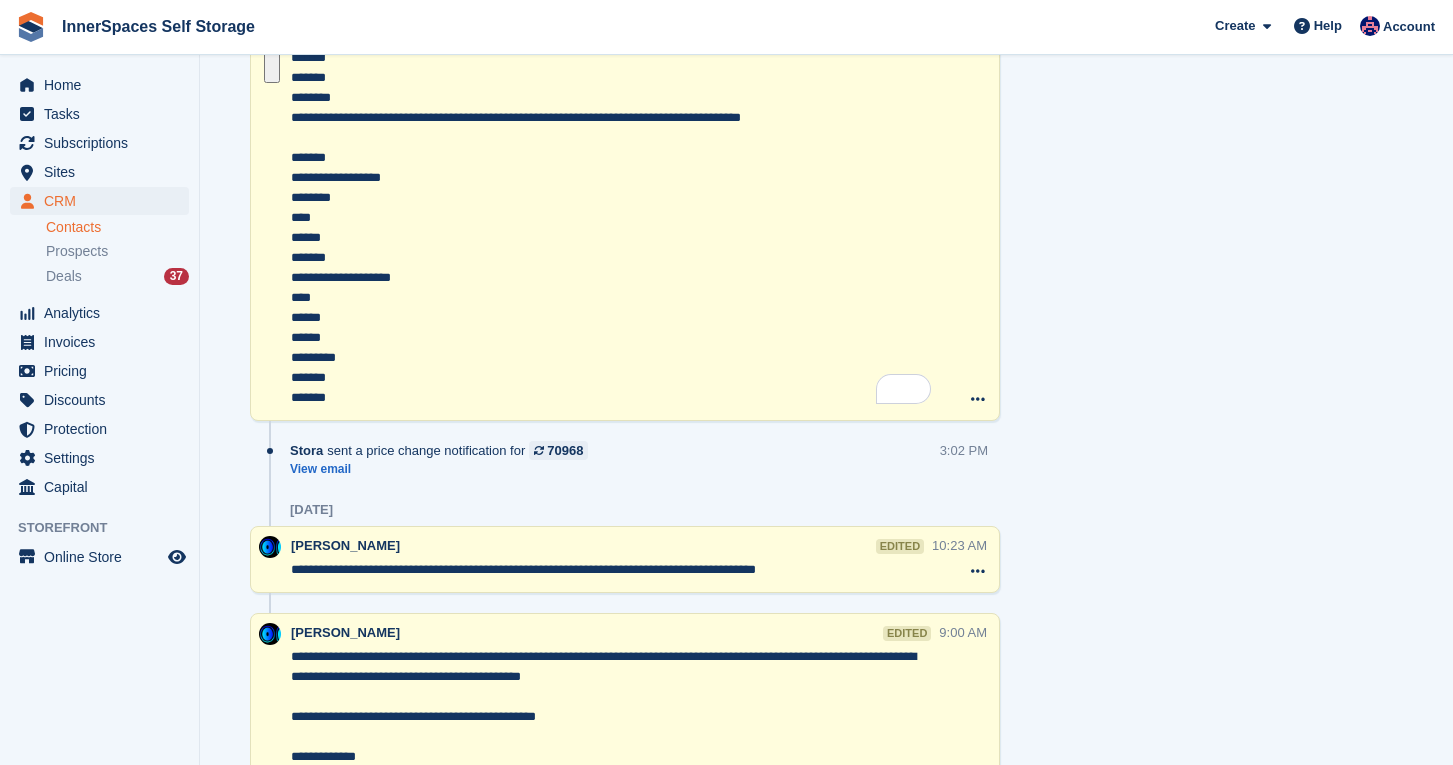 click on "**********" at bounding box center (613, 208) 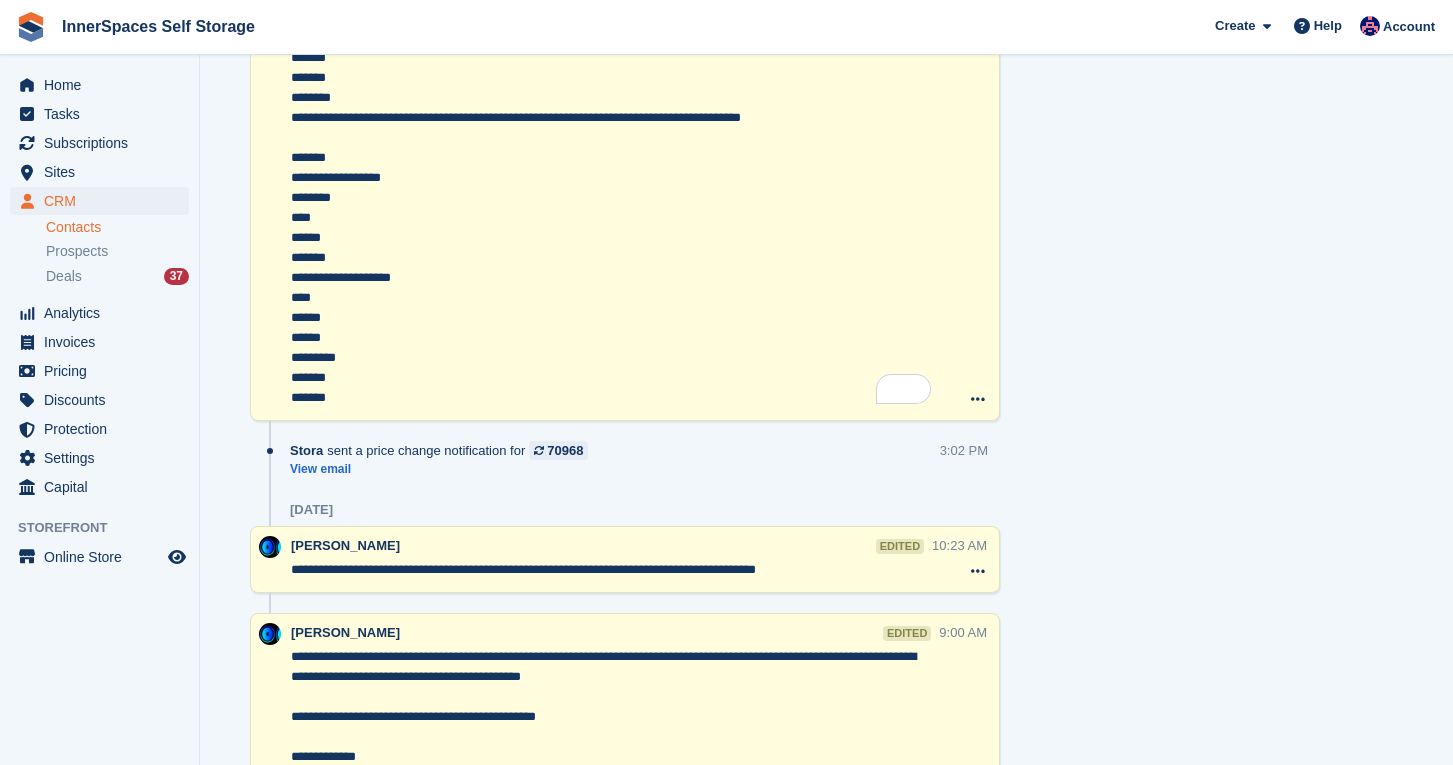 click on "**********" at bounding box center (613, 208) 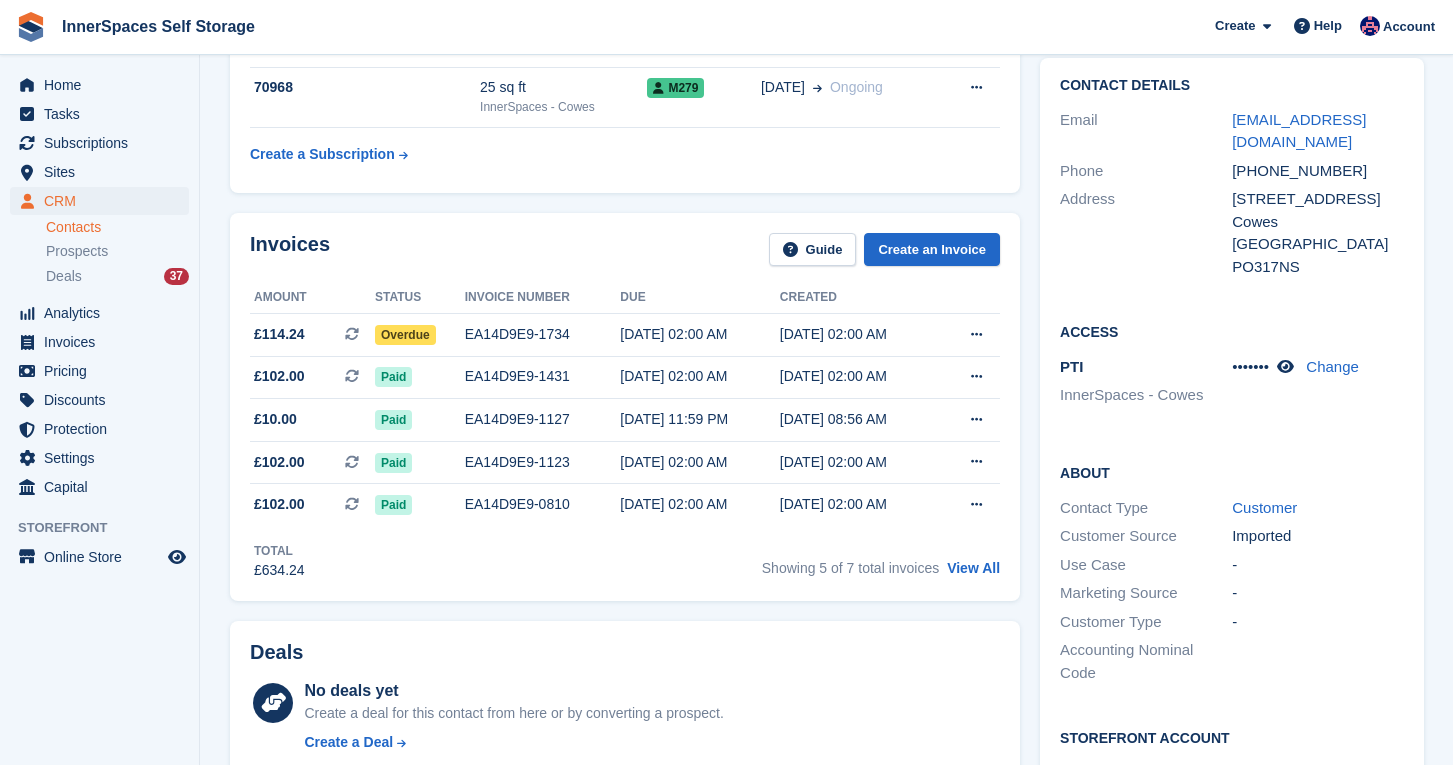 scroll, scrollTop: 11, scrollLeft: 0, axis: vertical 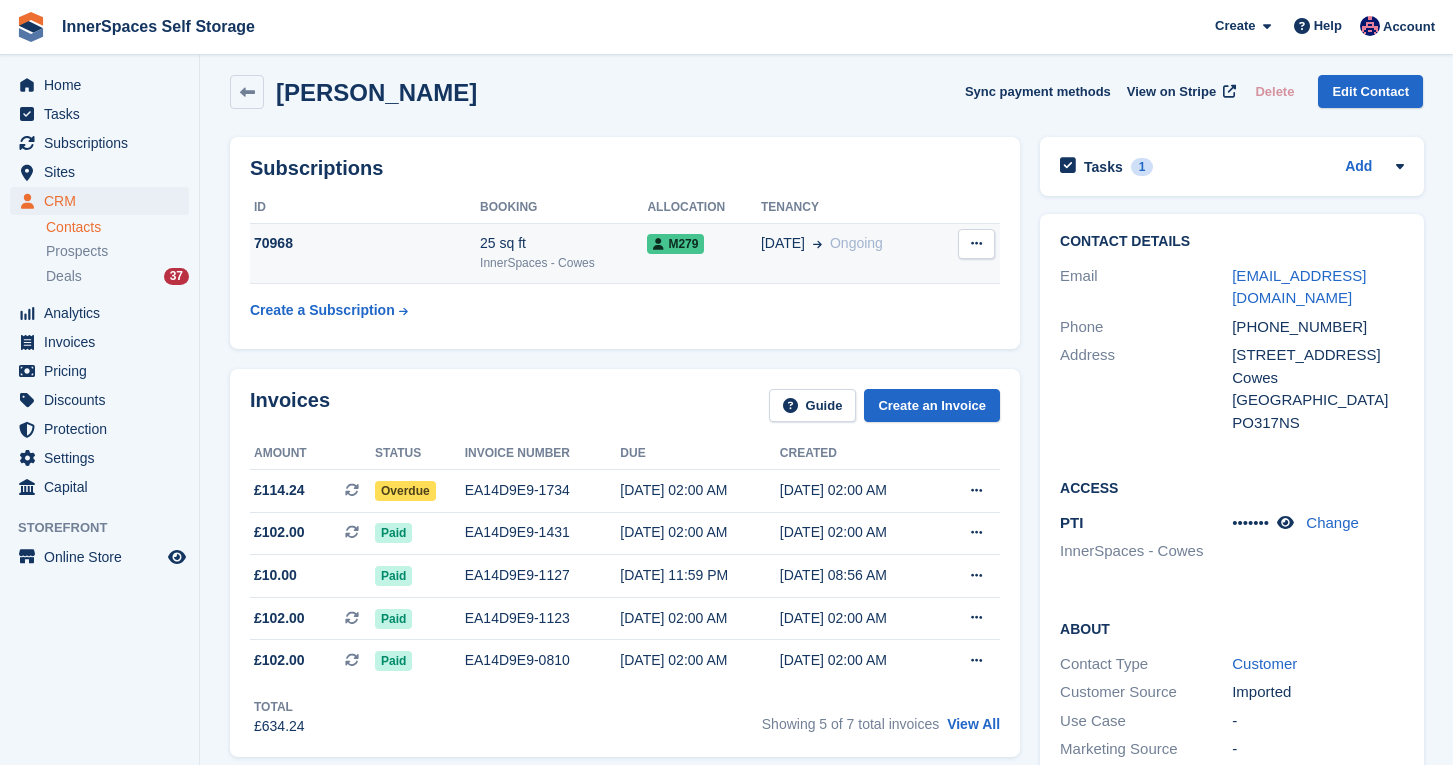 click on "70968" at bounding box center (365, 243) 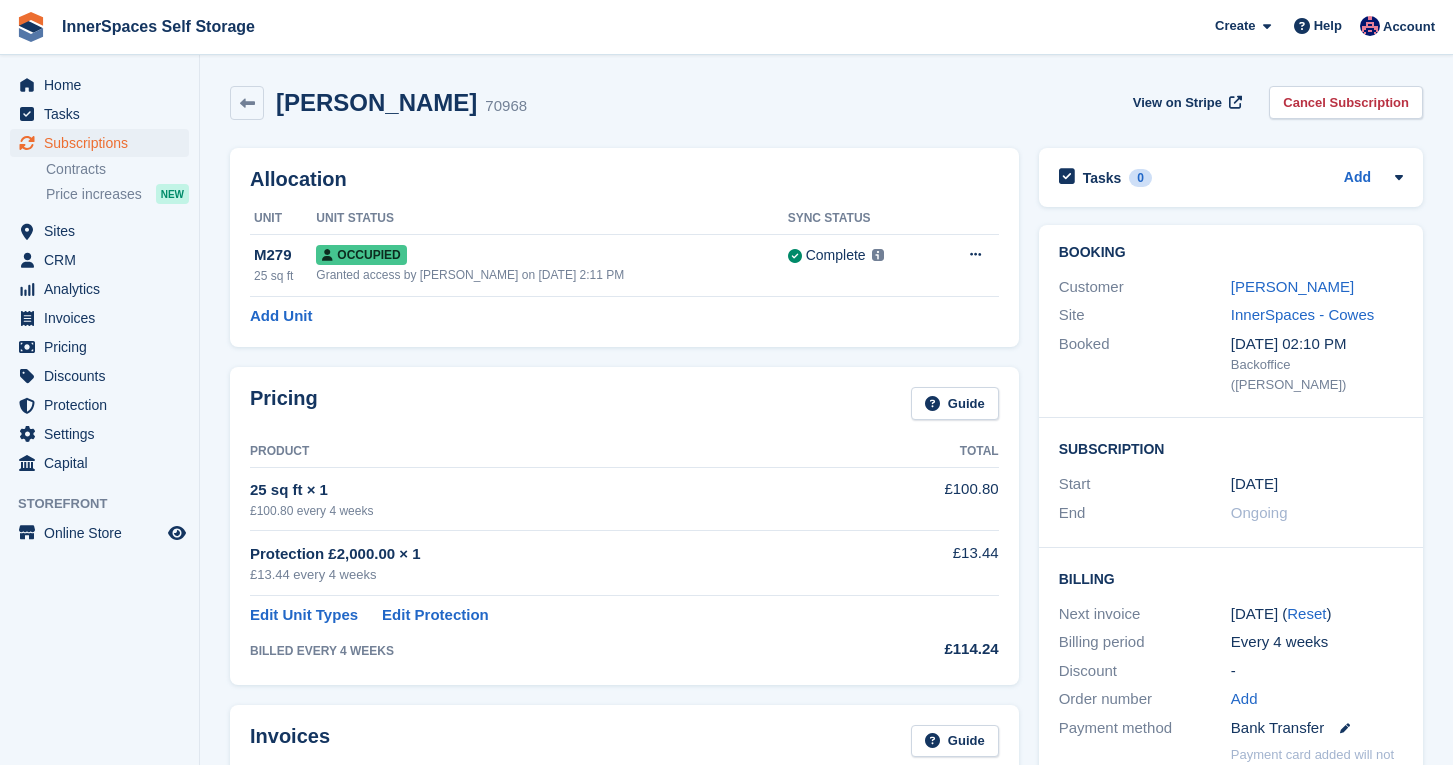 scroll, scrollTop: 0, scrollLeft: 0, axis: both 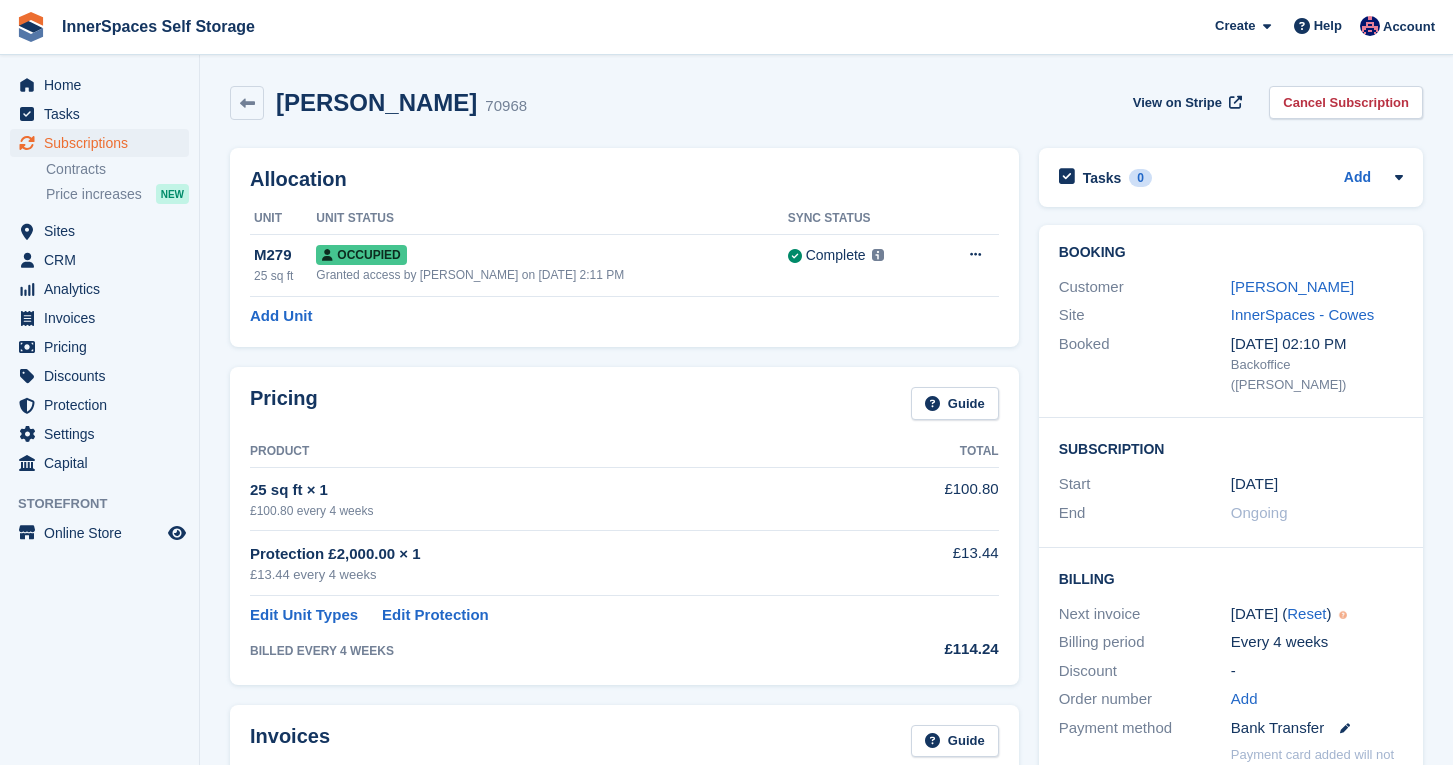 click on "£100.80 every 4 weeks" at bounding box center [555, 511] 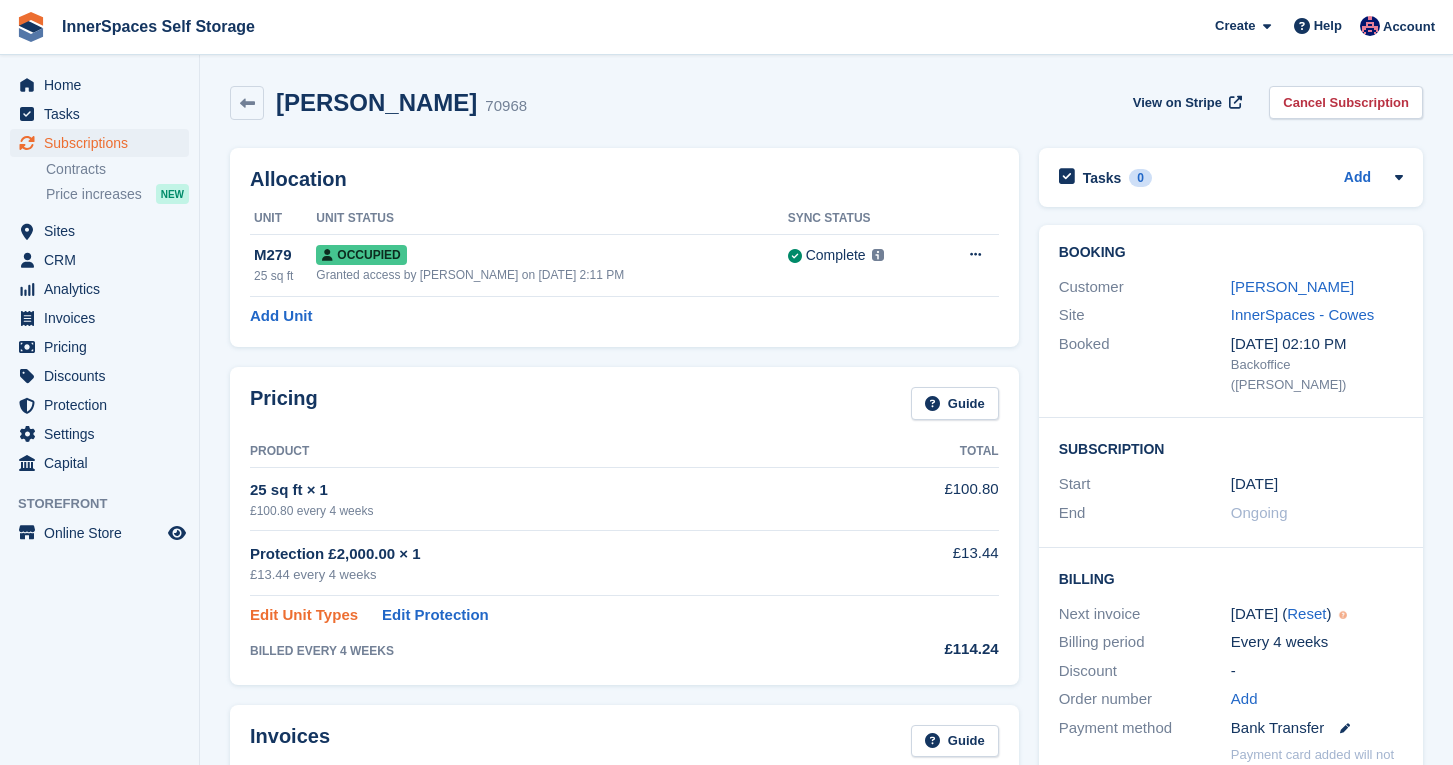 click on "Edit Unit Types" at bounding box center [304, 615] 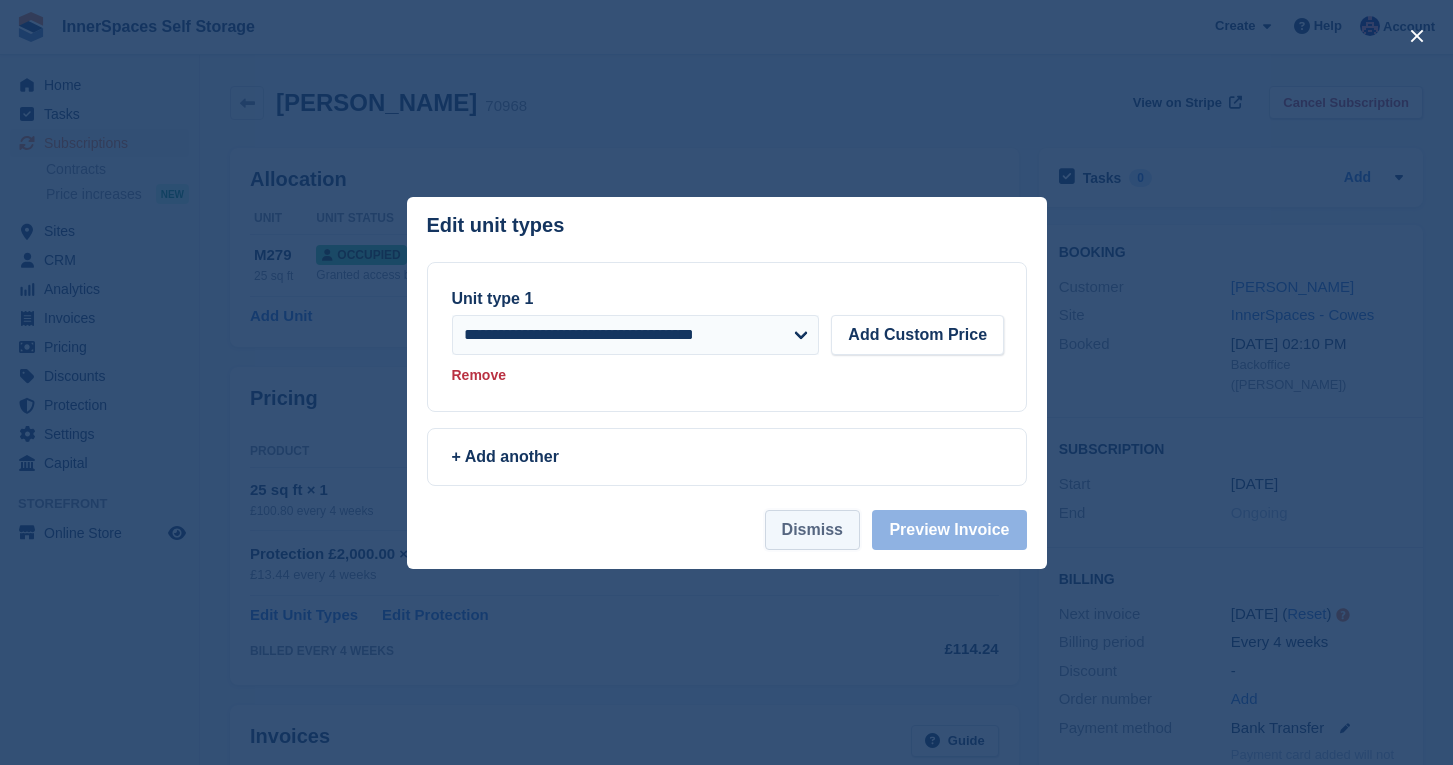 click on "Dismiss" at bounding box center (812, 530) 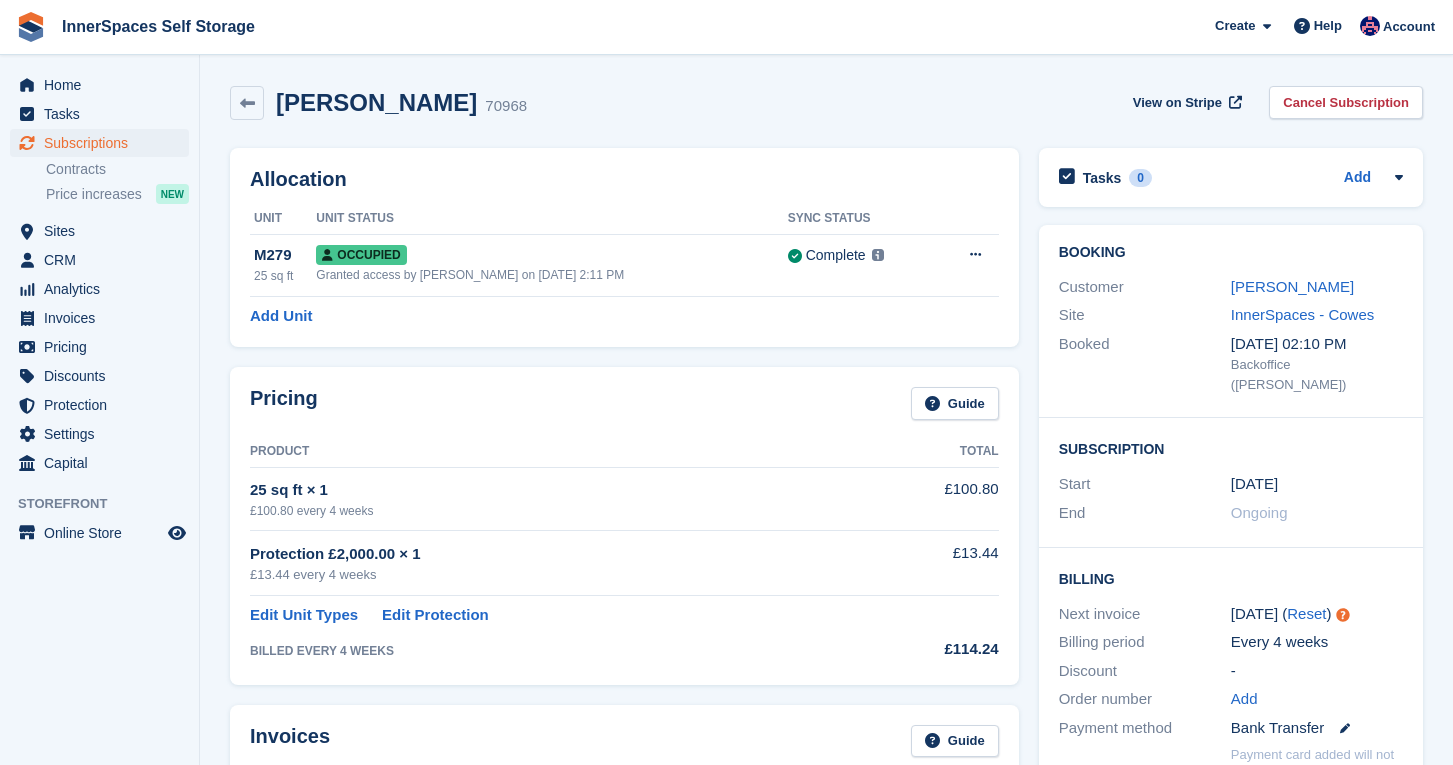 click on "Edit Protection" at bounding box center (435, 615) 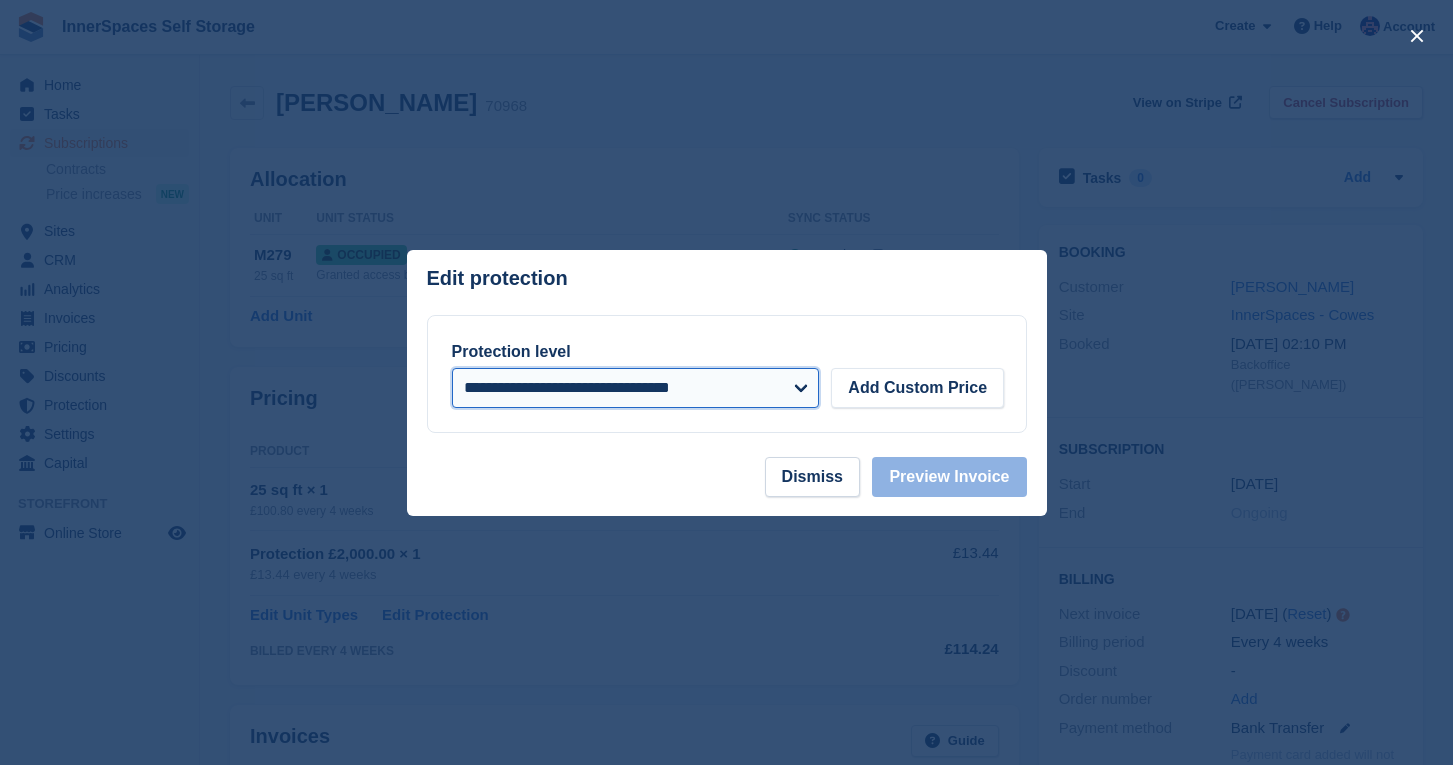 click on "**********" at bounding box center (636, 388) 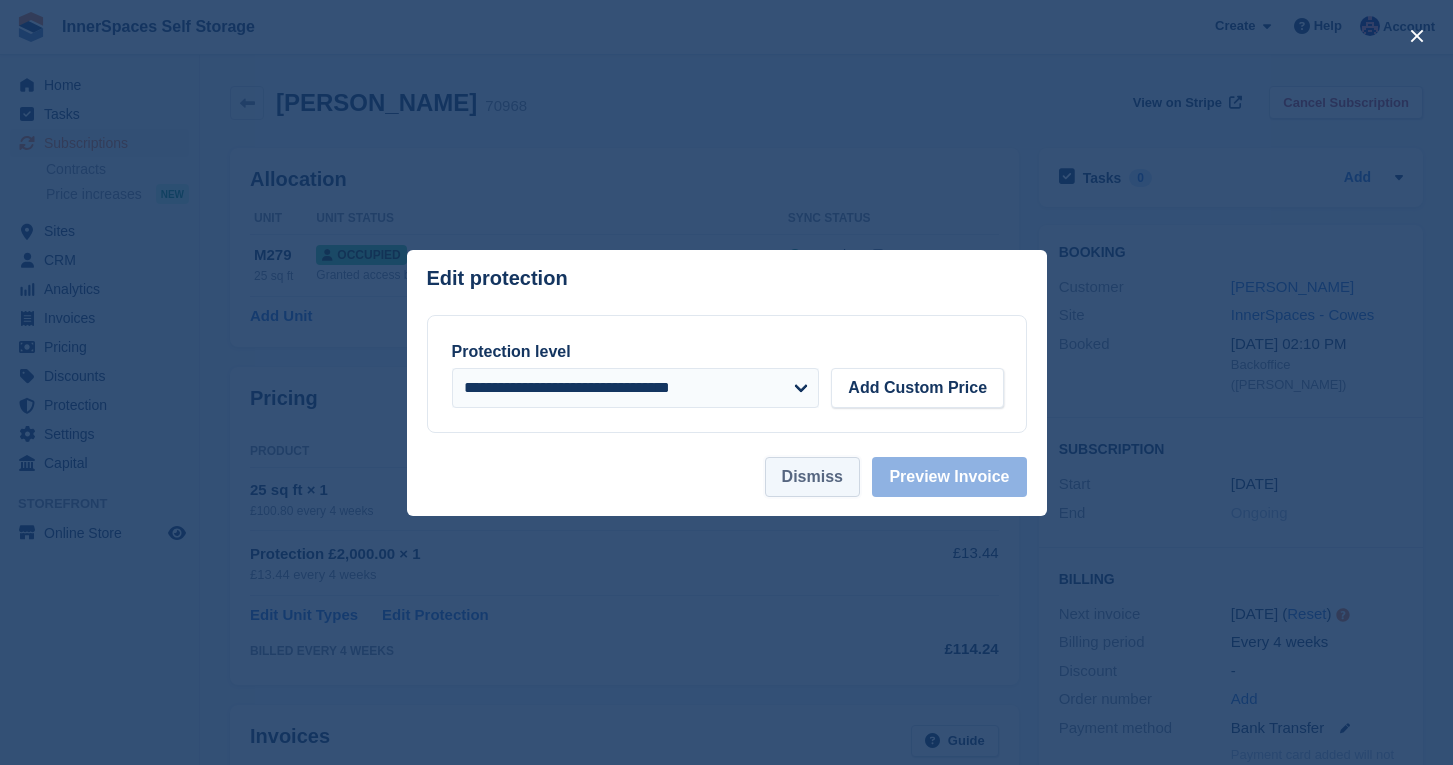 click on "Dismiss" at bounding box center [812, 477] 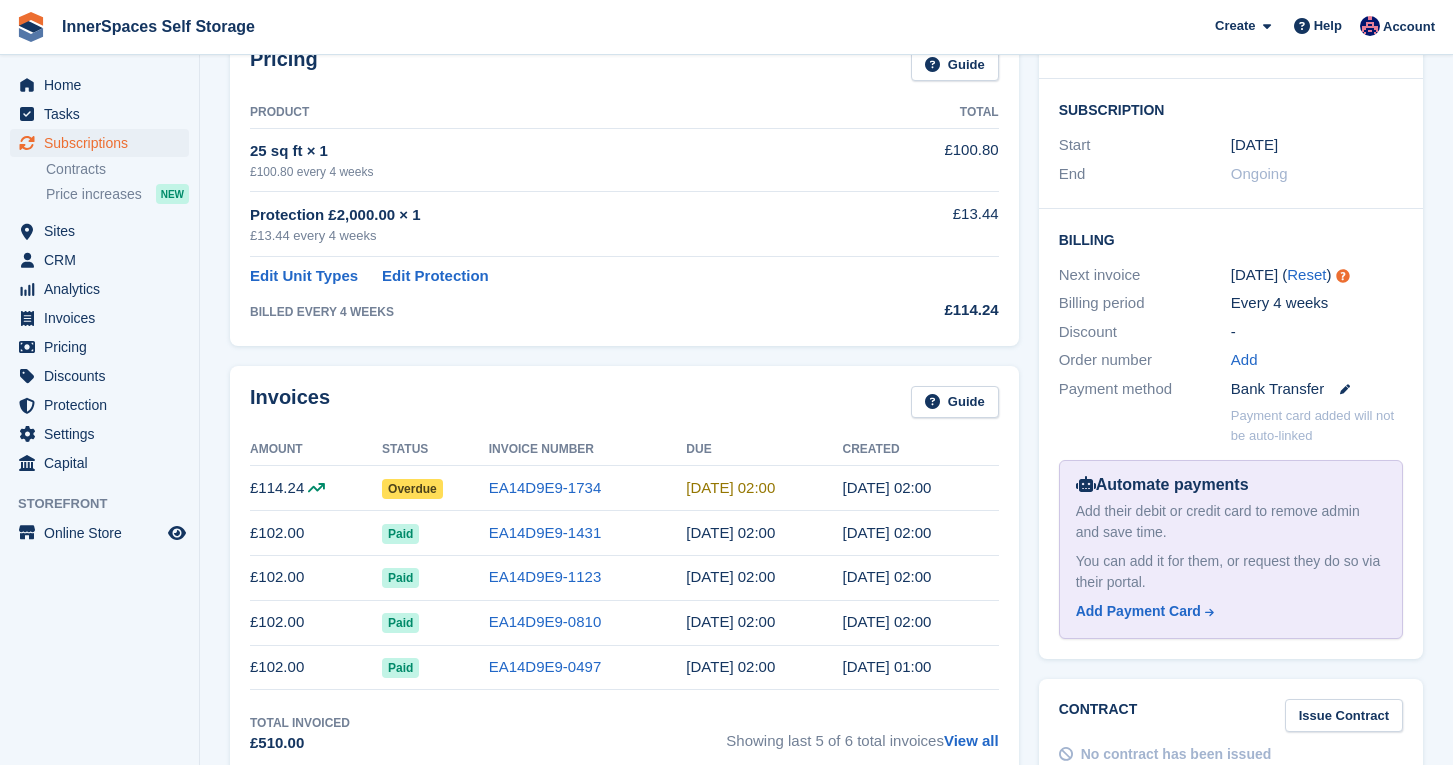 scroll, scrollTop: 341, scrollLeft: 0, axis: vertical 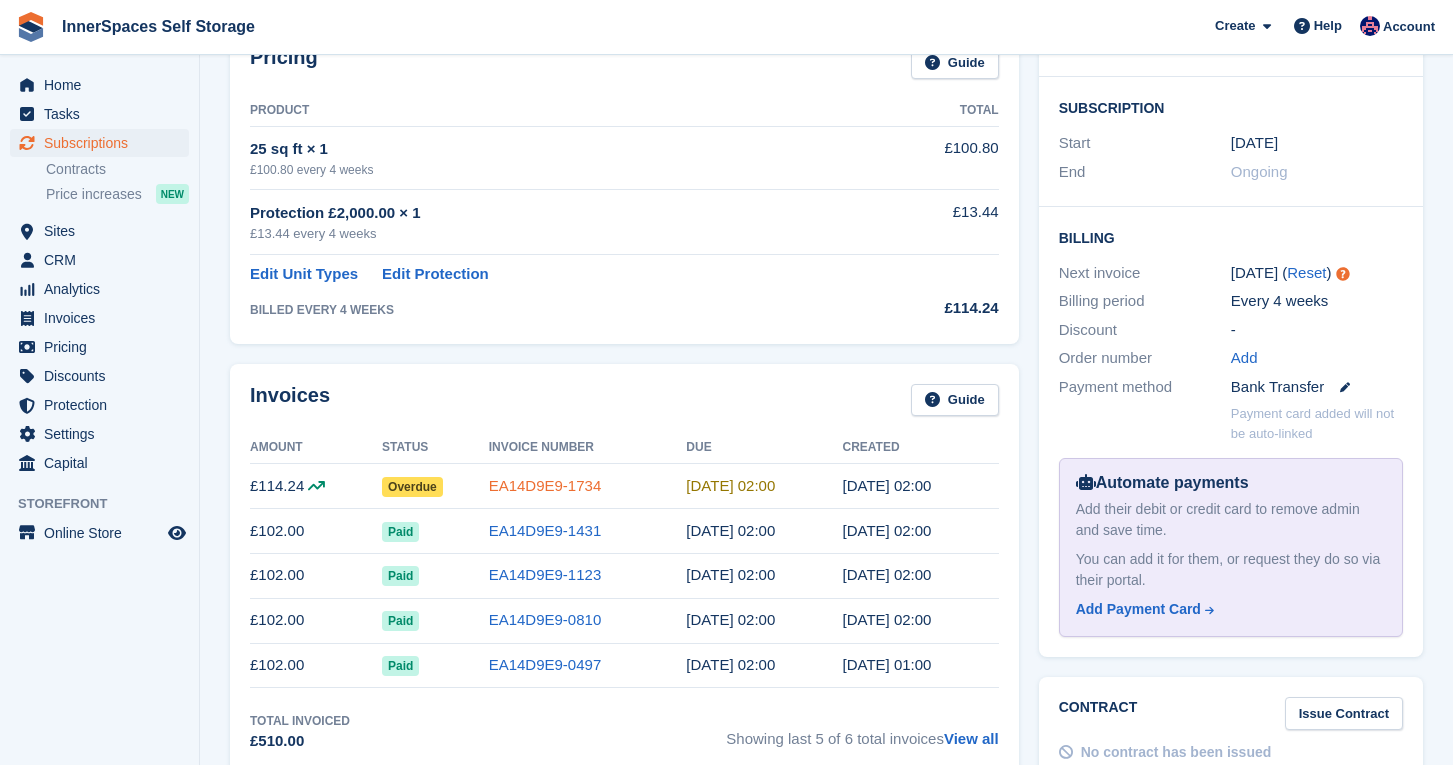 click on "EA14D9E9-1734" at bounding box center [545, 485] 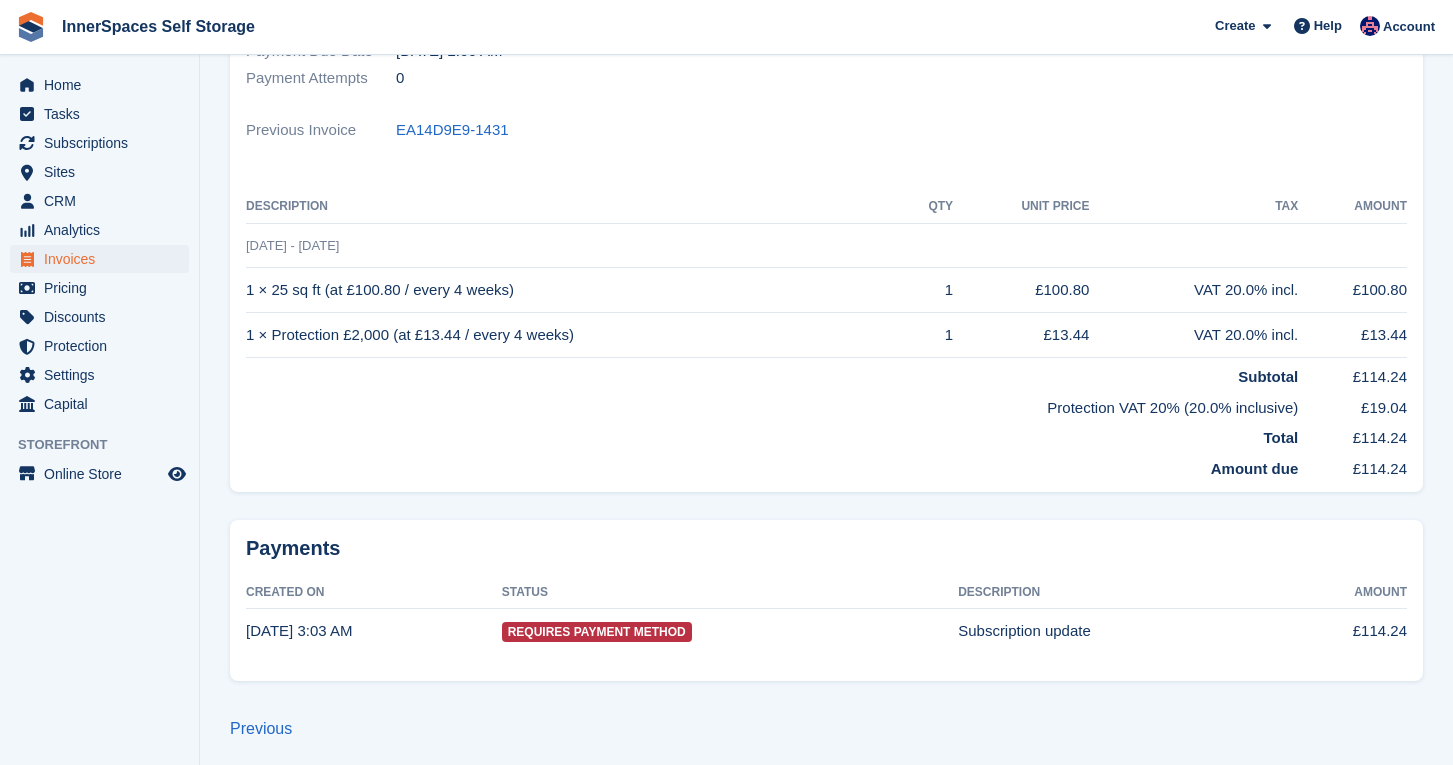 scroll, scrollTop: 523, scrollLeft: 0, axis: vertical 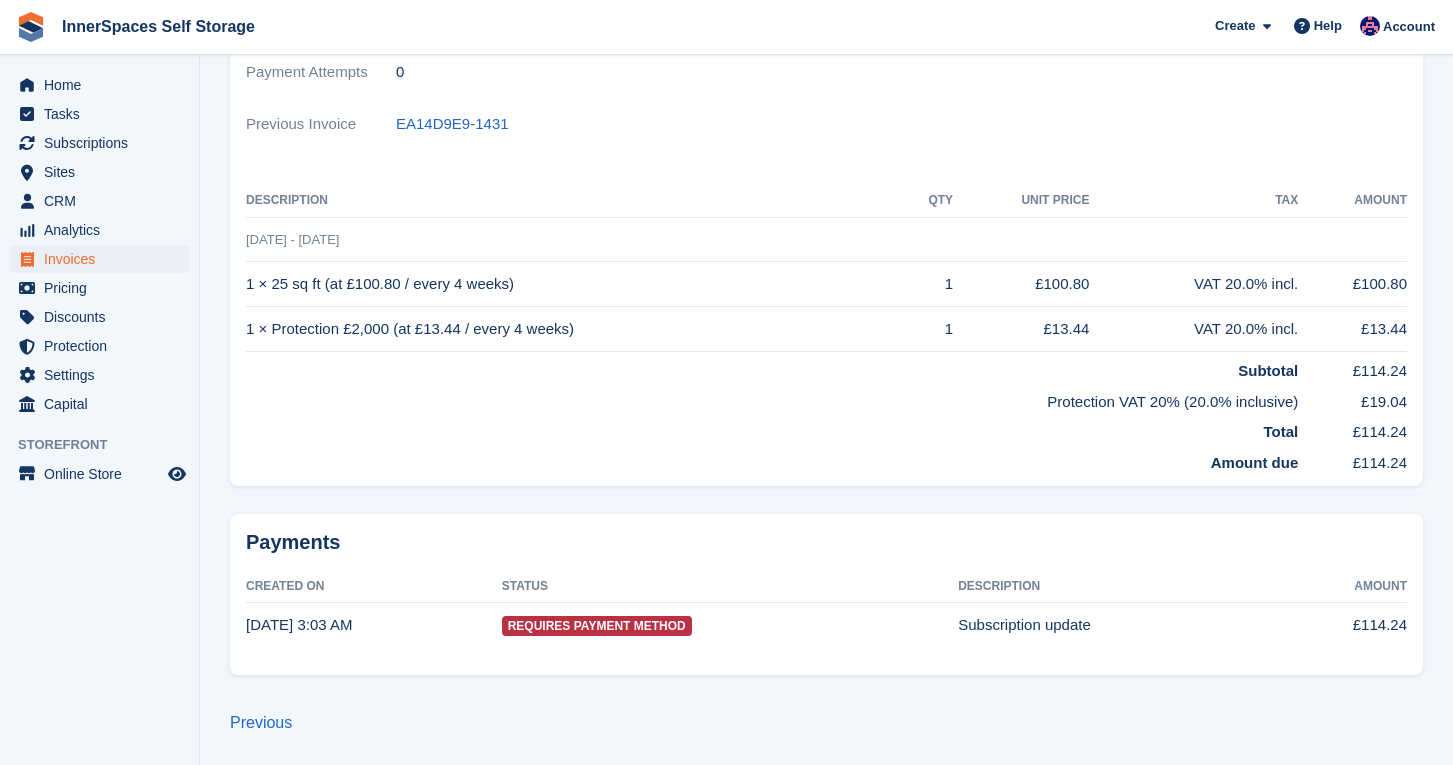 drag, startPoint x: 1407, startPoint y: 469, endPoint x: 1390, endPoint y: 464, distance: 17.720045 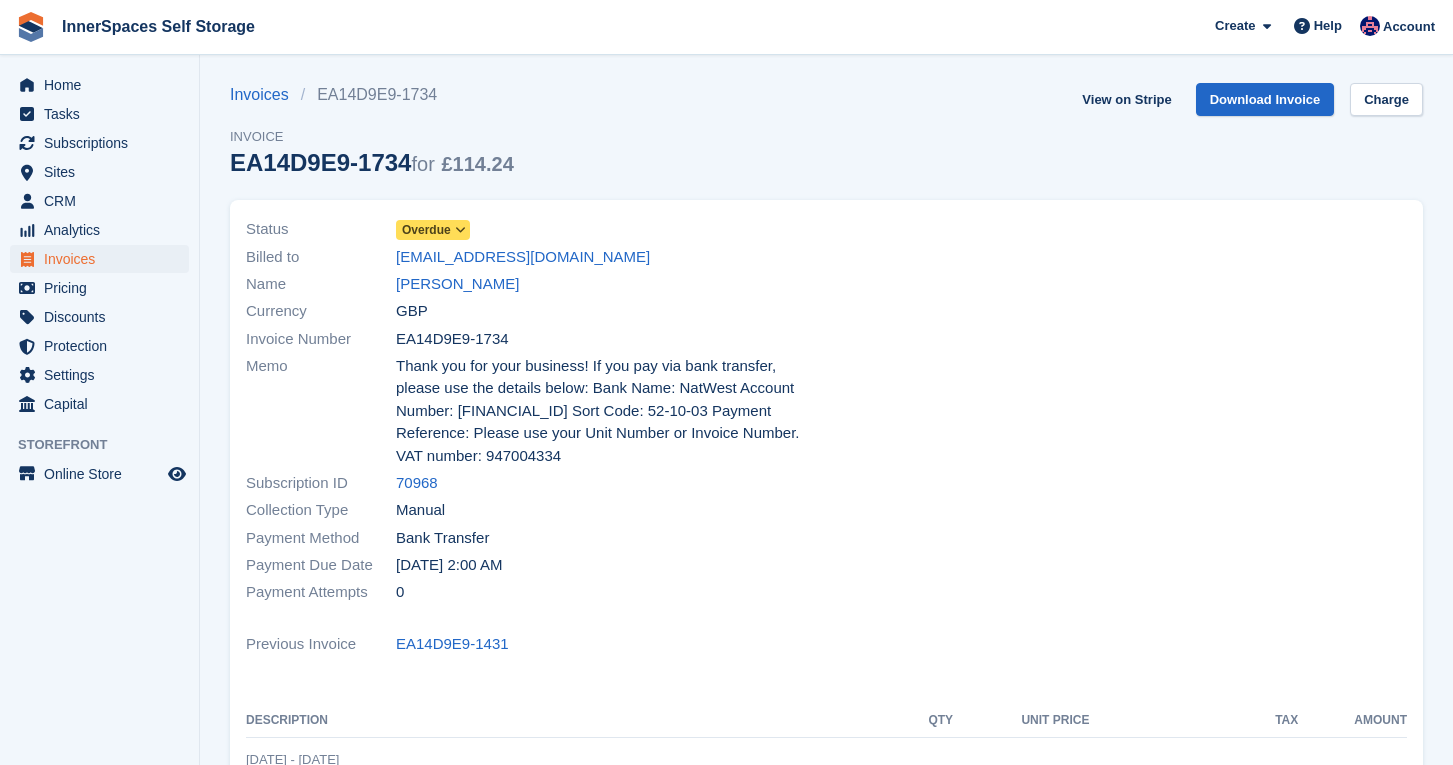 scroll, scrollTop: 0, scrollLeft: 0, axis: both 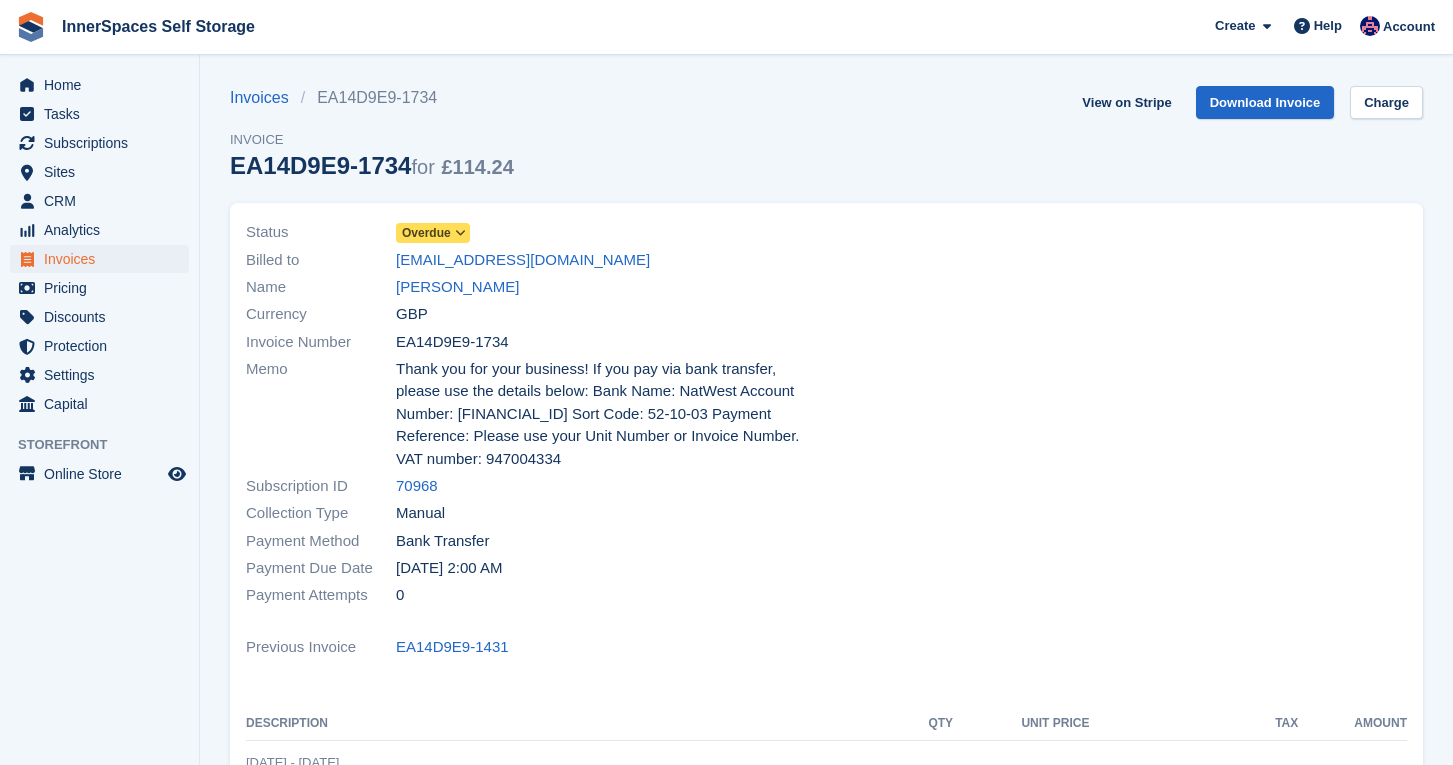 click on "EA14D9E9-1734" at bounding box center (452, 342) 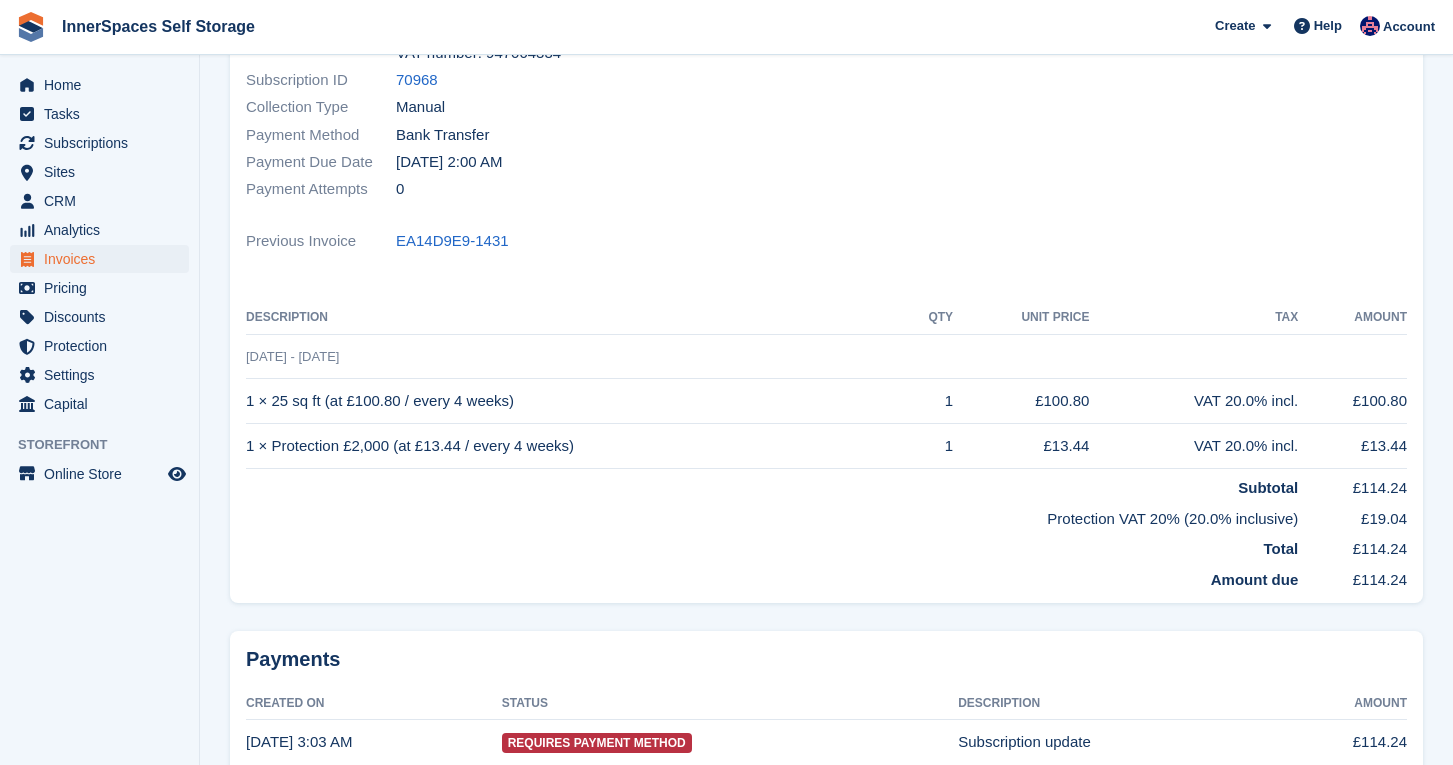 scroll, scrollTop: 410, scrollLeft: 0, axis: vertical 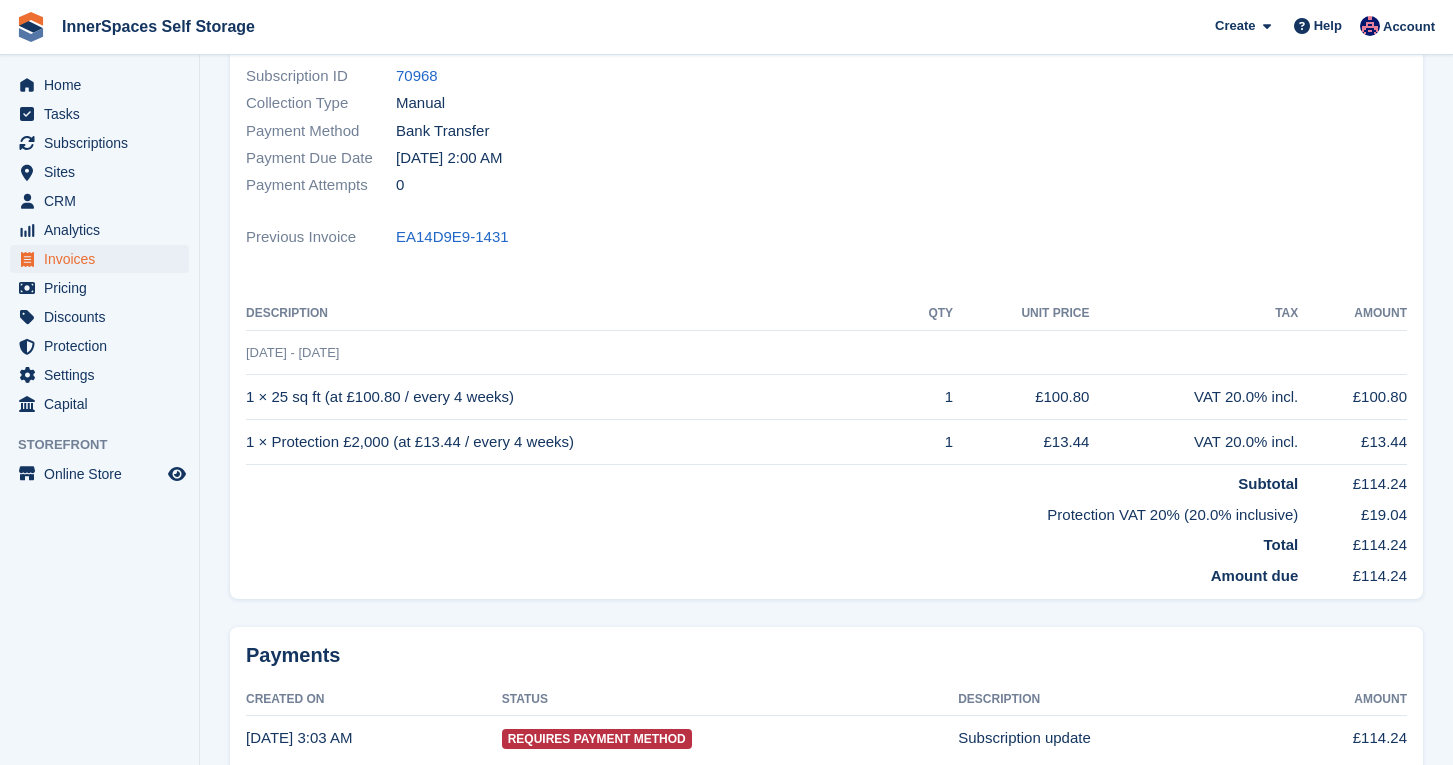 drag, startPoint x: 1366, startPoint y: 579, endPoint x: 1431, endPoint y: 580, distance: 65.00769 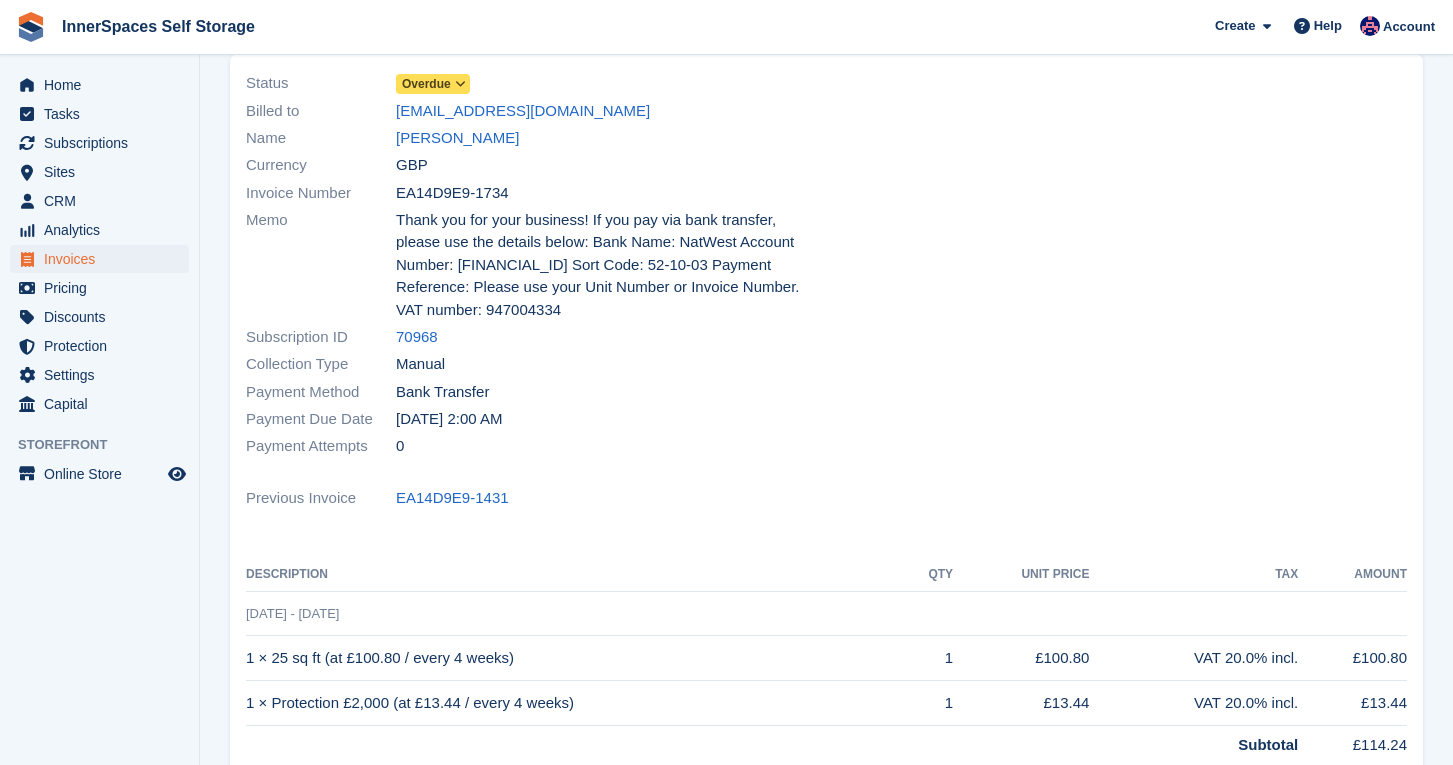 scroll, scrollTop: 0, scrollLeft: 0, axis: both 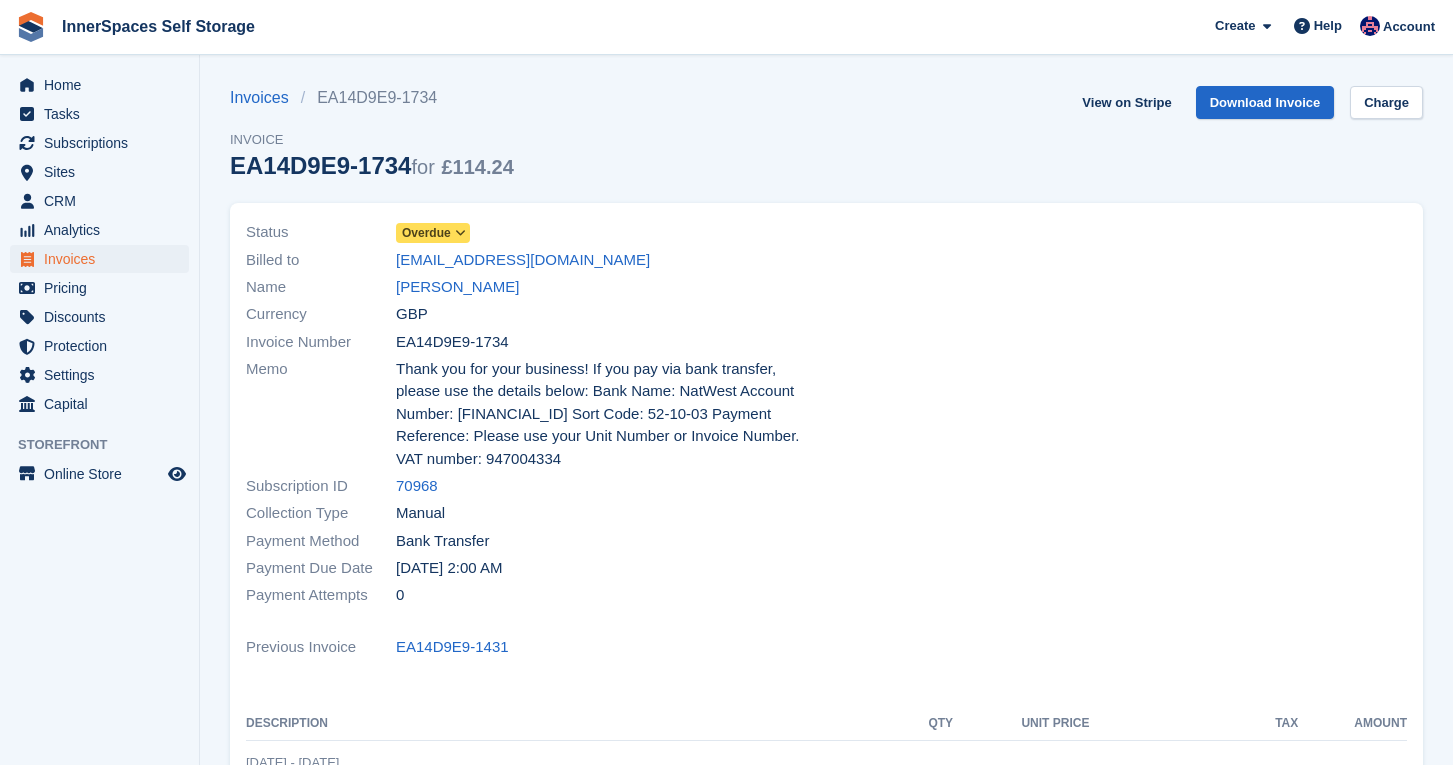 click on "Overdue" at bounding box center [426, 233] 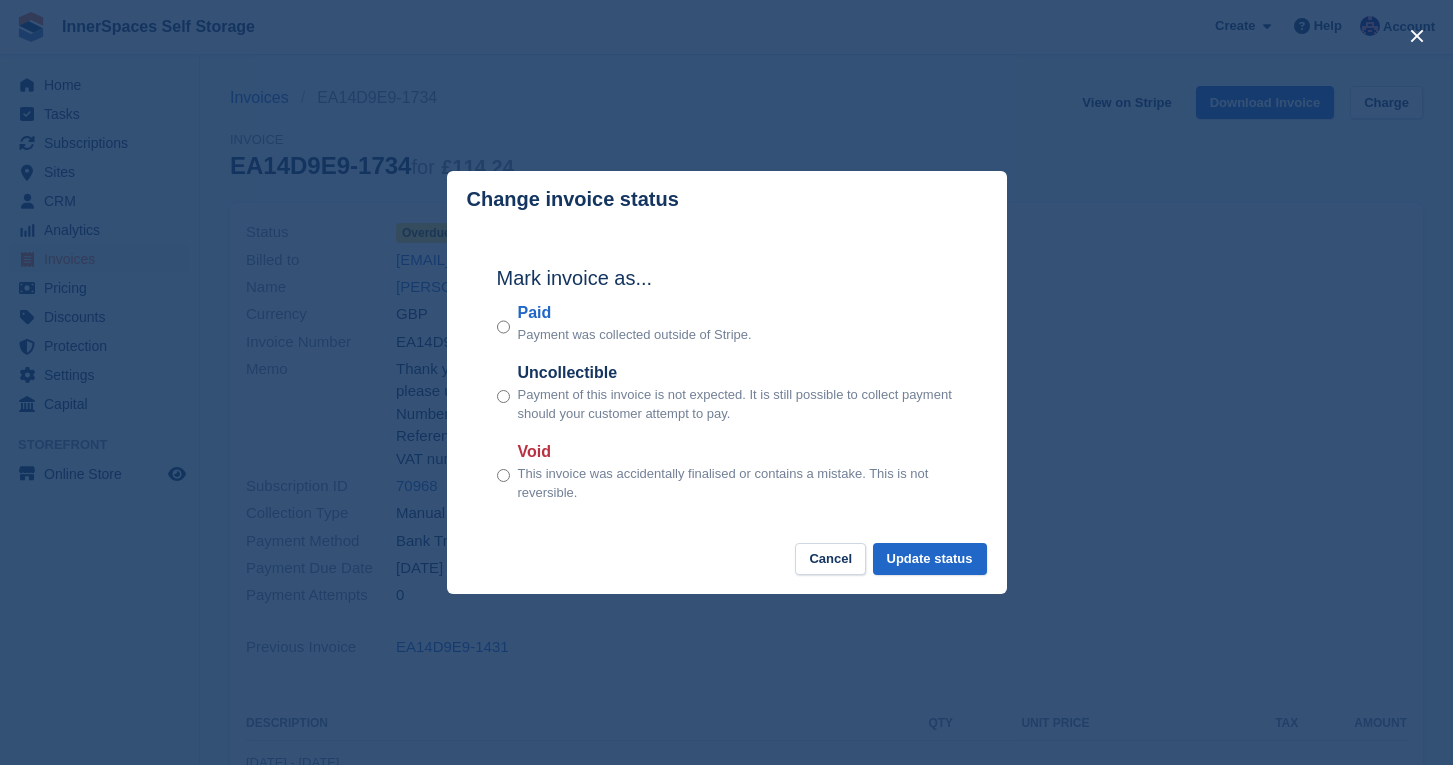 click at bounding box center (726, 382) 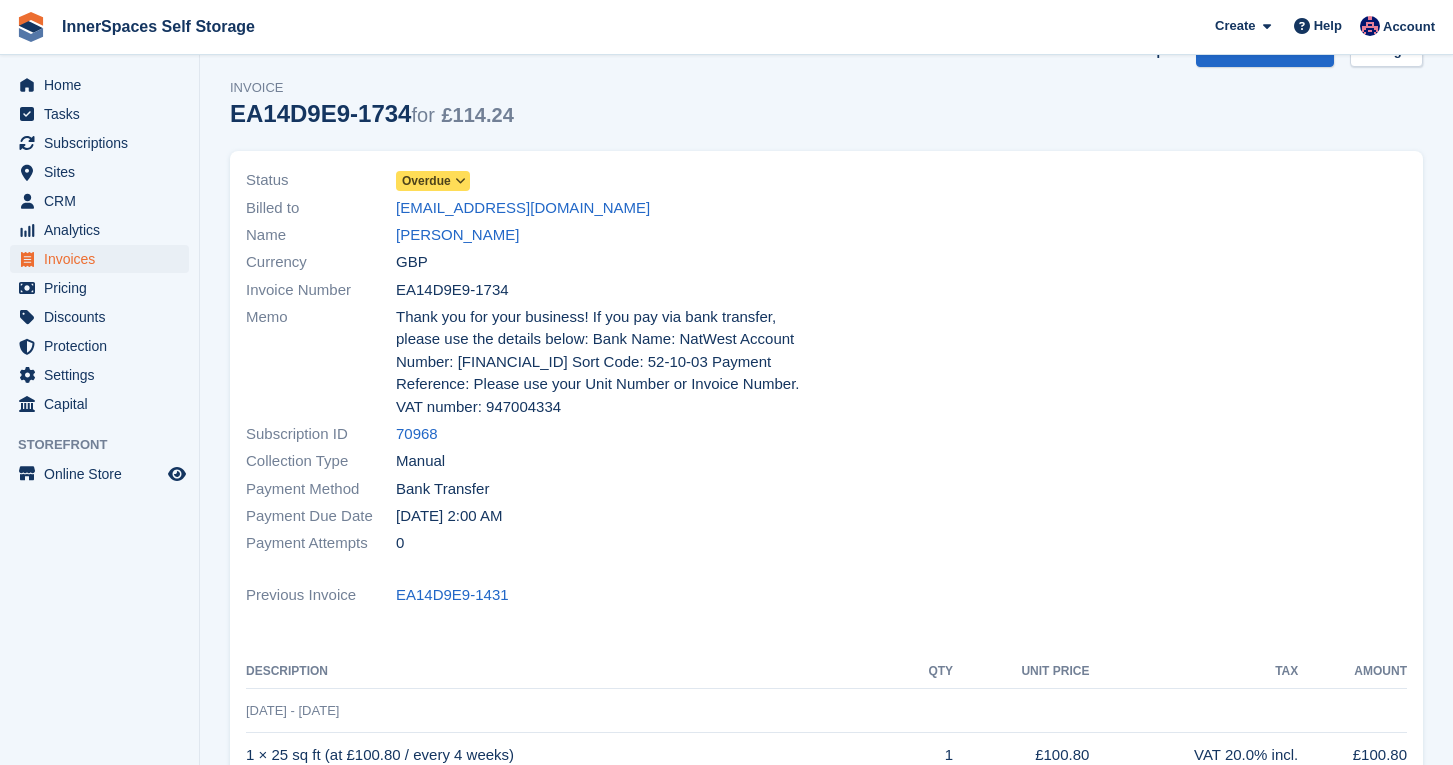 scroll, scrollTop: 0, scrollLeft: 0, axis: both 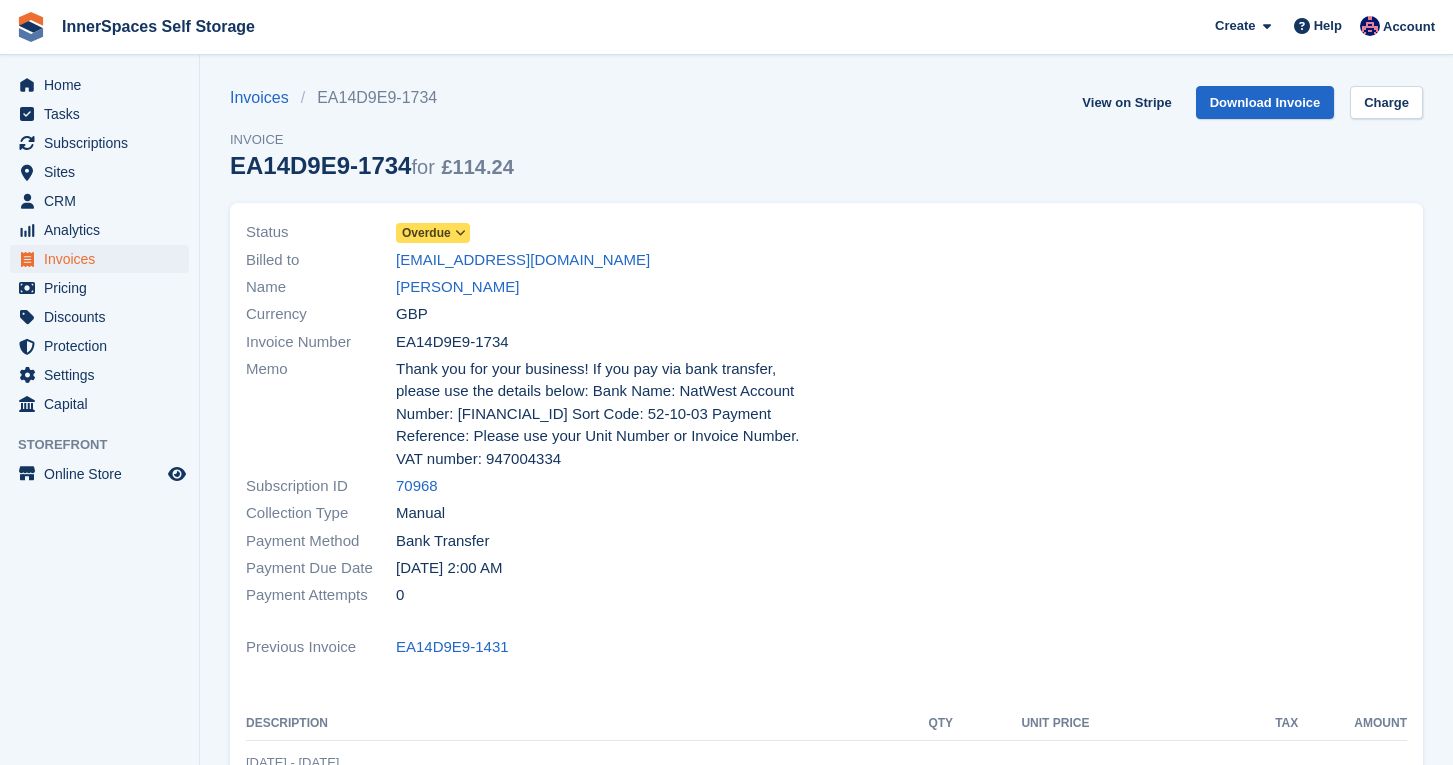 click on "Name
Glen Hammond" at bounding box center (530, 287) 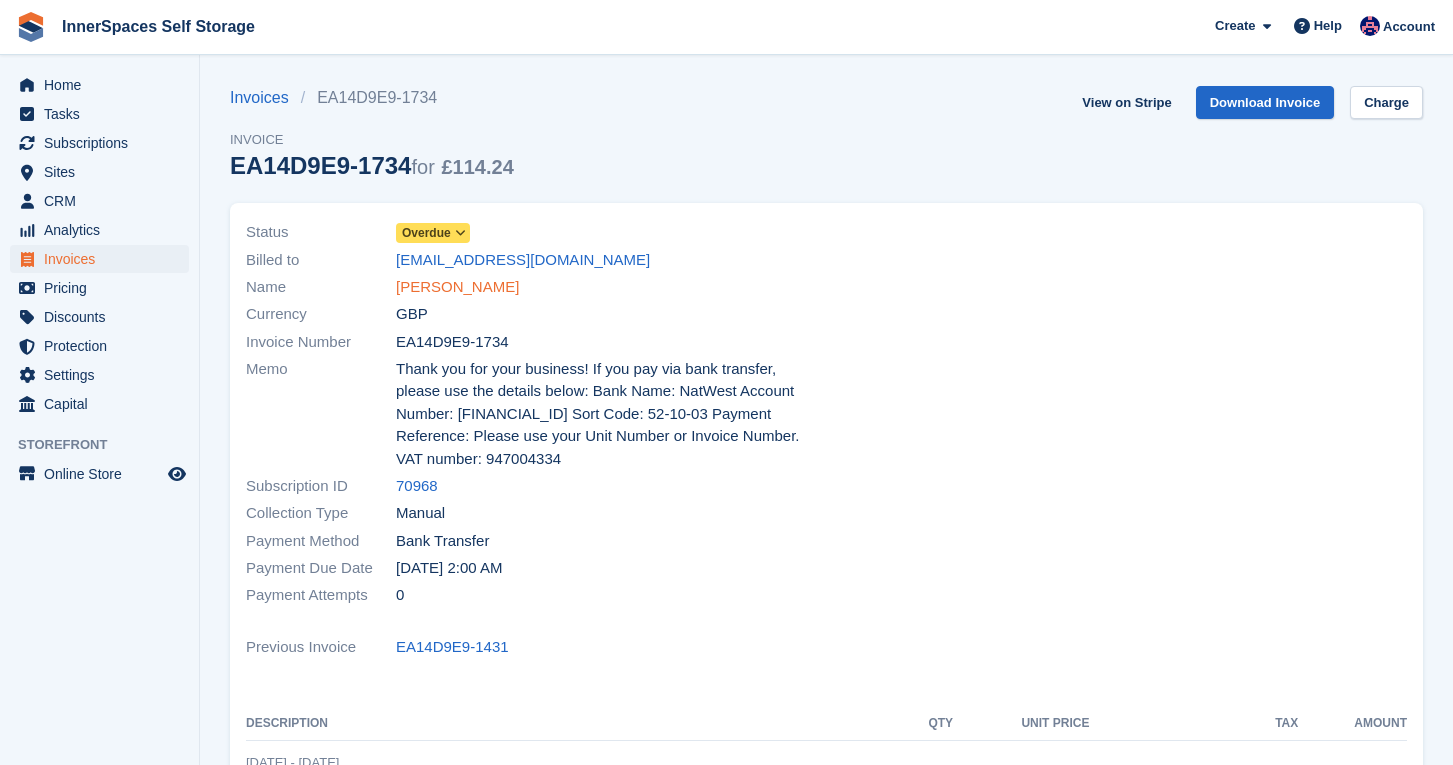 click on "[PERSON_NAME]" at bounding box center [457, 287] 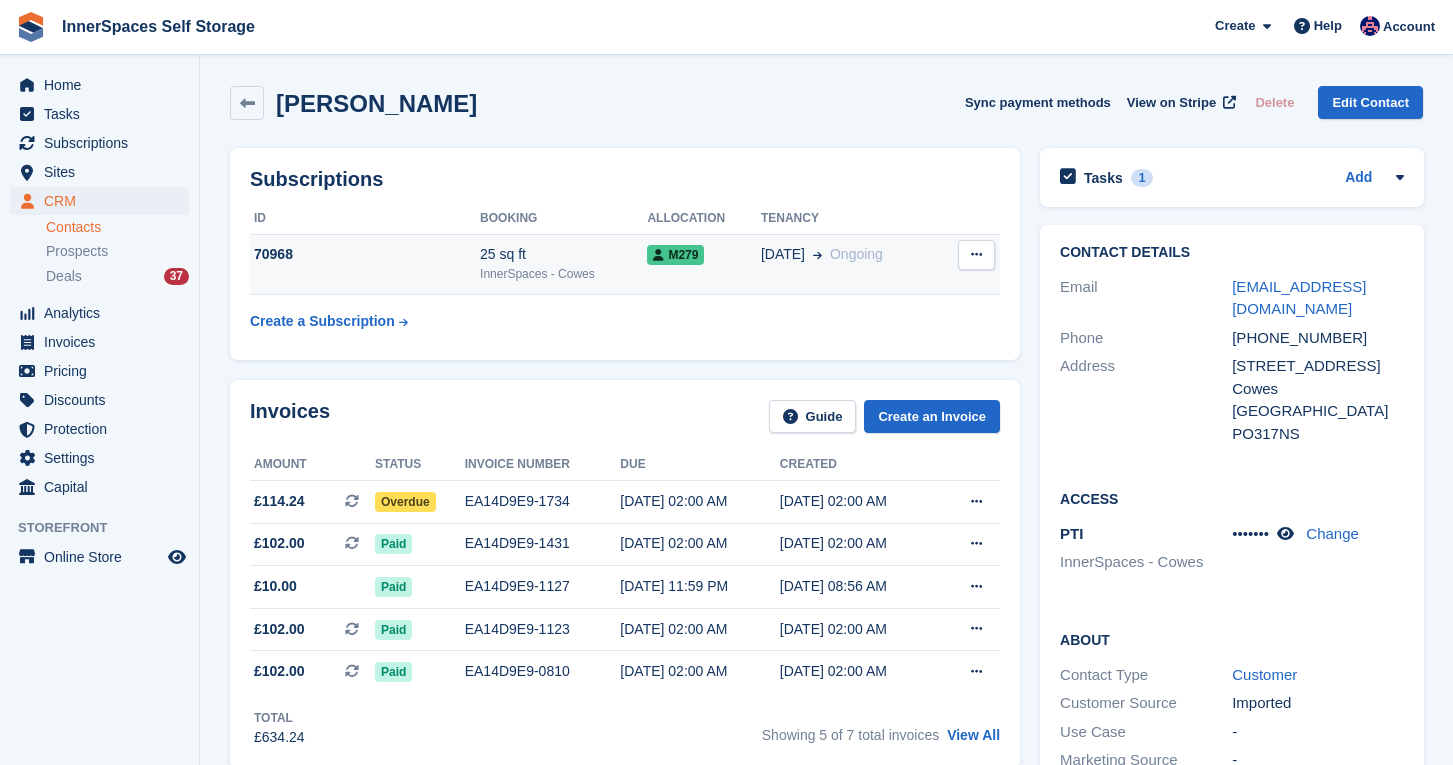 click on "25 sq ft" at bounding box center (563, 254) 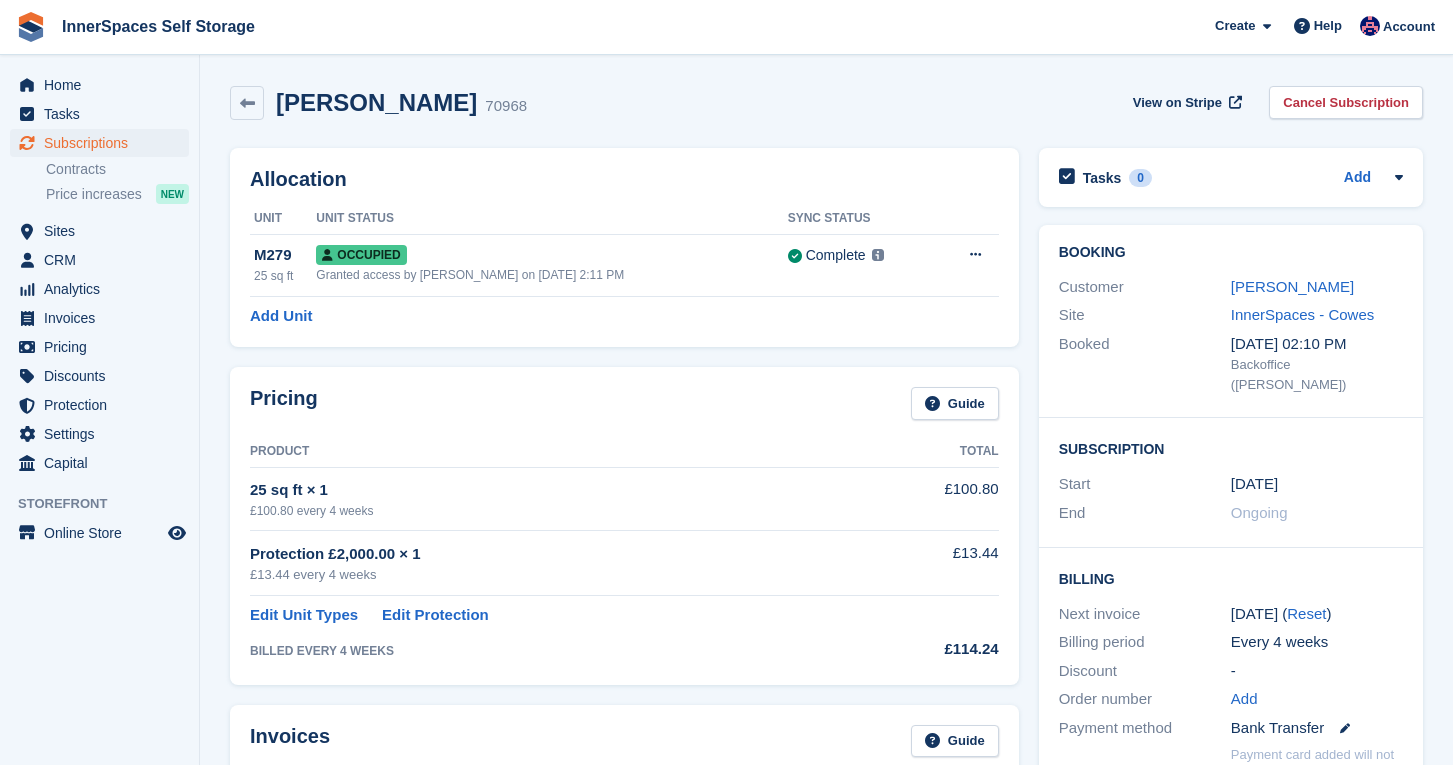 scroll, scrollTop: 0, scrollLeft: 0, axis: both 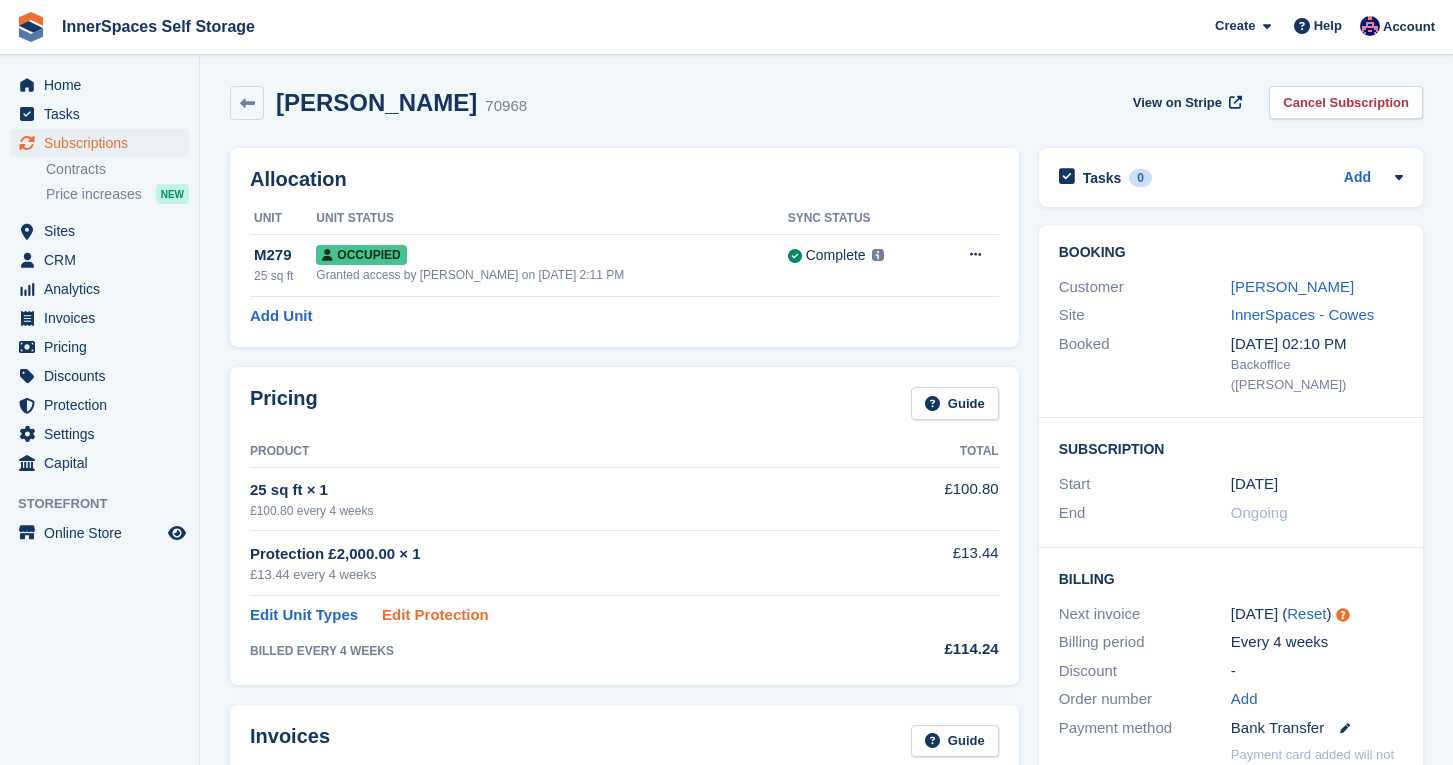 click on "Edit Protection" at bounding box center (435, 615) 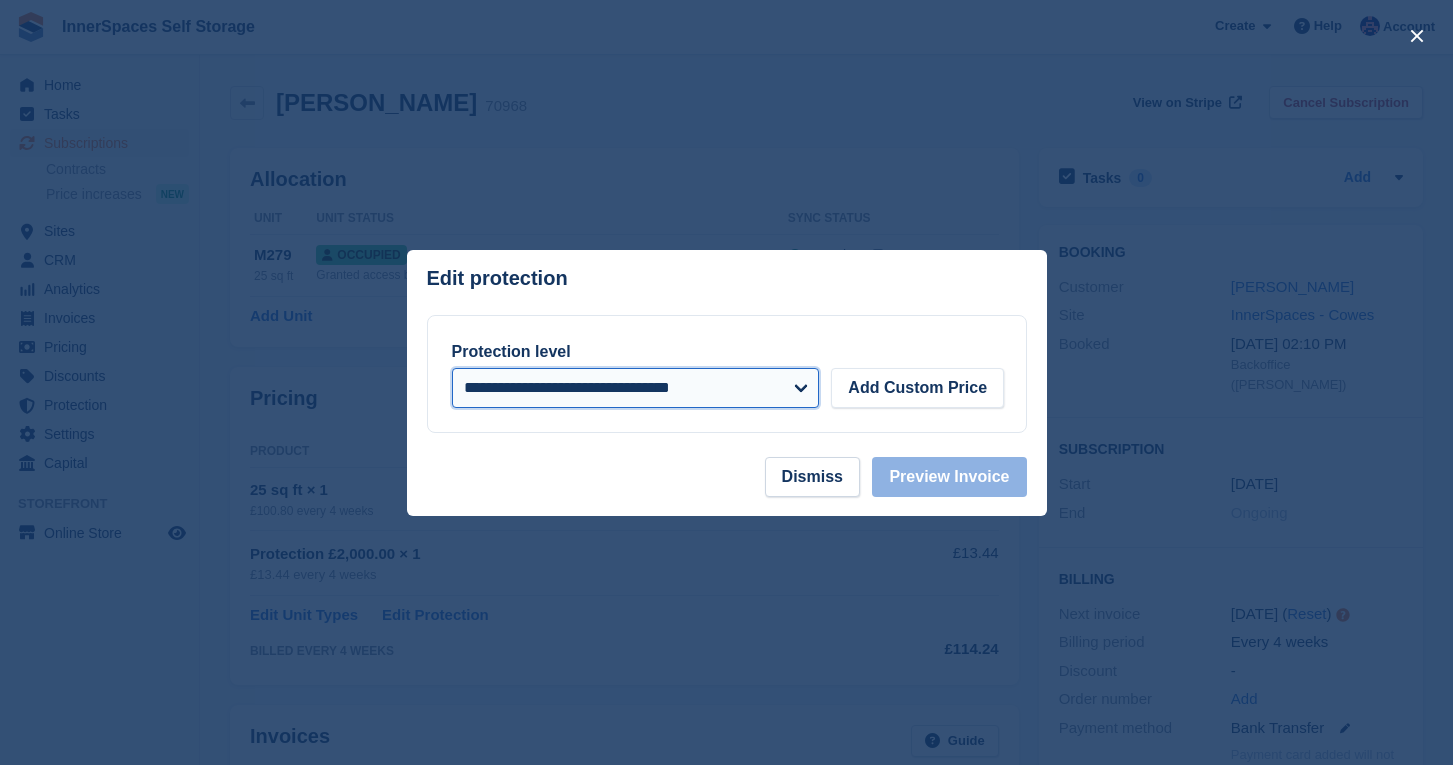 click on "**********" at bounding box center (636, 388) 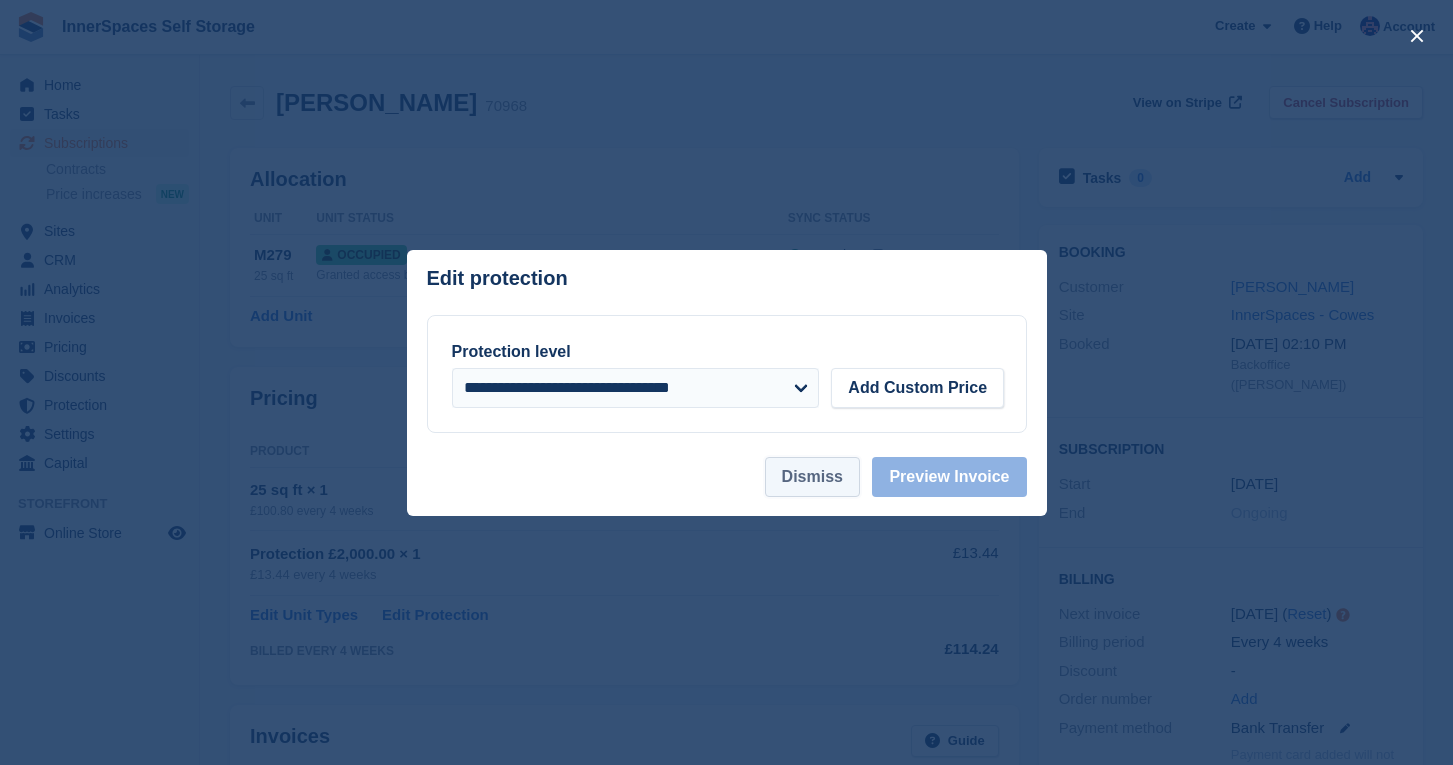 click on "Dismiss" at bounding box center [812, 477] 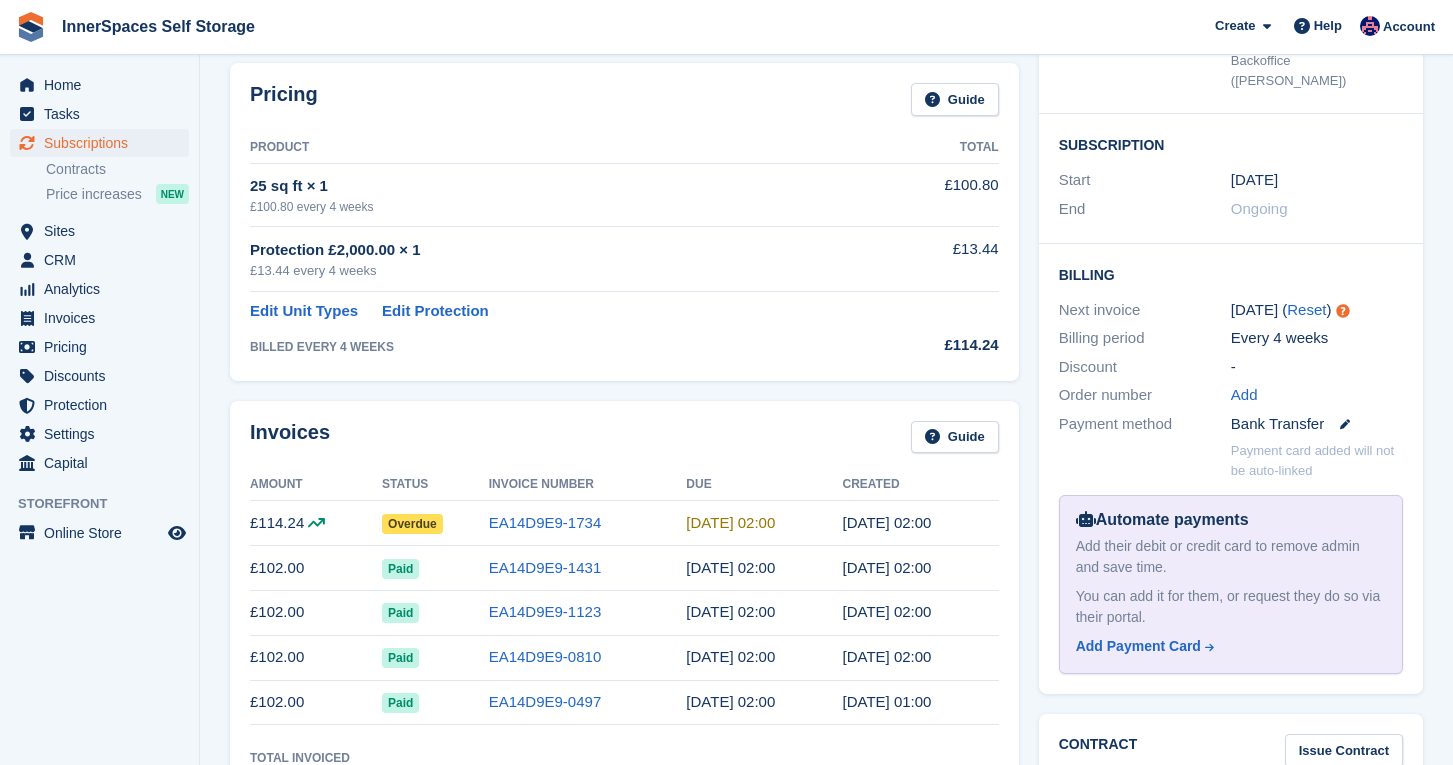 scroll, scrollTop: 0, scrollLeft: 0, axis: both 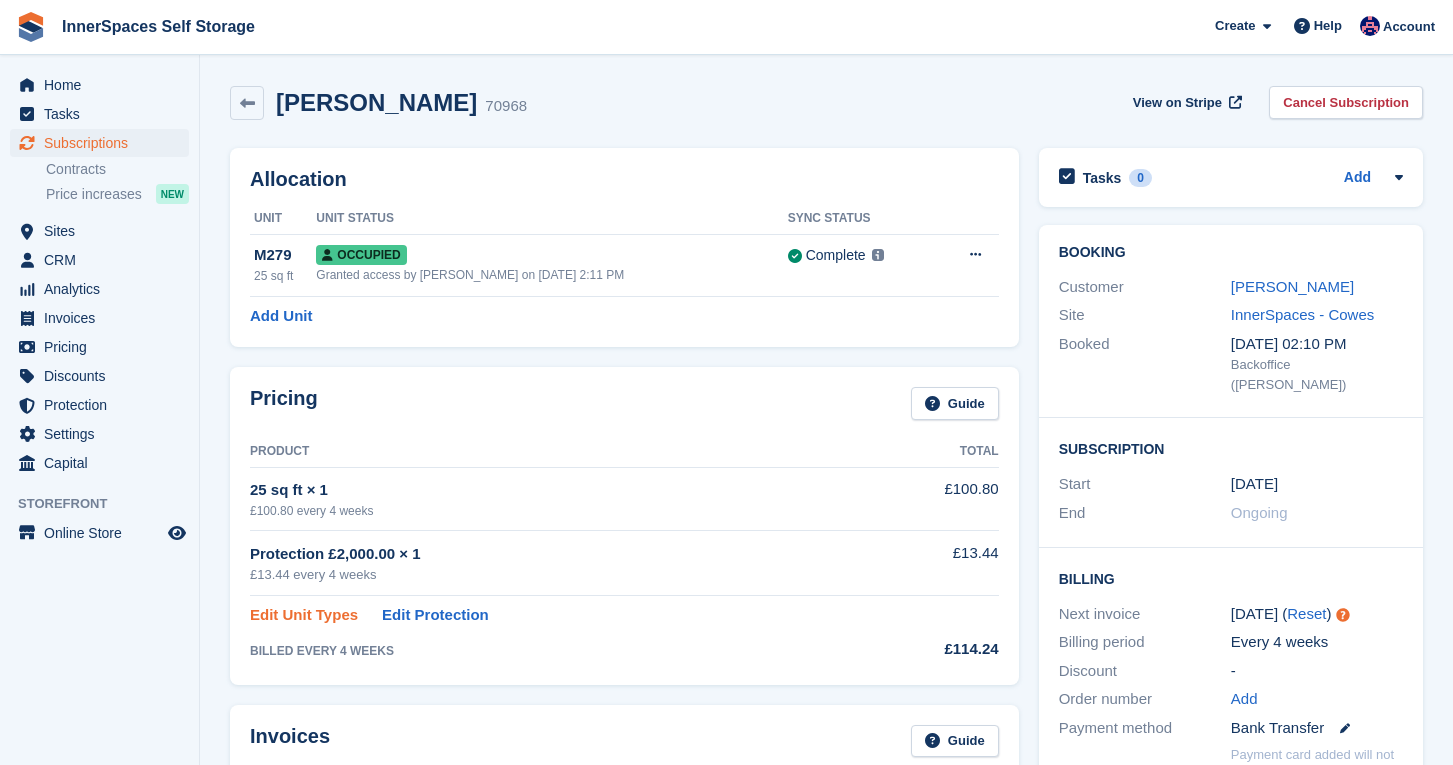 click on "Edit Unit Types" at bounding box center [304, 615] 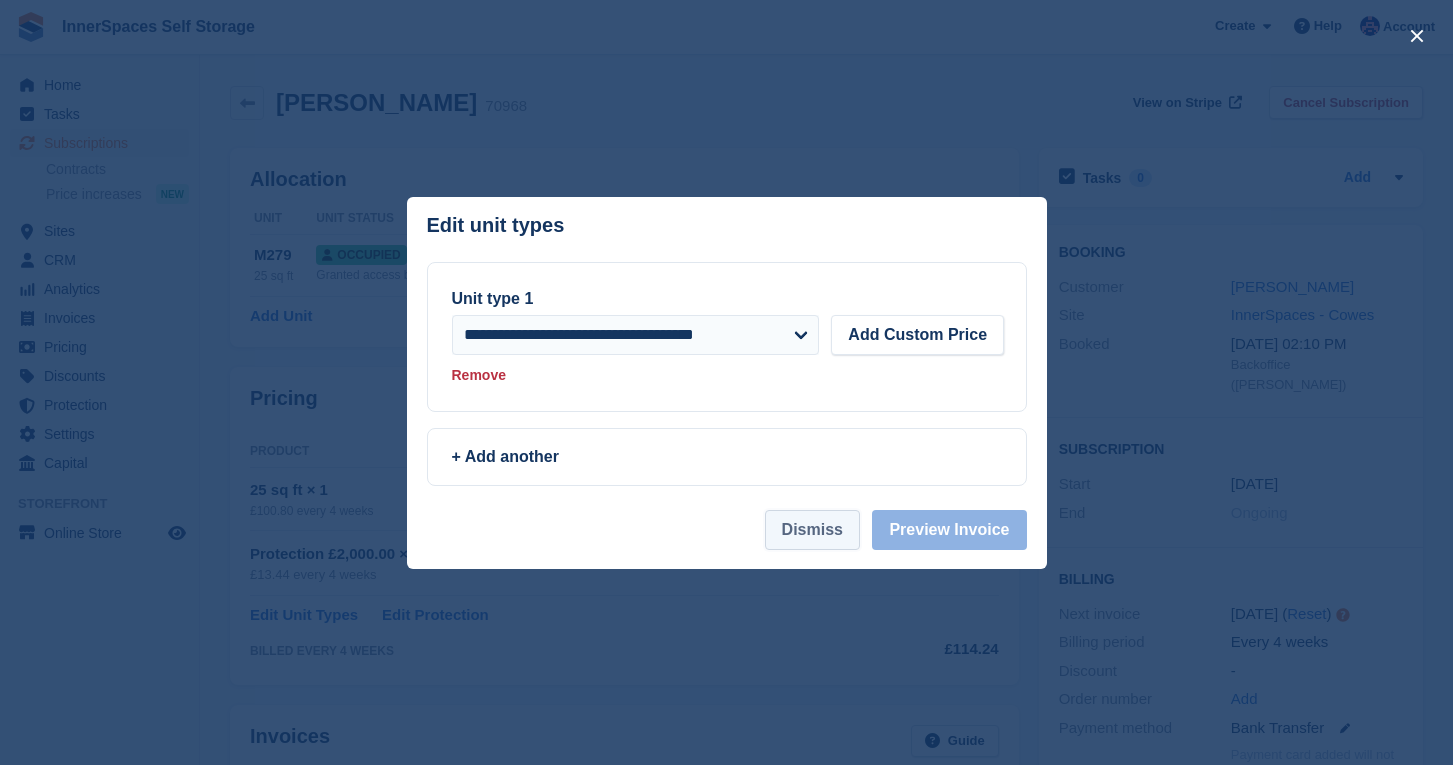 click on "Dismiss" at bounding box center (812, 530) 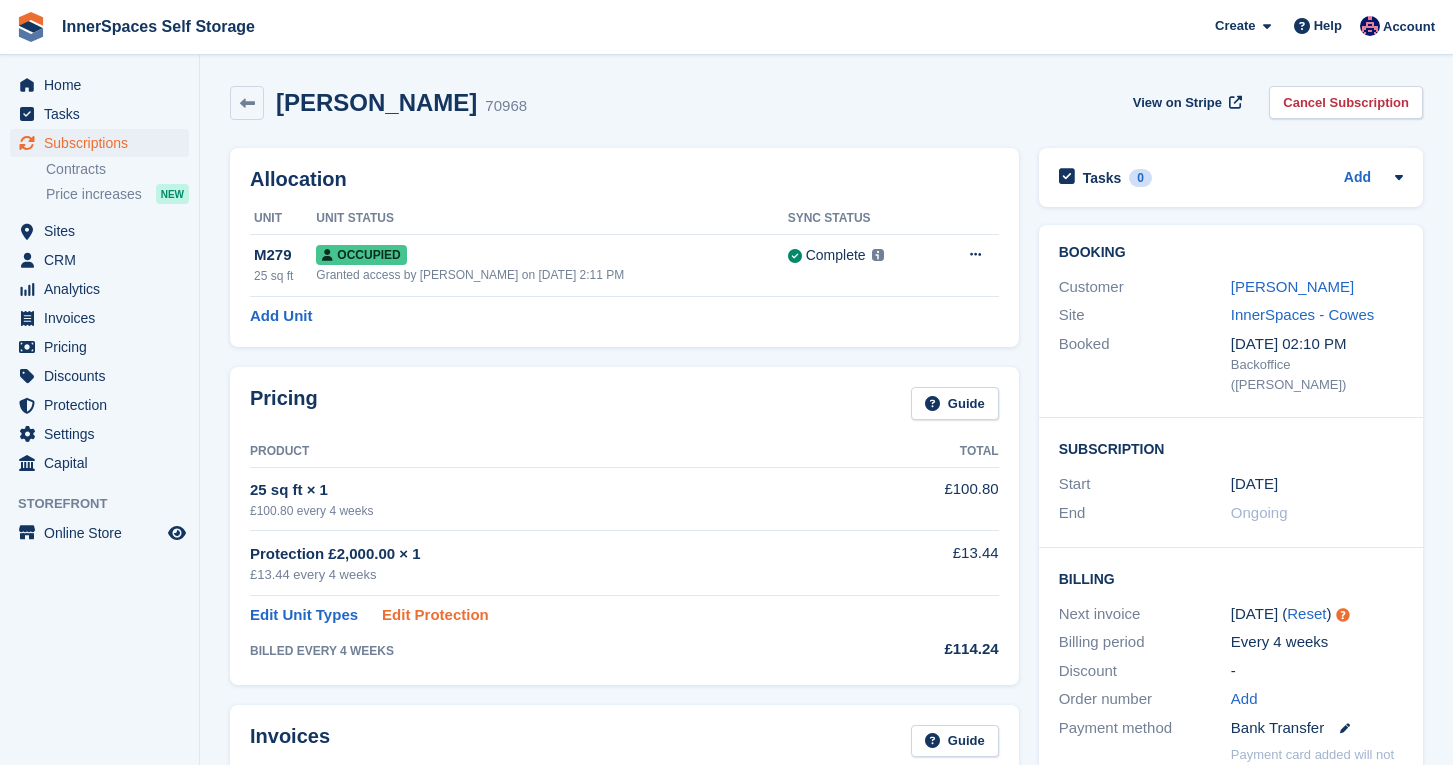 click on "Edit Protection" at bounding box center (435, 615) 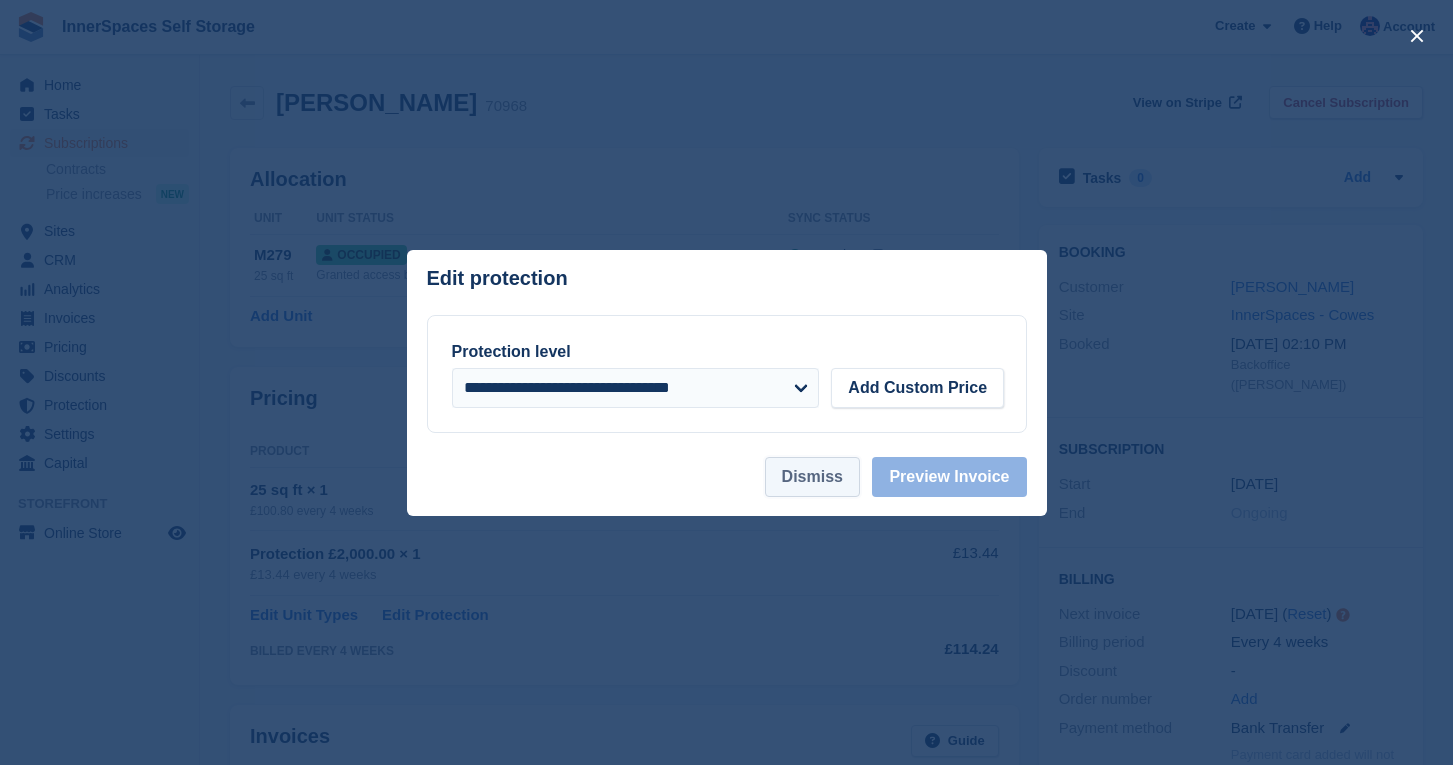 click on "Dismiss" at bounding box center (812, 477) 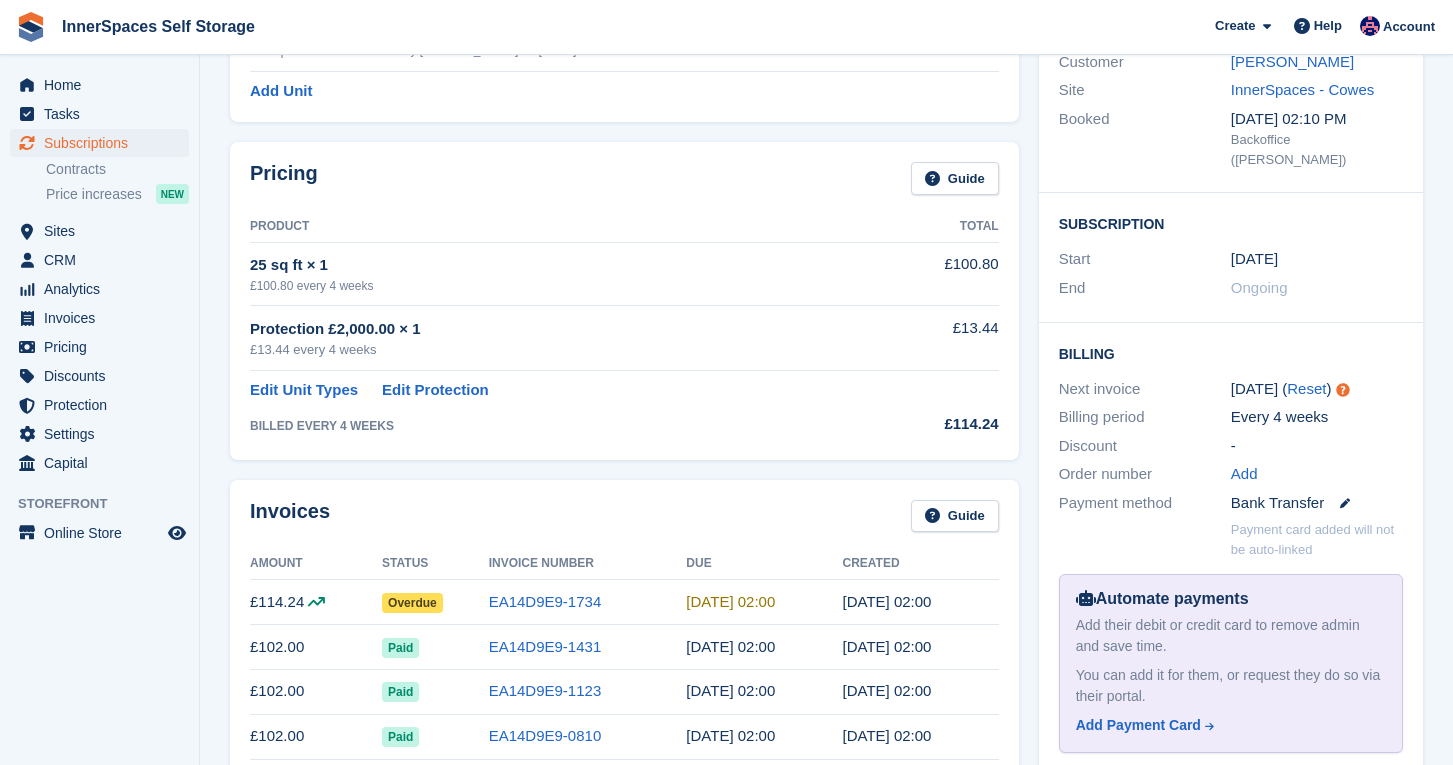 scroll, scrollTop: 229, scrollLeft: 0, axis: vertical 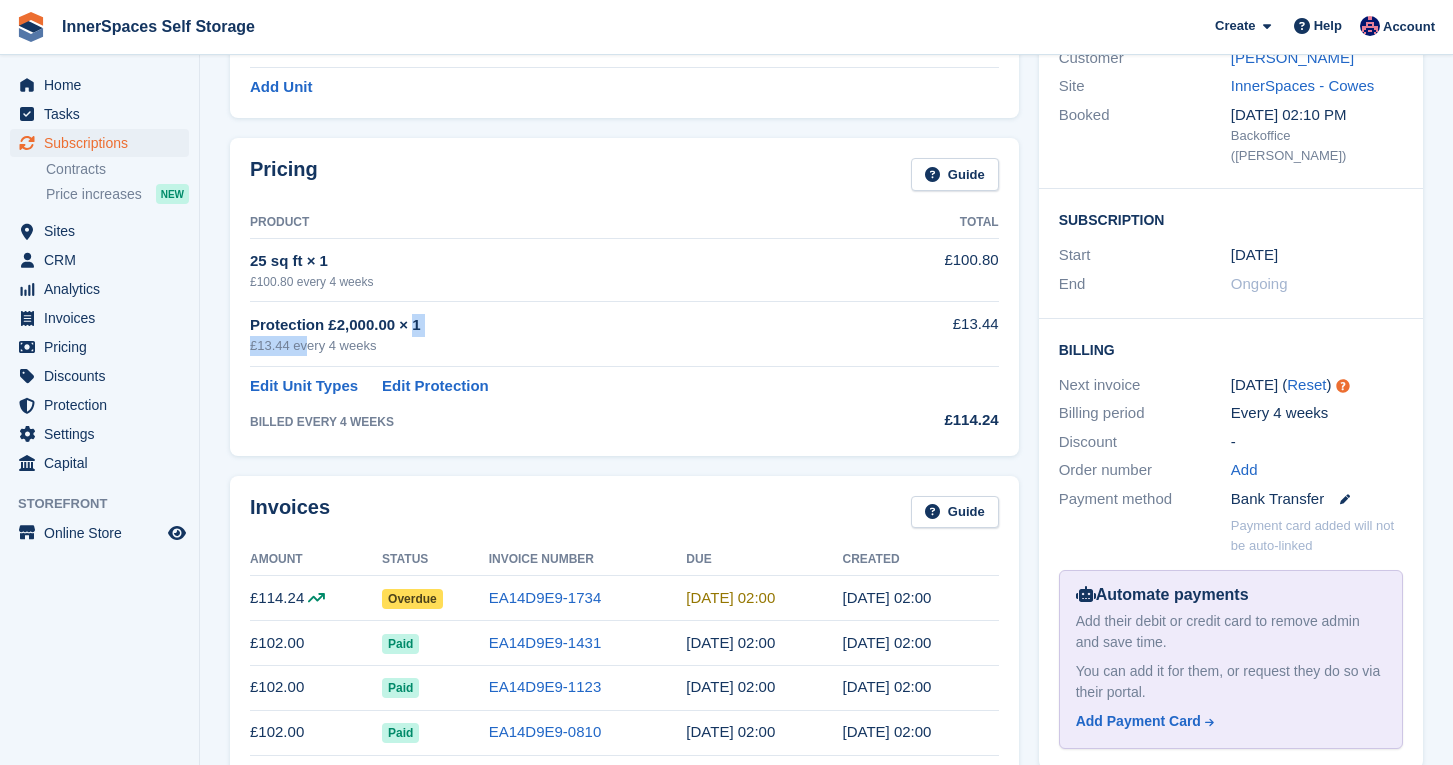 drag, startPoint x: 253, startPoint y: 331, endPoint x: 312, endPoint y: 345, distance: 60.63827 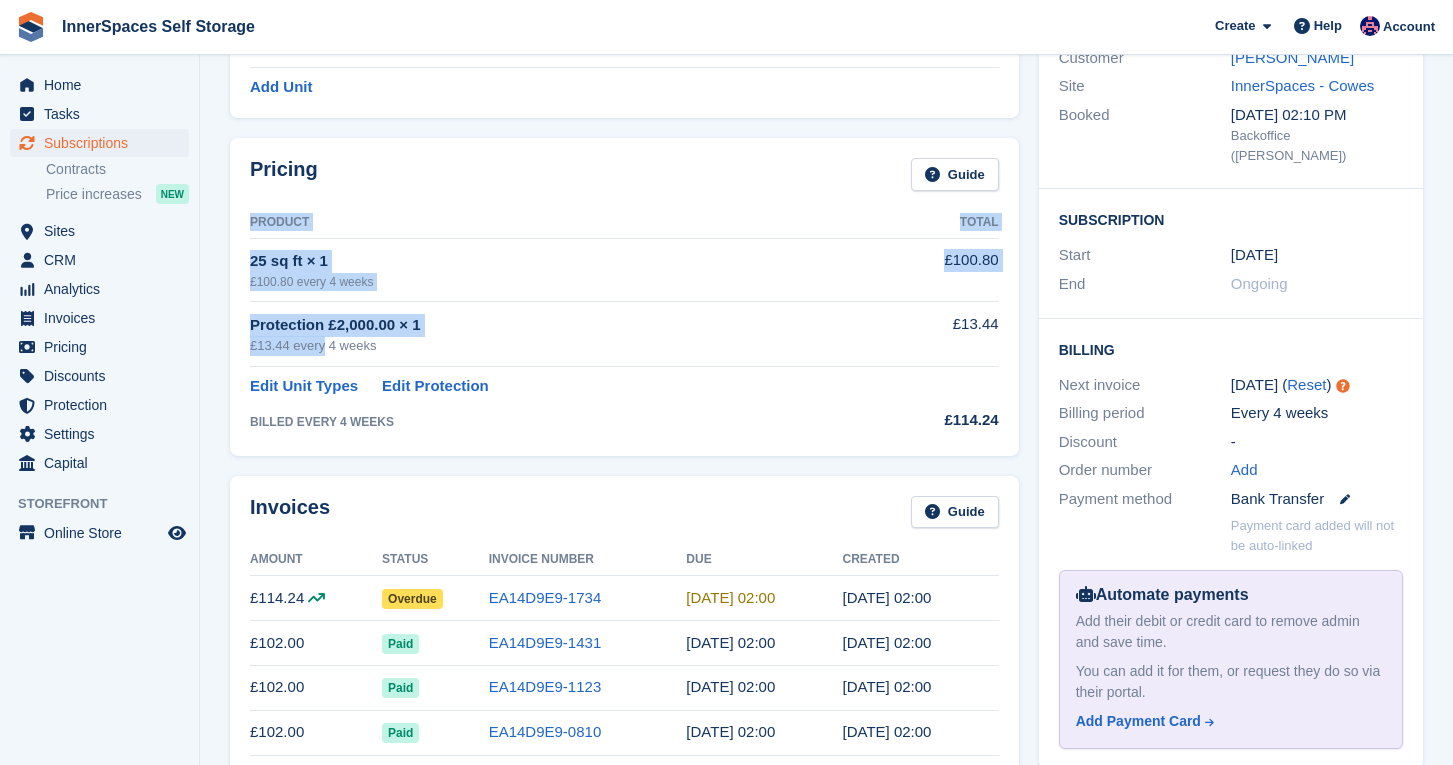 drag, startPoint x: 312, startPoint y: 345, endPoint x: 244, endPoint y: 339, distance: 68.26419 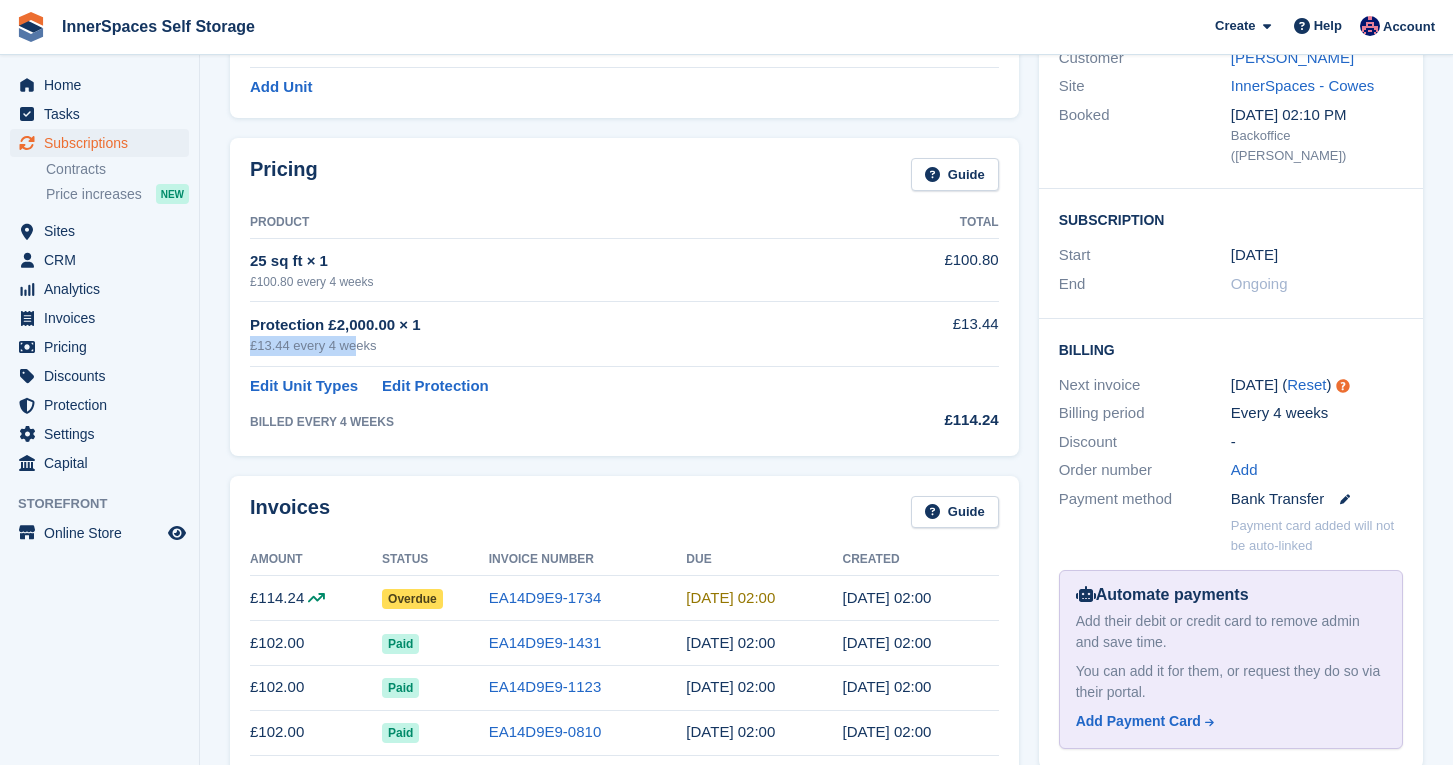 drag, startPoint x: 252, startPoint y: 345, endPoint x: 367, endPoint y: 350, distance: 115.10864 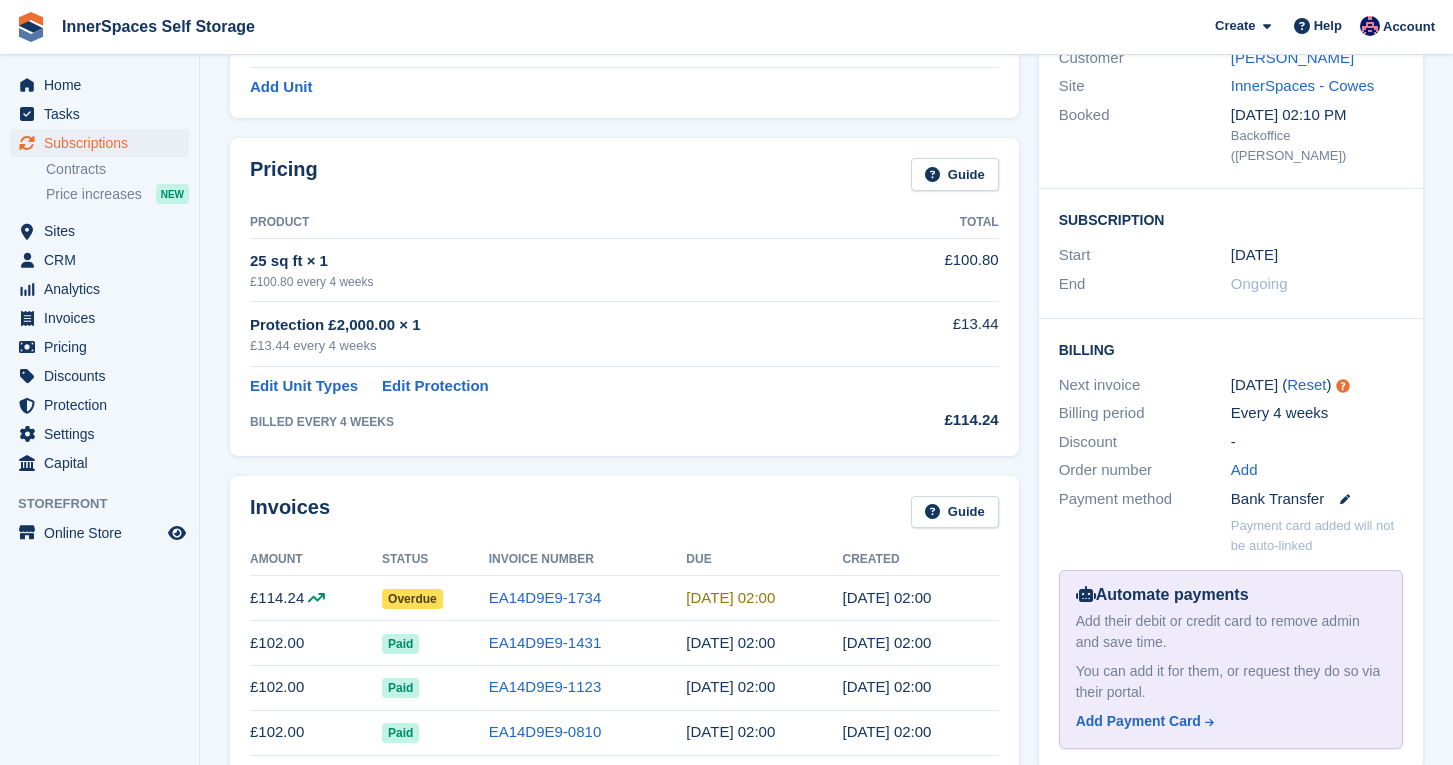 click on "Protection £2,000.00 × 1
£13.44 every 4 weeks" at bounding box center [555, 334] 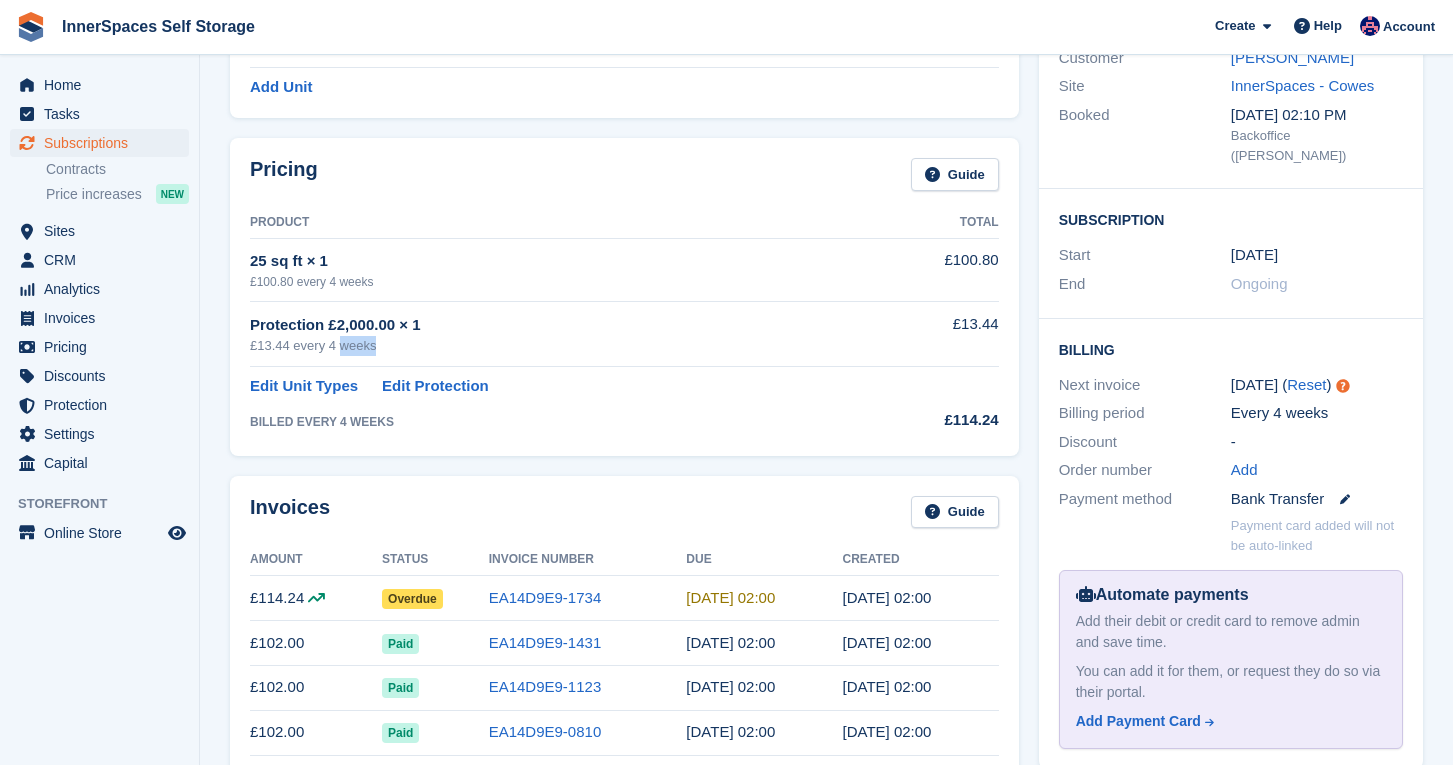 click on "£13.44 every 4 weeks" at bounding box center (555, 346) 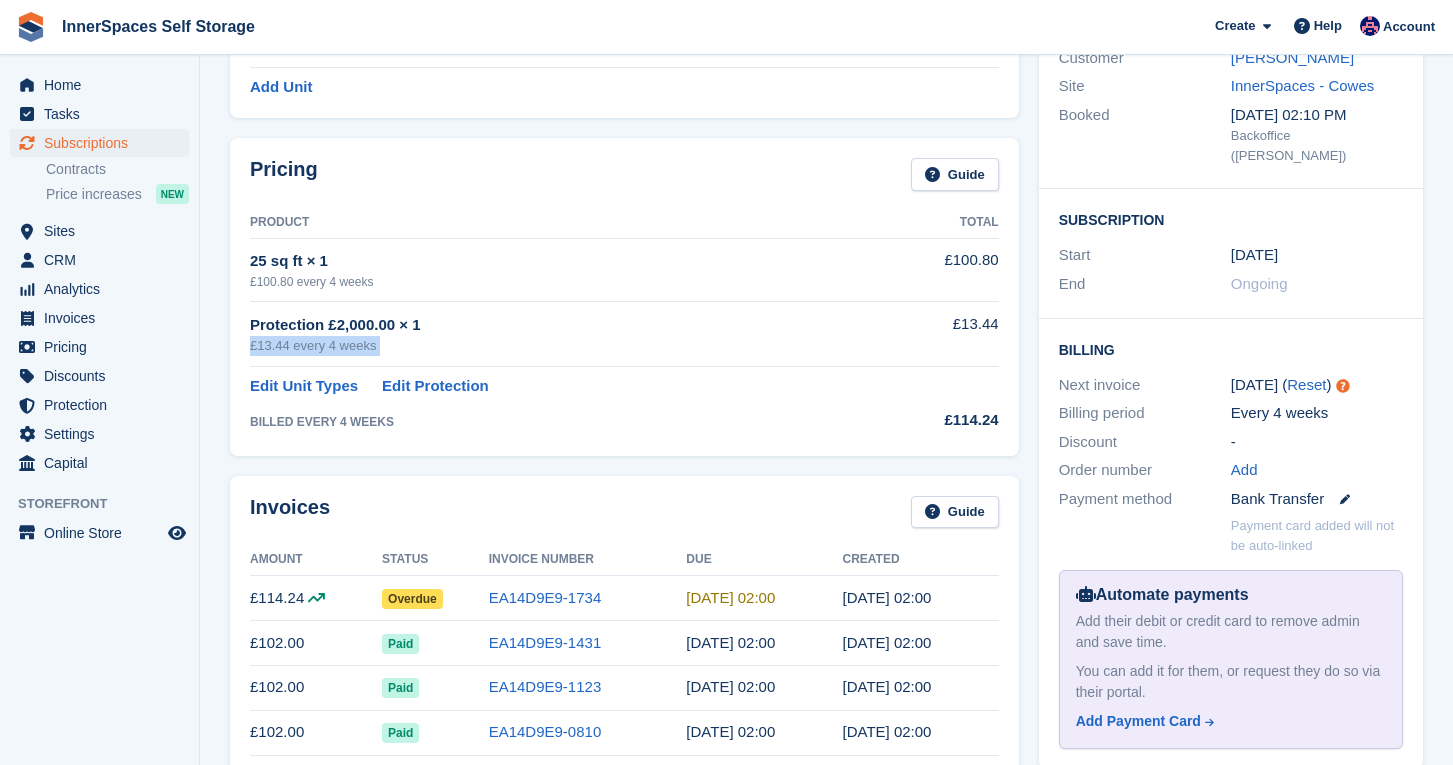 click on "£13.44 every 4 weeks" at bounding box center (555, 346) 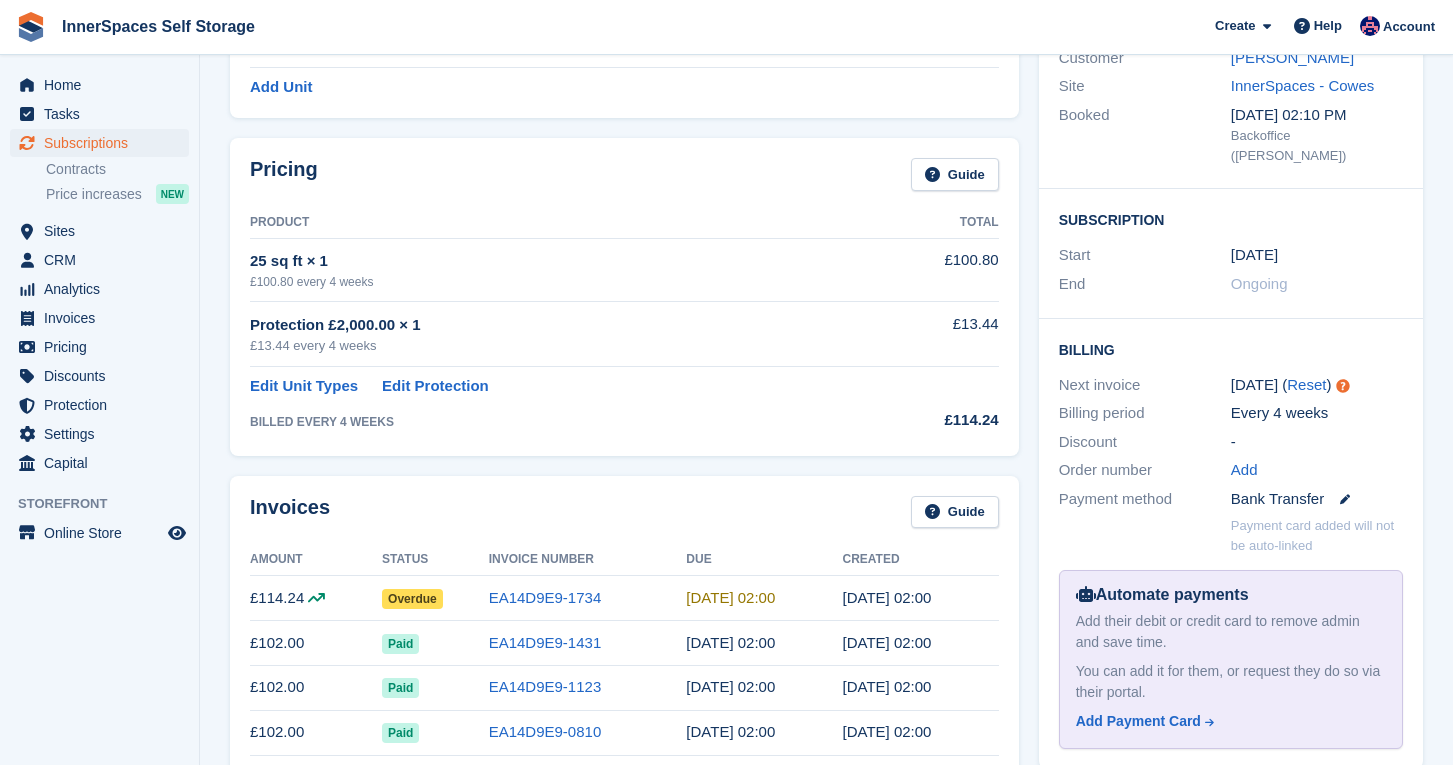 click on "Protection £2,000.00 × 1" at bounding box center [555, 325] 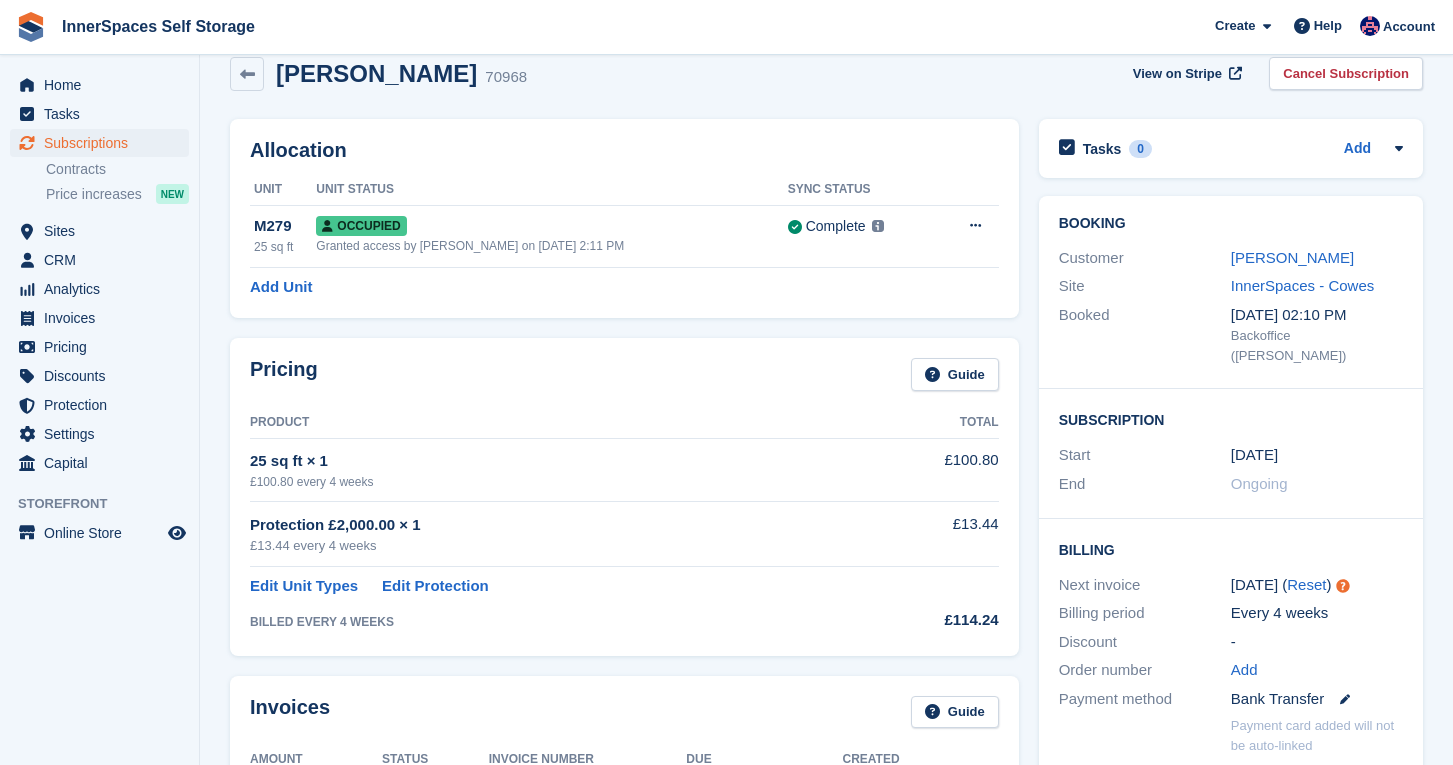 scroll, scrollTop: 0, scrollLeft: 0, axis: both 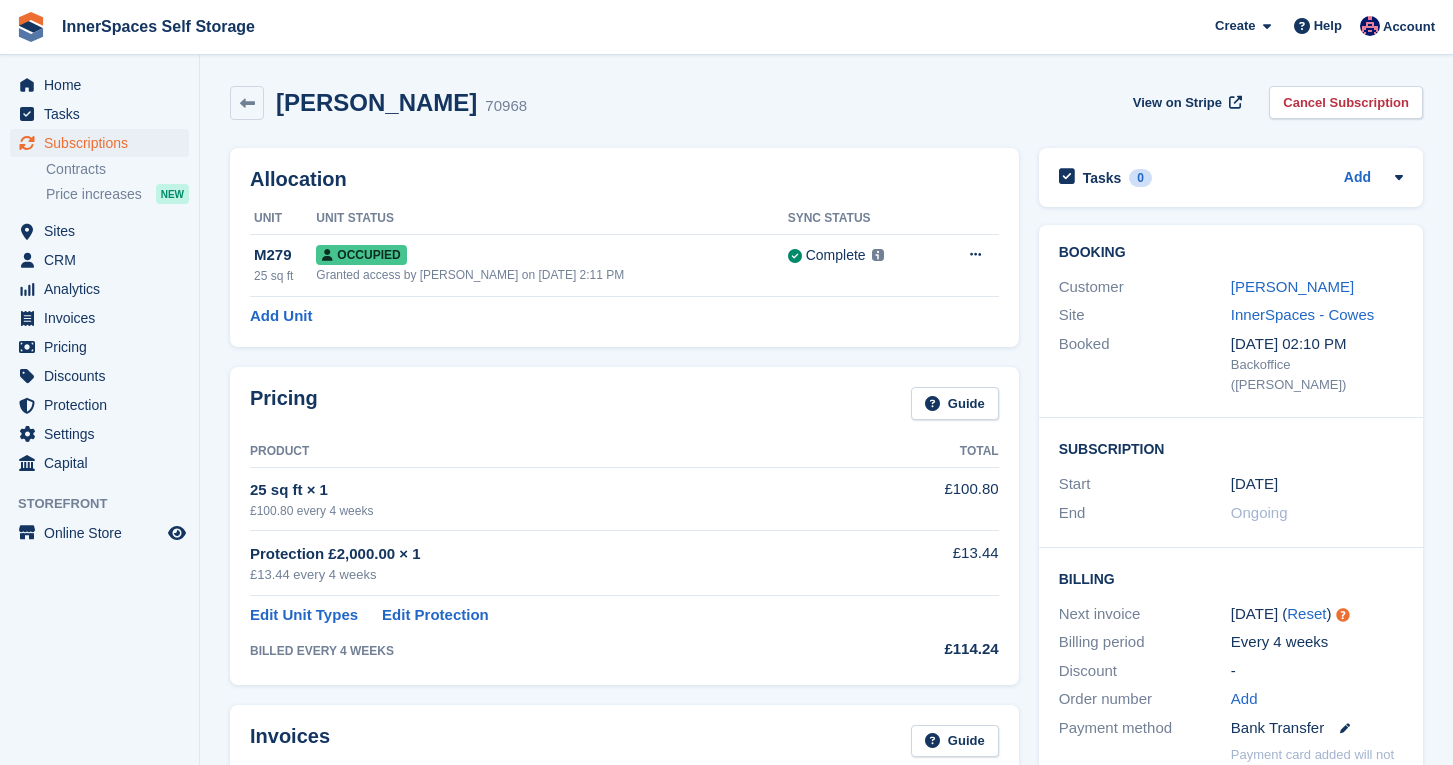 click on "70968" at bounding box center [506, 106] 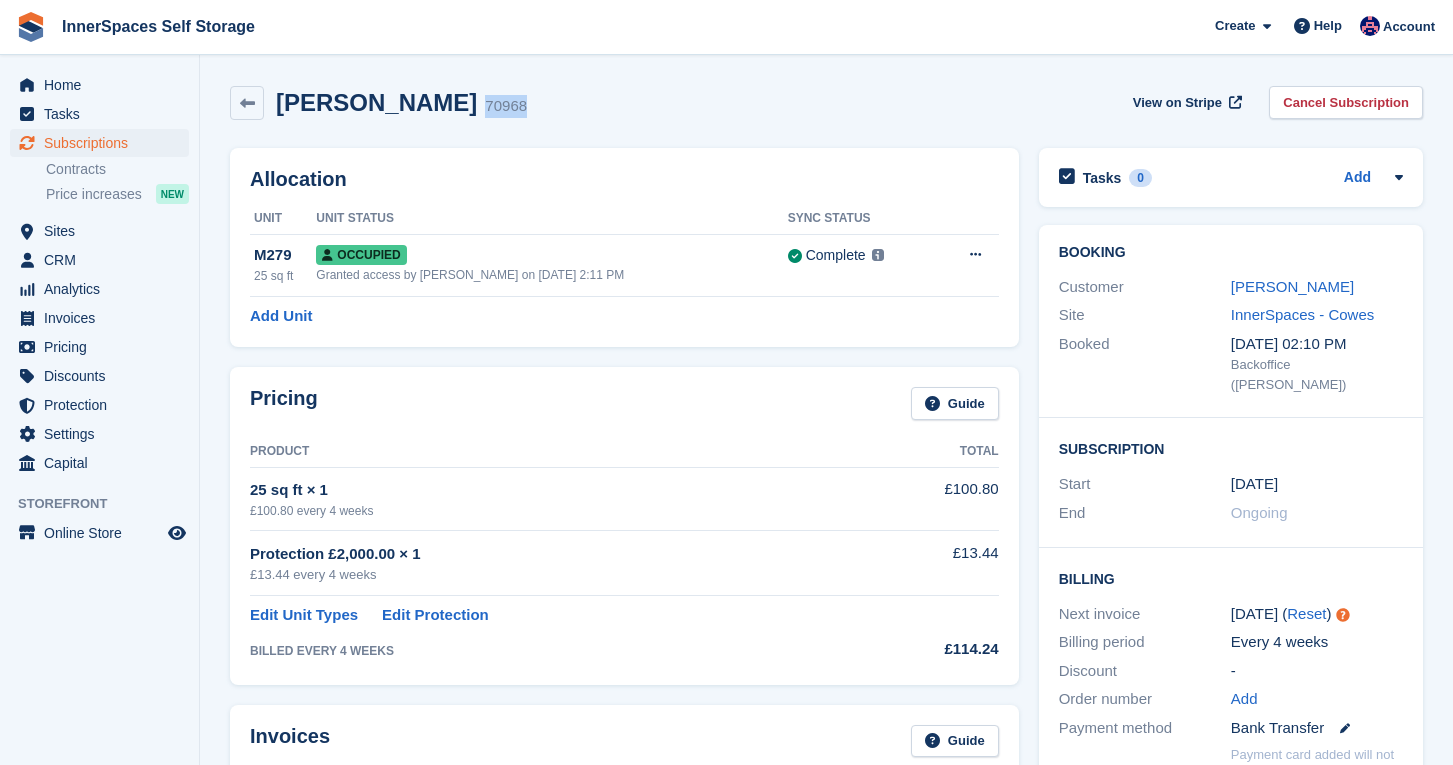 click on "70968" at bounding box center (506, 106) 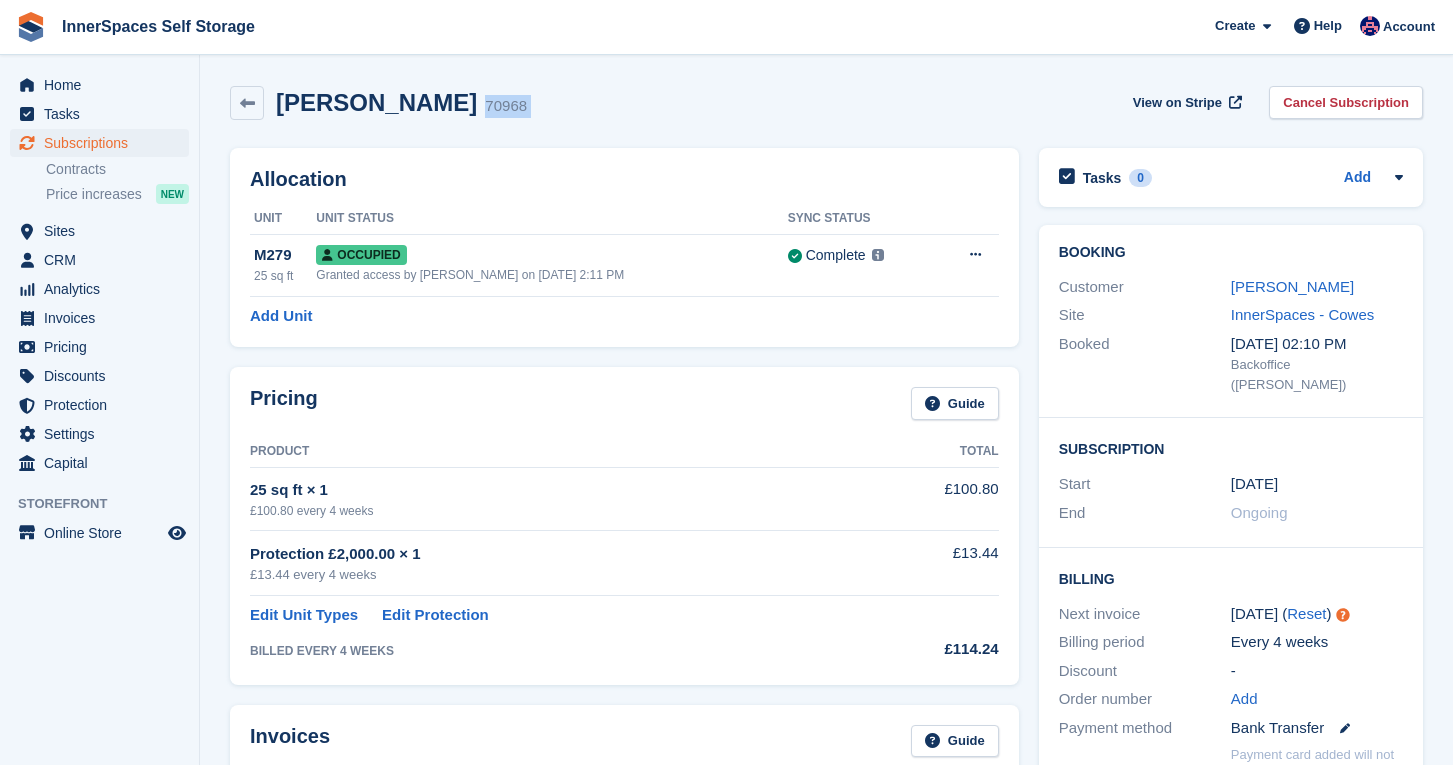 click on "70968" at bounding box center (506, 106) 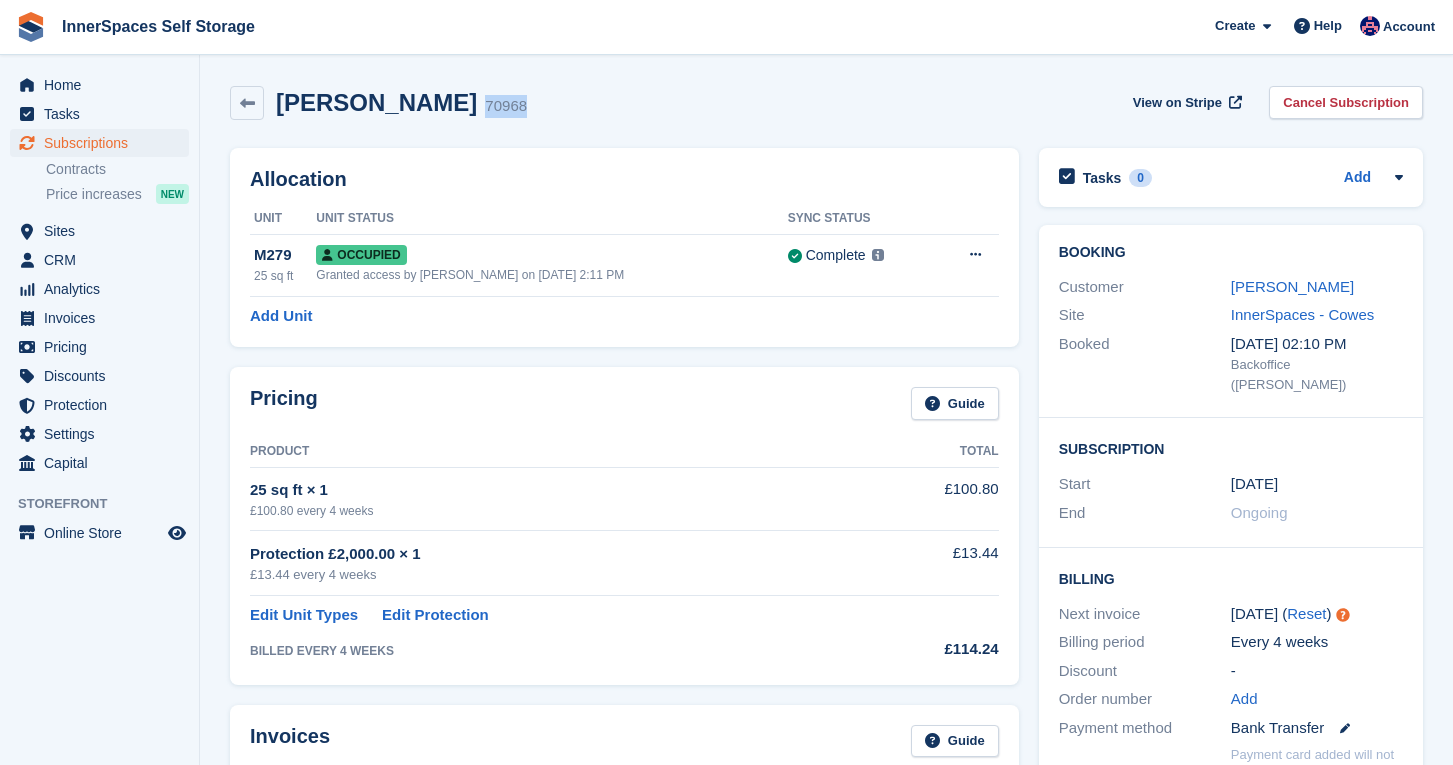 click on "70968" at bounding box center (506, 106) 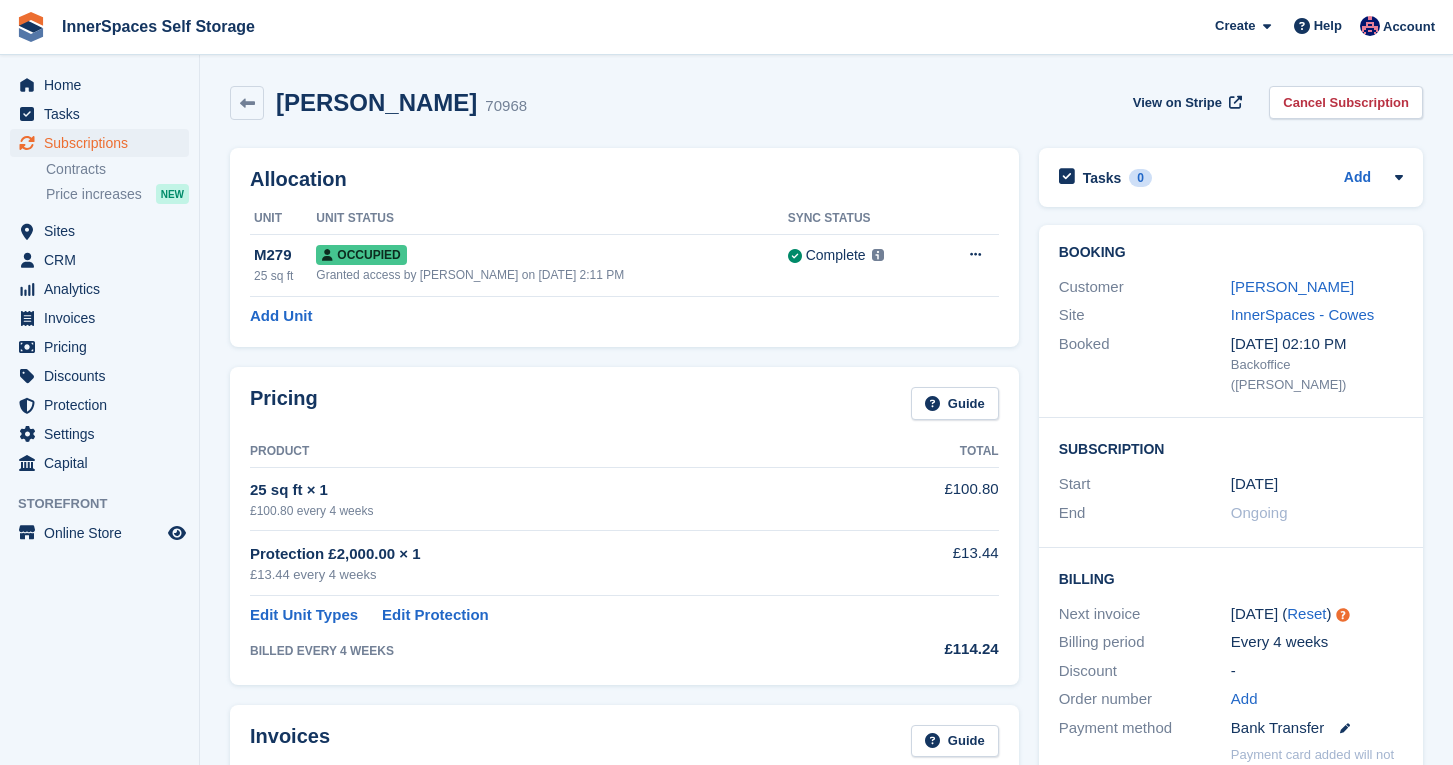 click on "[PERSON_NAME]" at bounding box center (376, 102) 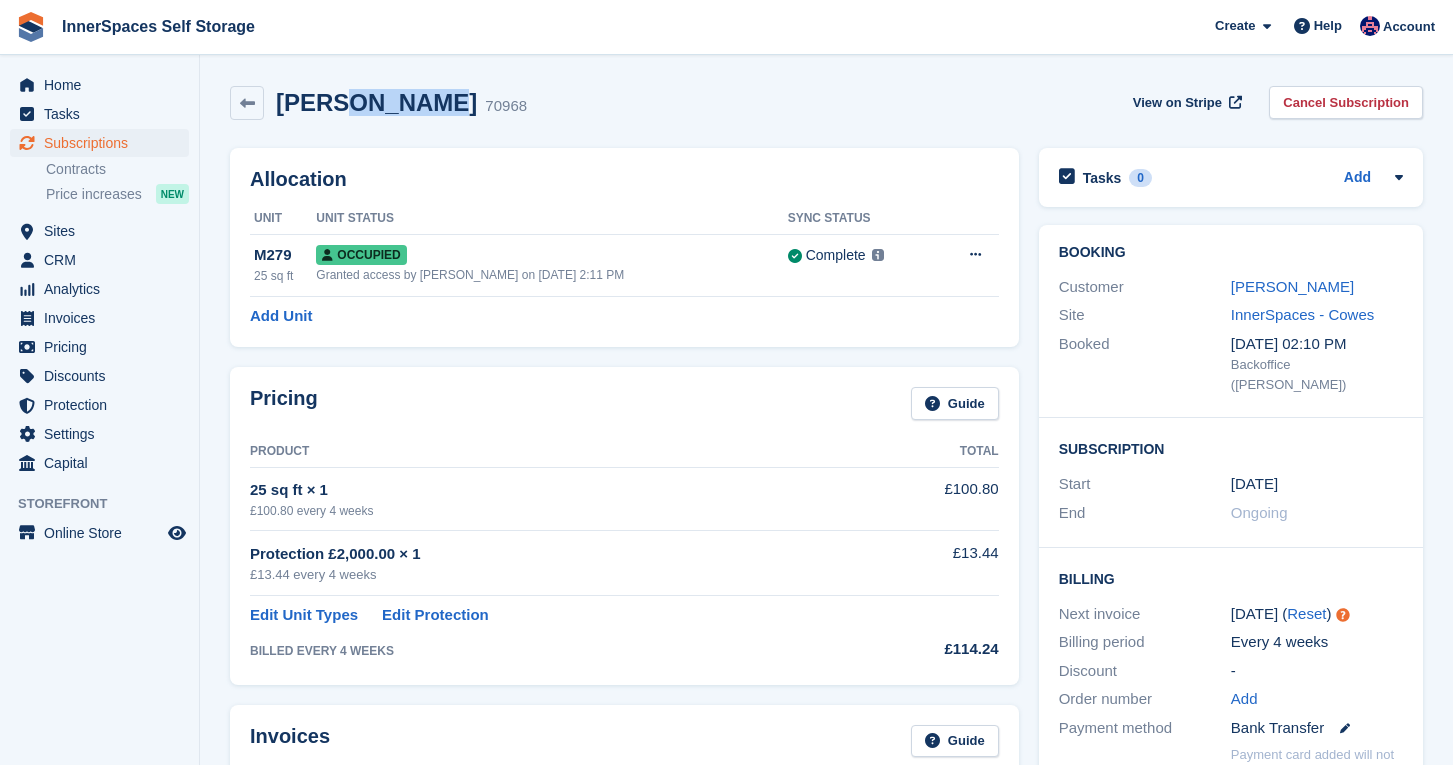 click on "[PERSON_NAME]" at bounding box center (376, 102) 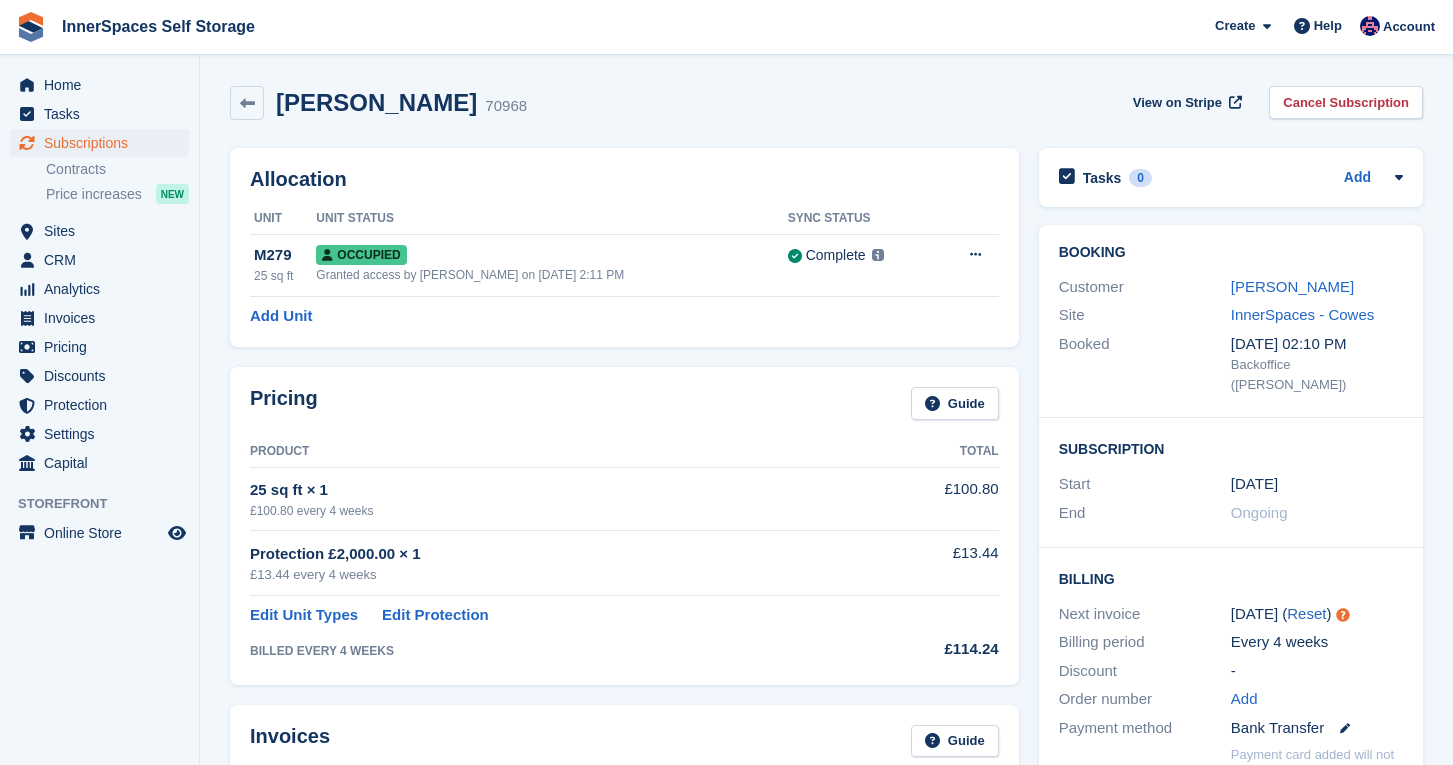 click on "£13.44 every 4 weeks" at bounding box center (555, 575) 